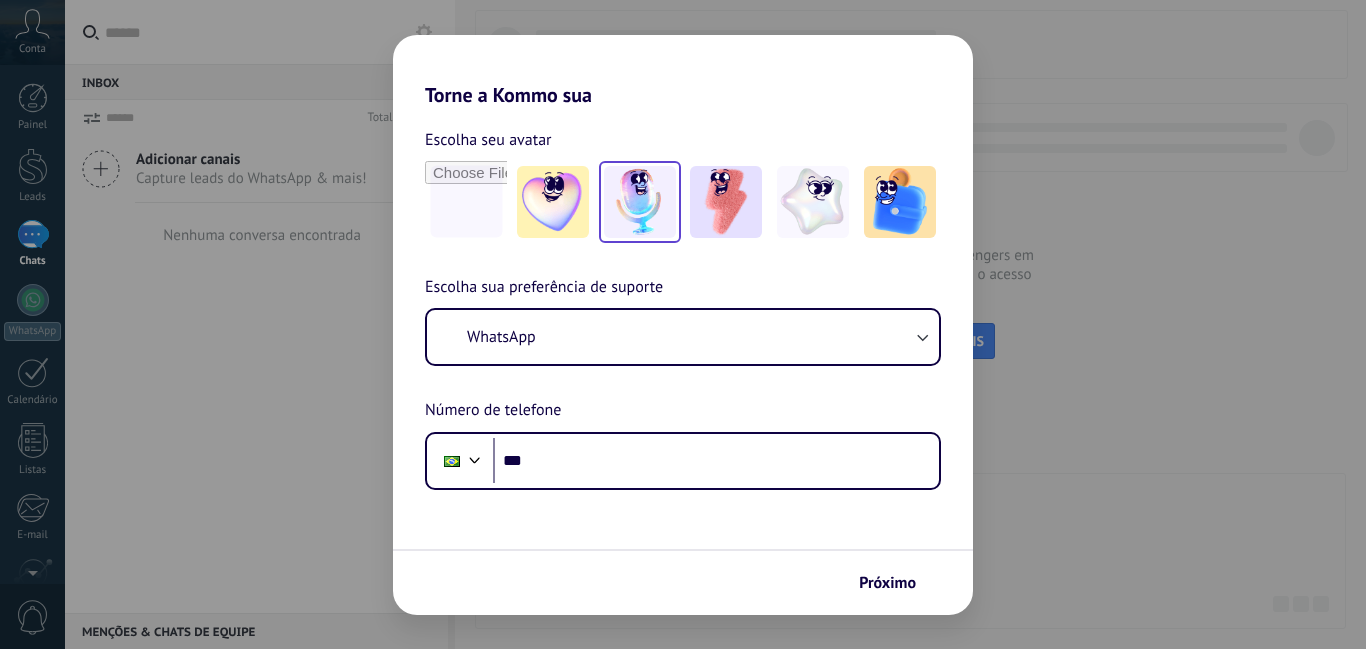 scroll, scrollTop: 0, scrollLeft: 0, axis: both 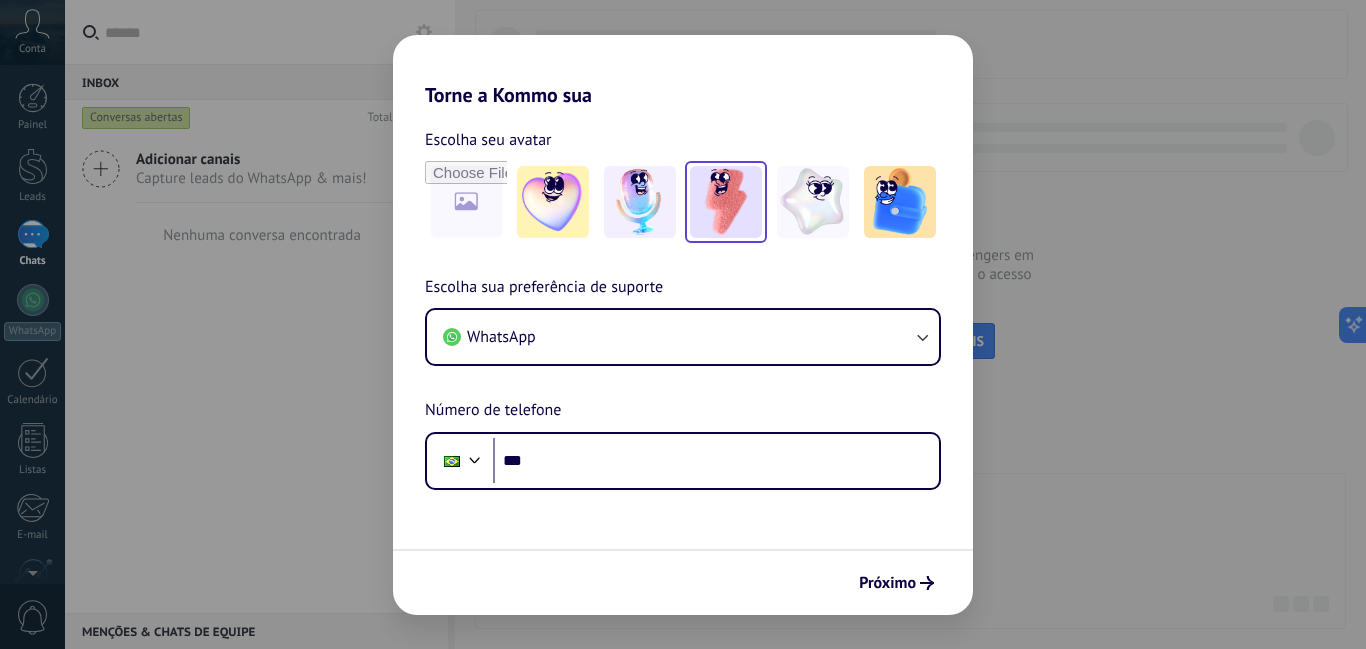click at bounding box center (726, 202) 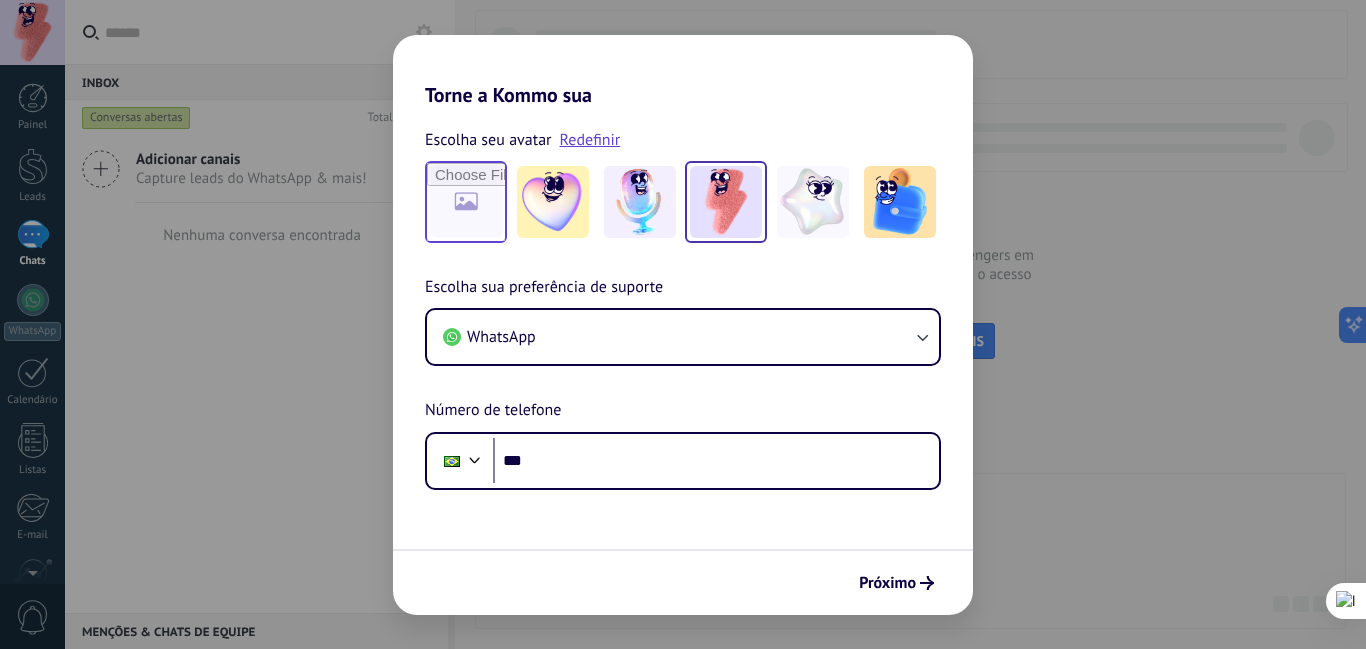 scroll, scrollTop: 0, scrollLeft: 0, axis: both 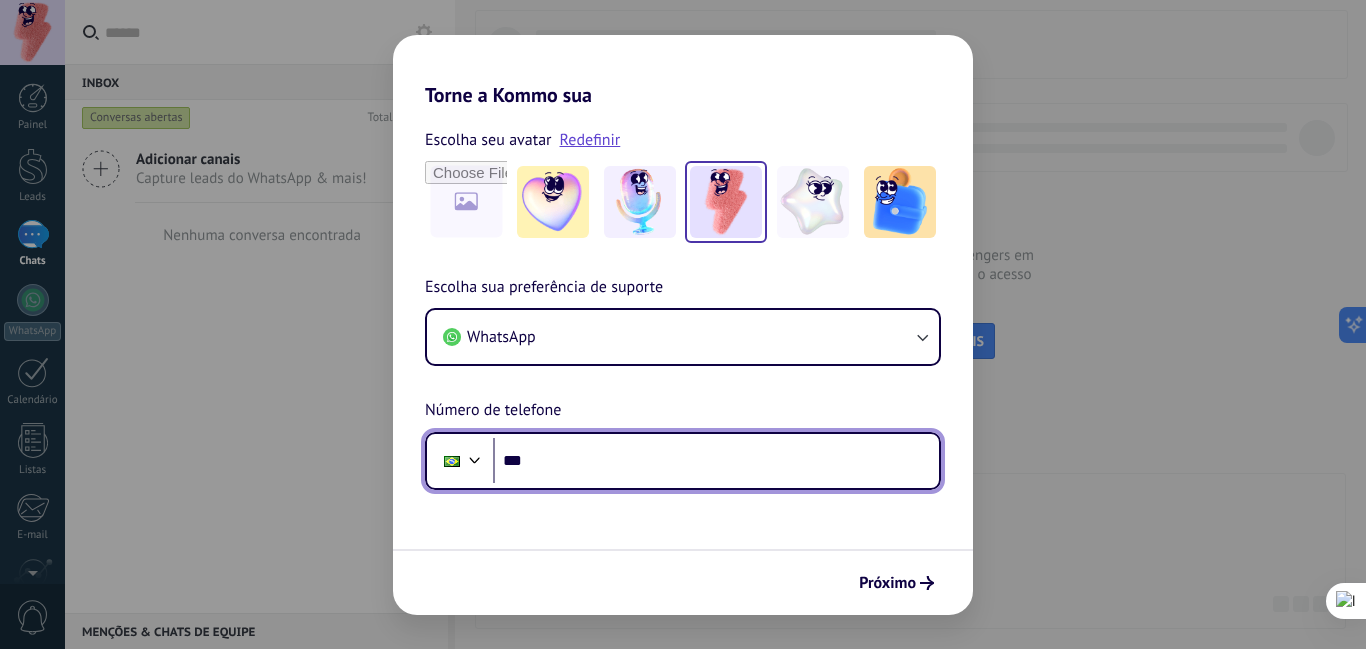 click on "***" at bounding box center [716, 461] 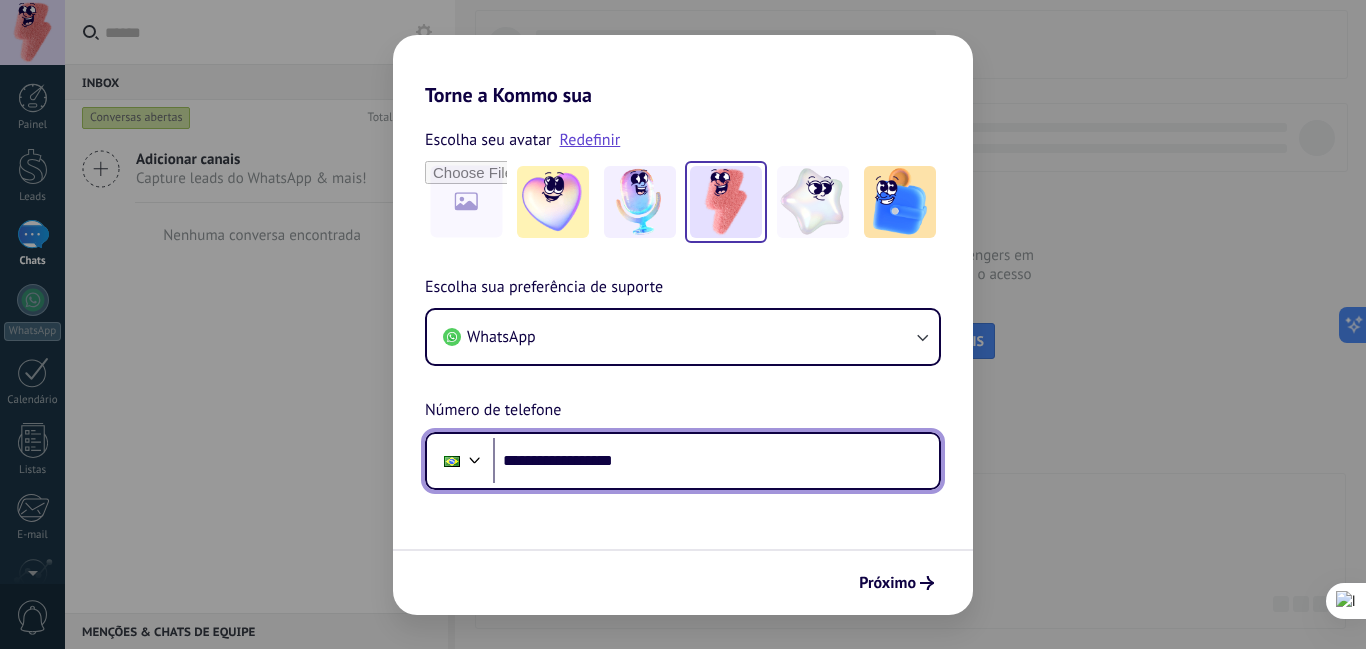 type on "**********" 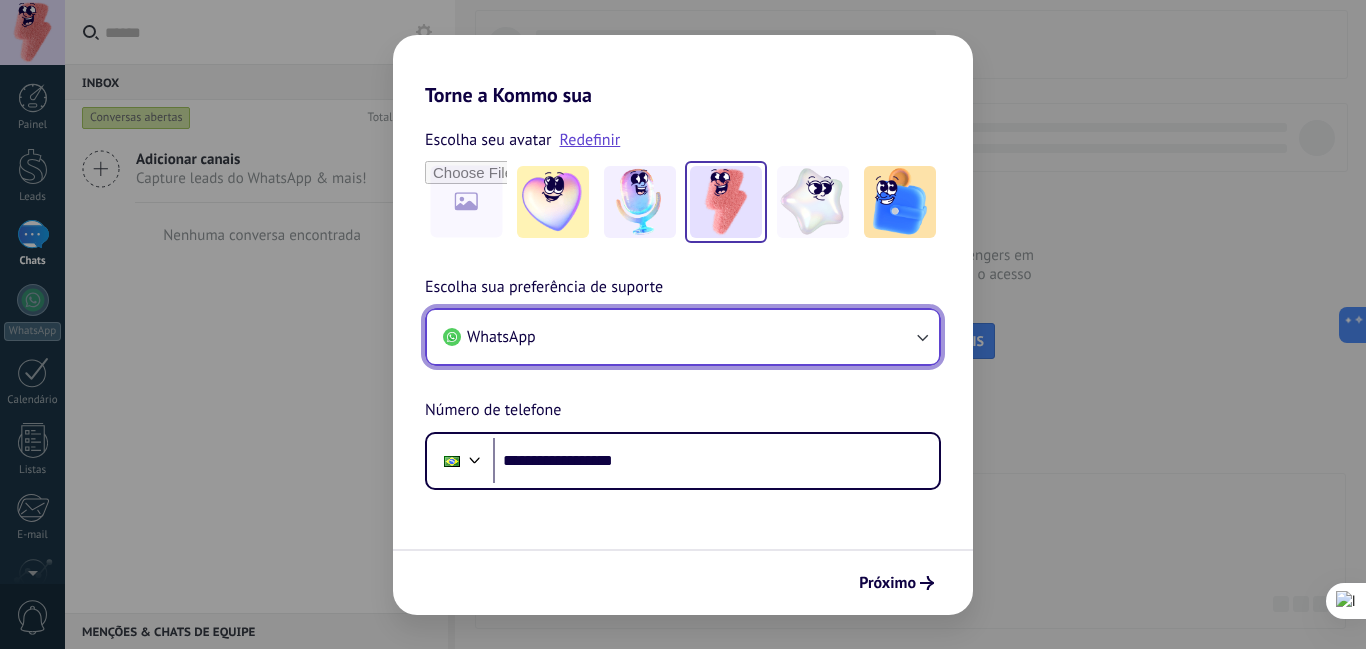click on "WhatsApp" at bounding box center [683, 337] 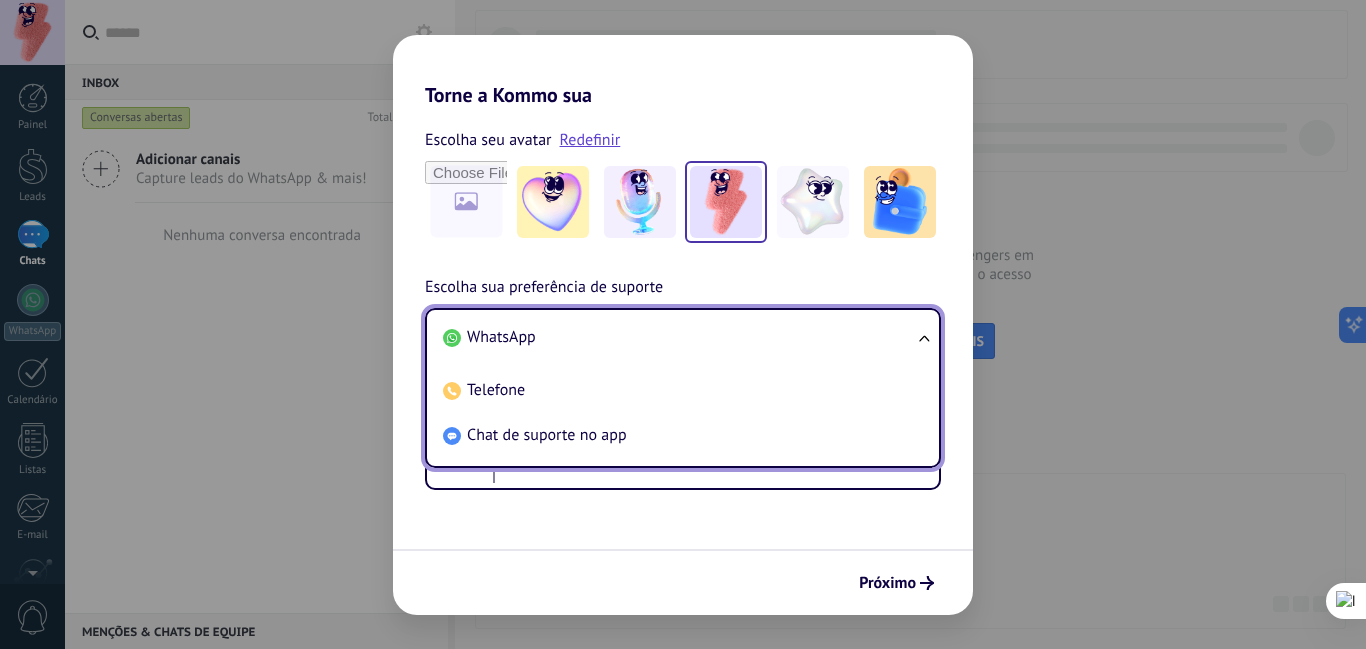 click on "WhatsApp" at bounding box center [679, 337] 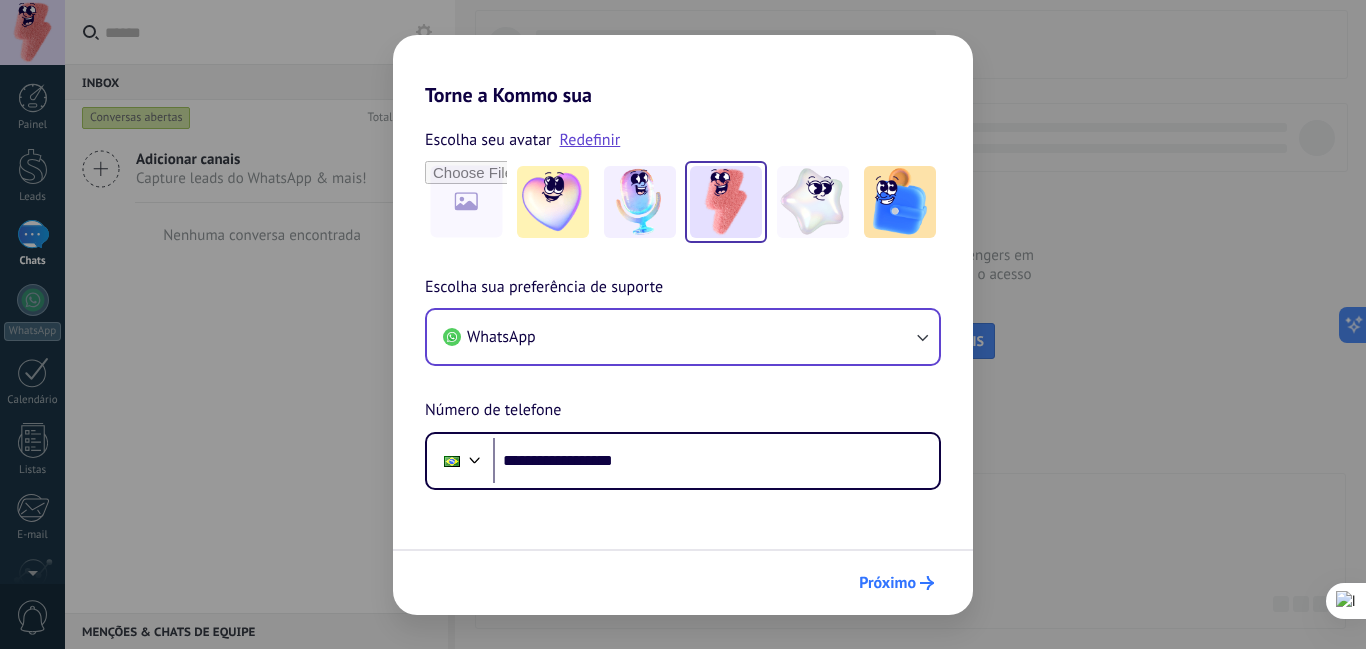 click on "Próximo" at bounding box center [887, 583] 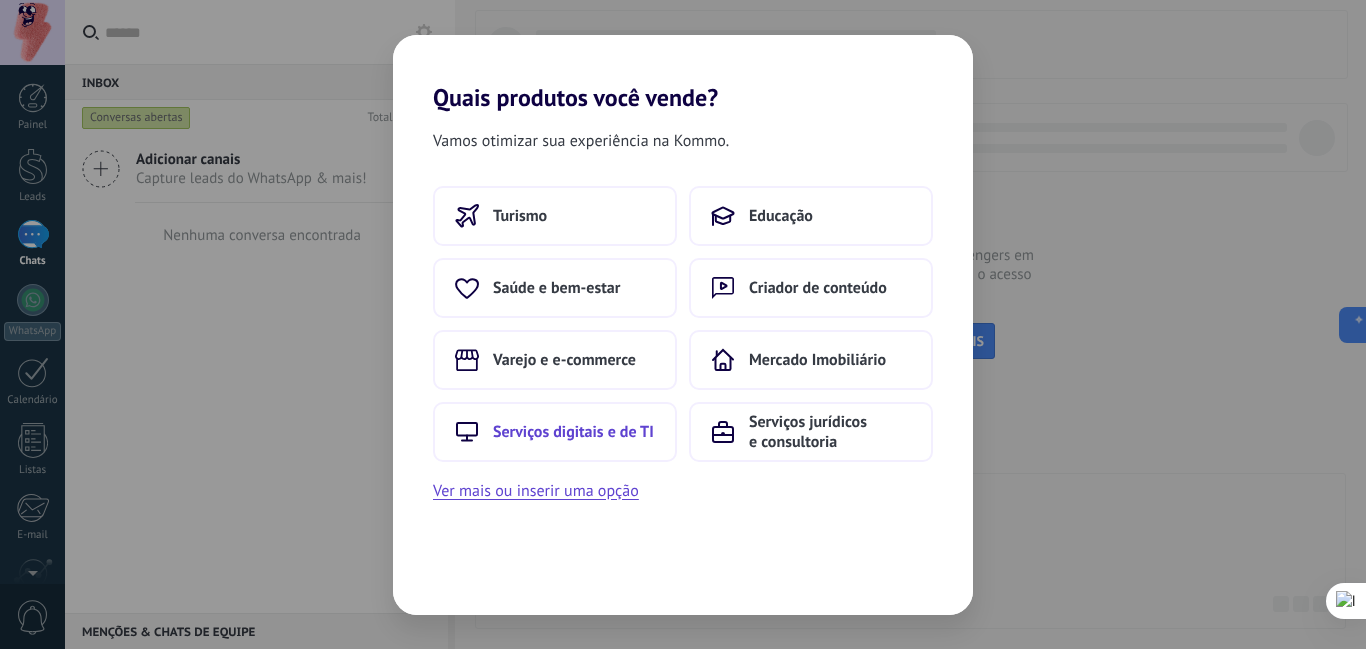 click on "Serviços digitais e de TI" at bounding box center (573, 432) 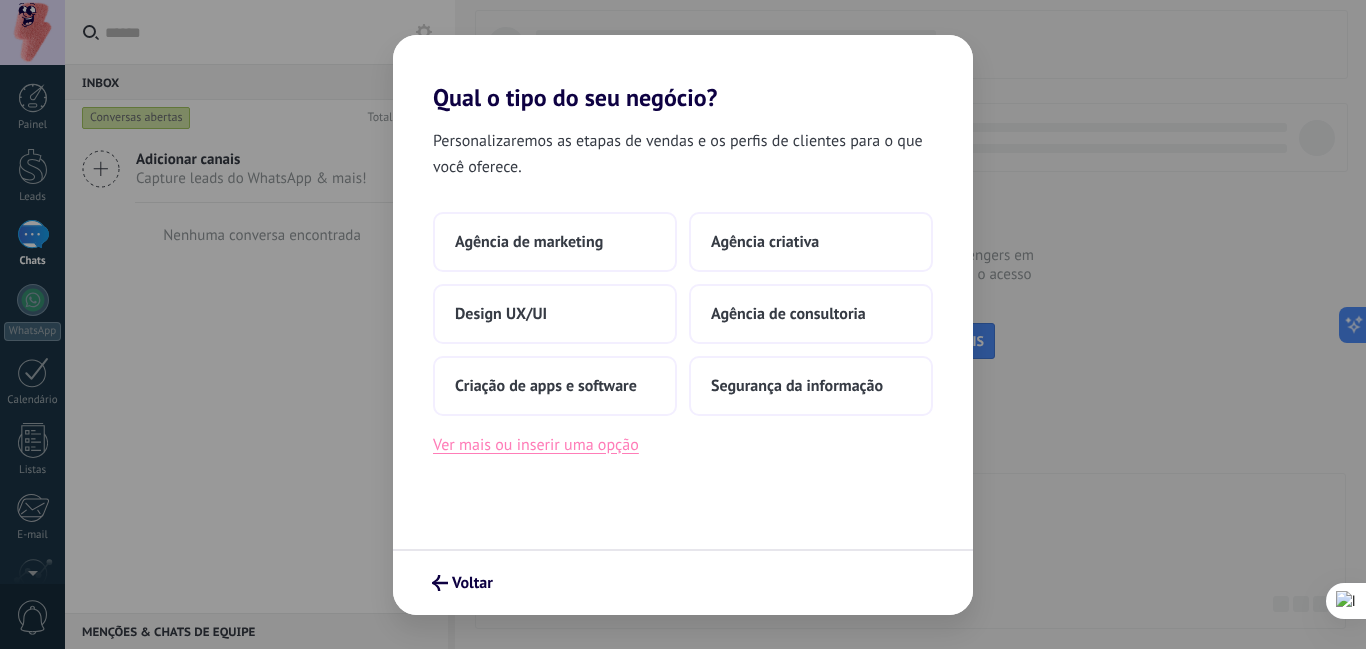 click on "Ver mais ou inserir uma opção" at bounding box center (536, 445) 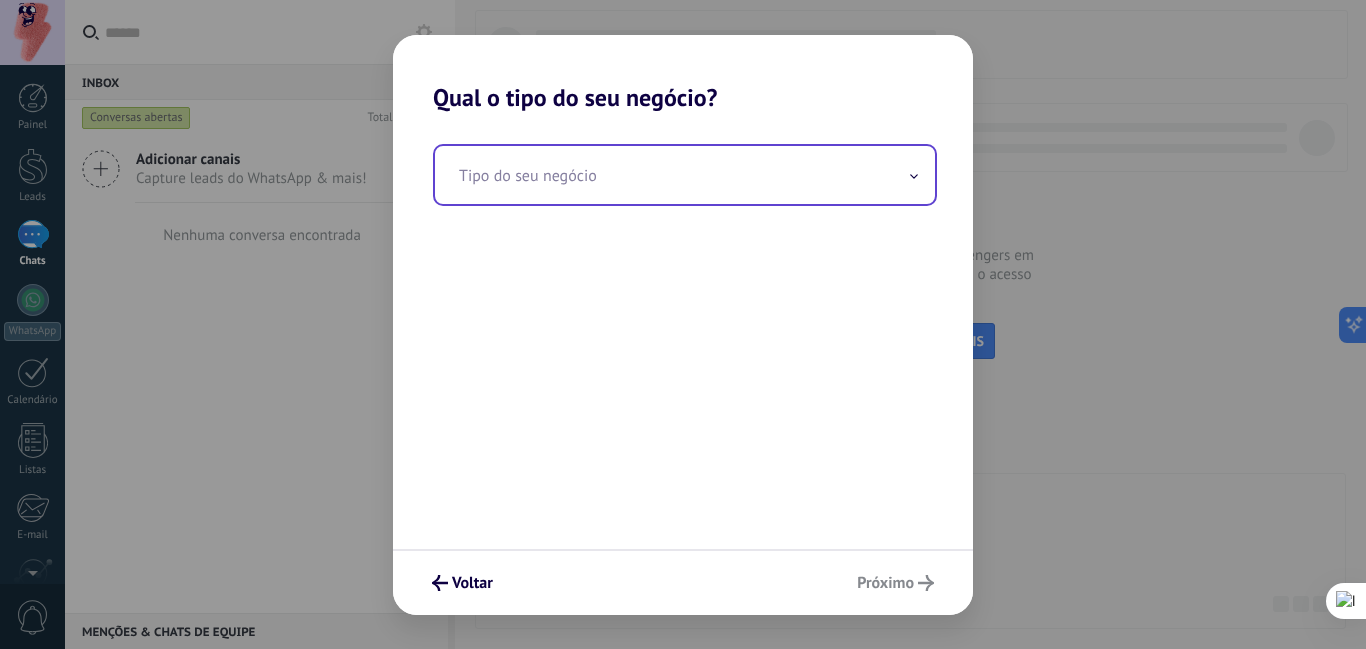 click at bounding box center [685, 175] 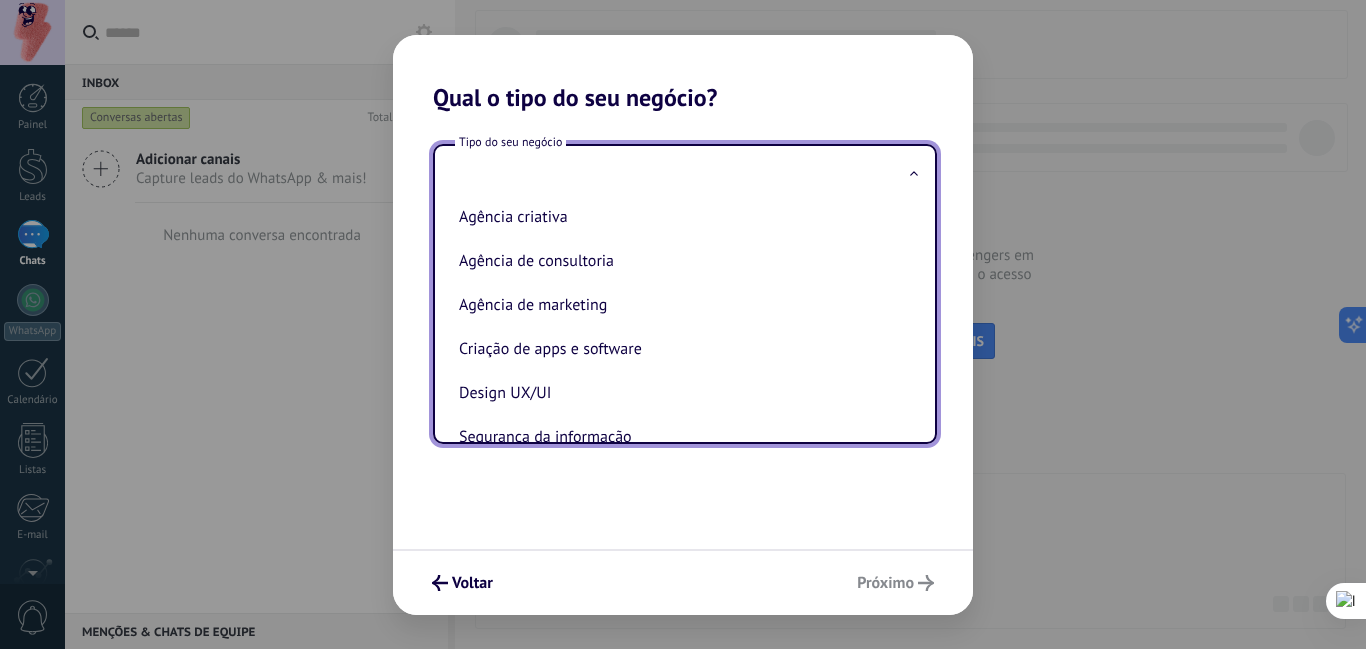 scroll, scrollTop: 46, scrollLeft: 0, axis: vertical 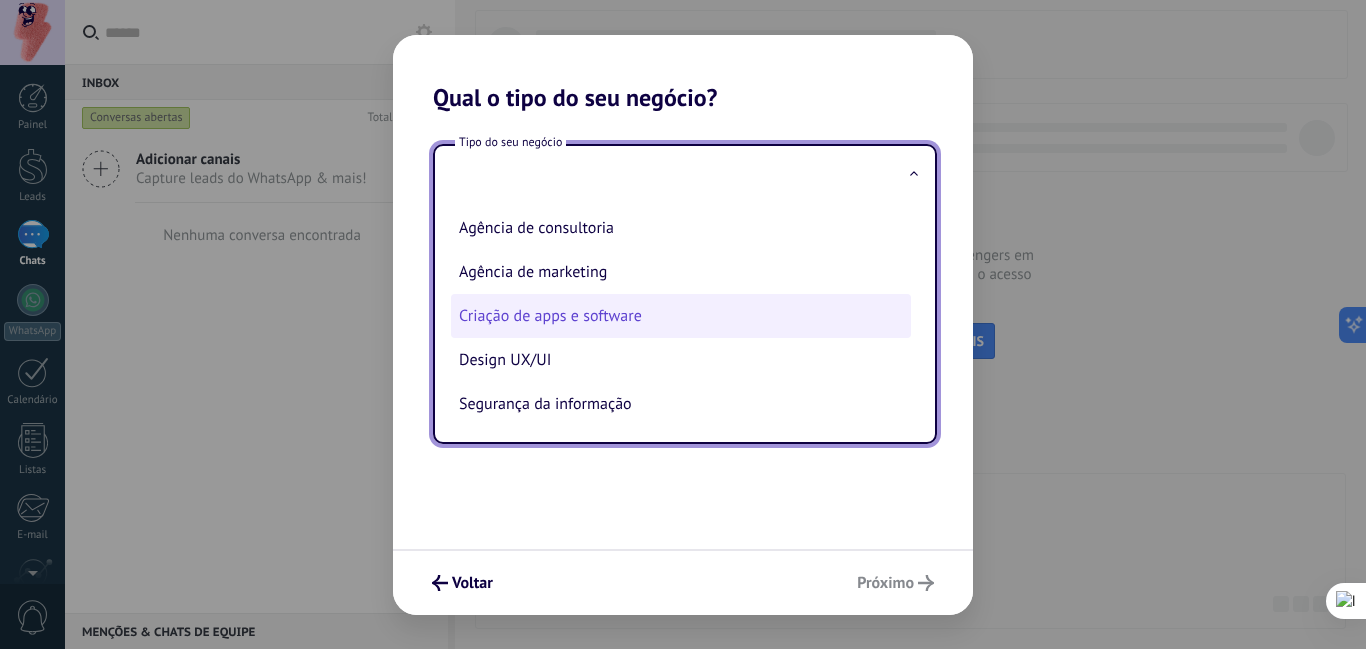 click on "Criação de apps e software" at bounding box center [681, 316] 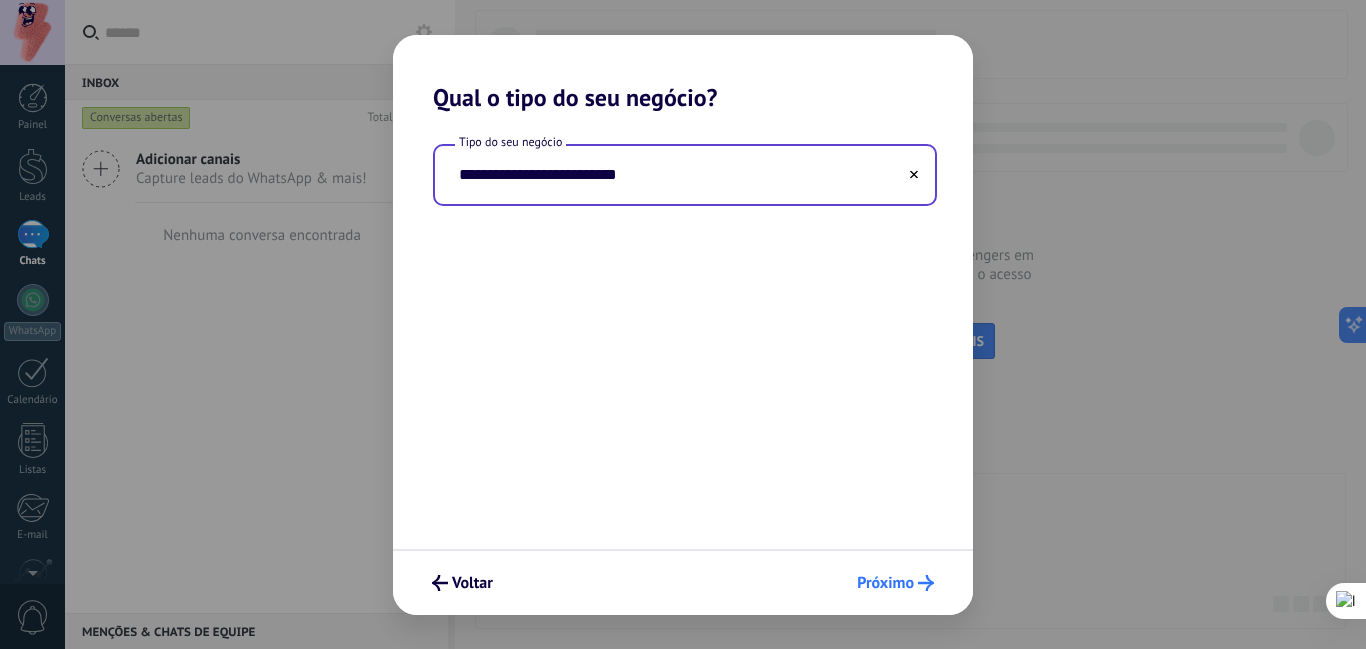 click on "Próximo" at bounding box center (895, 583) 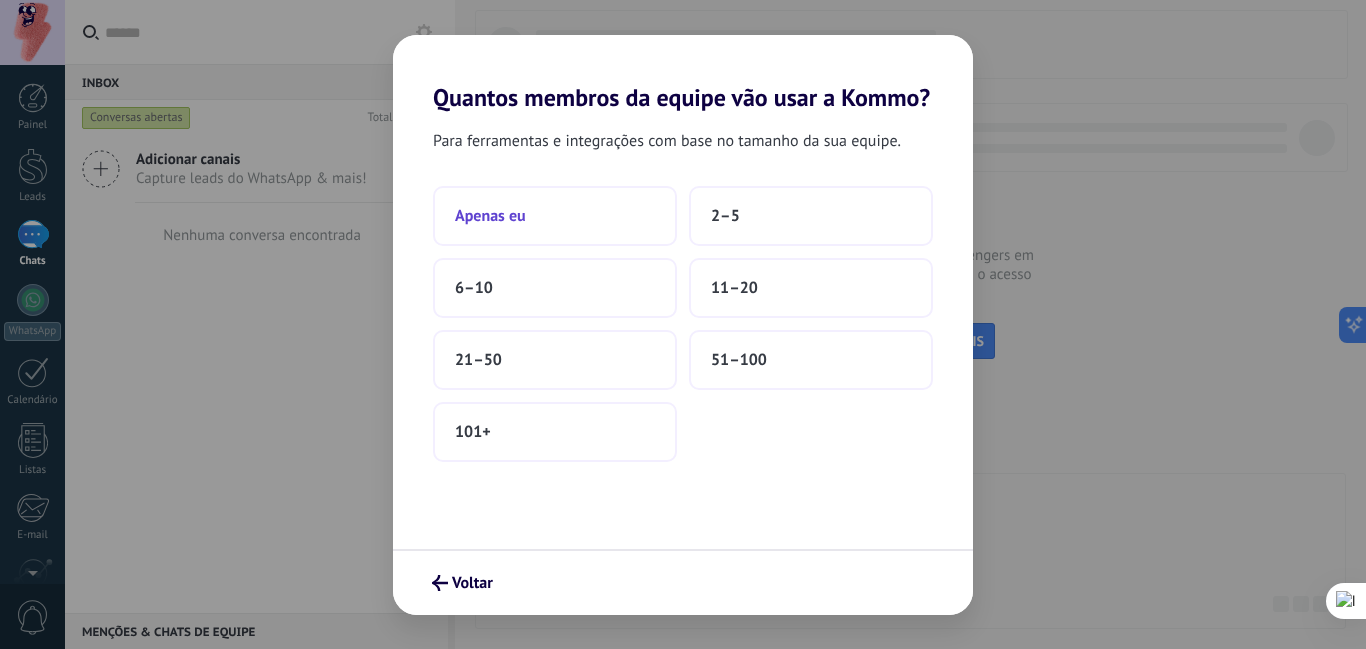 click on "Apenas eu" at bounding box center (555, 216) 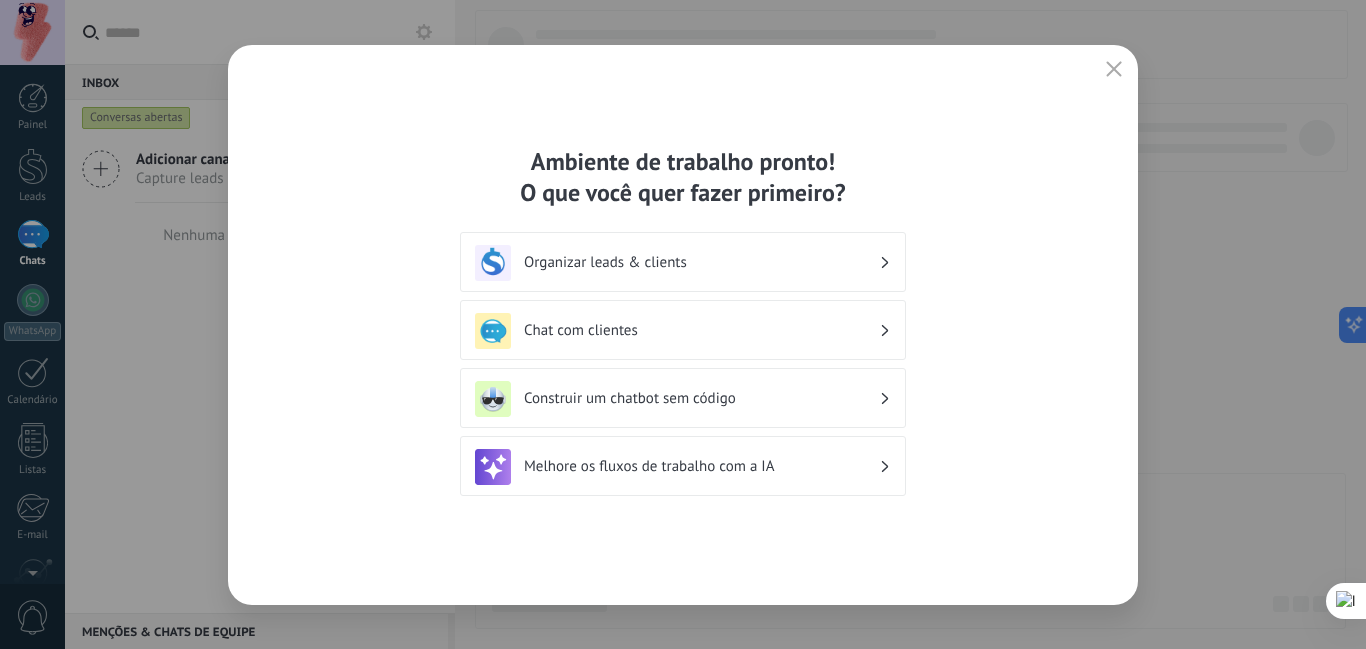 click on "Chat com clientes" at bounding box center (701, 330) 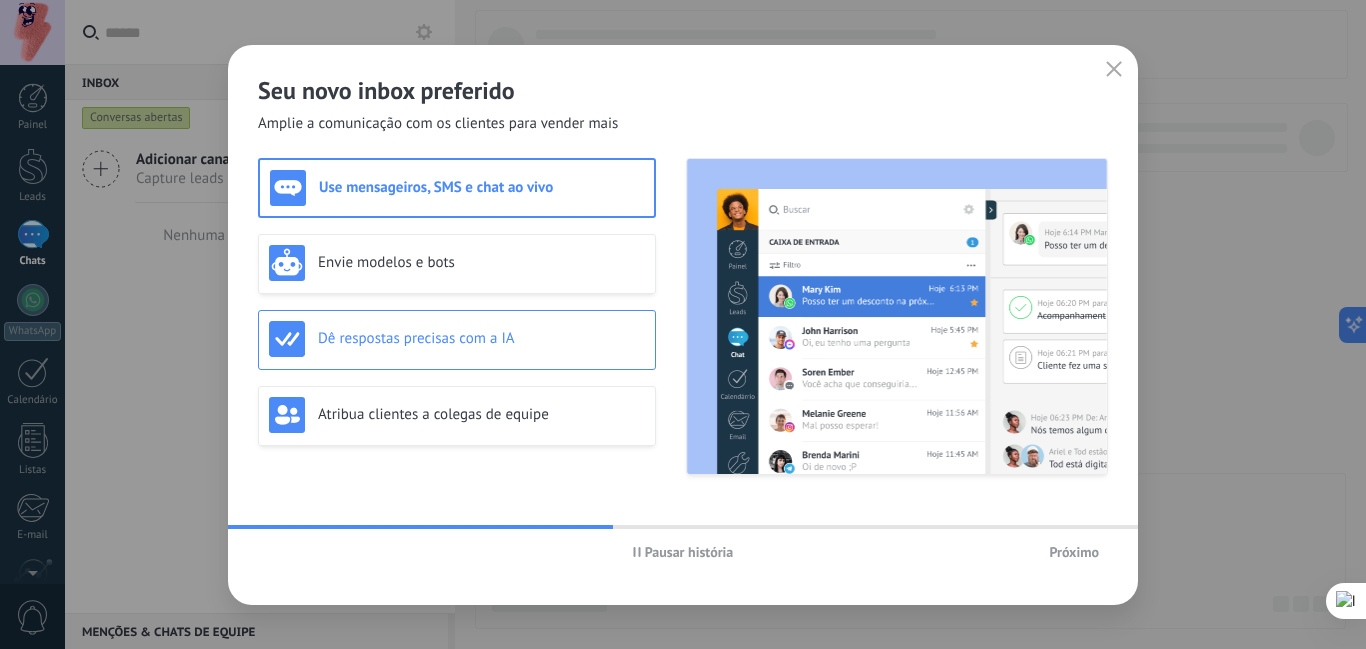 click on "Dê respostas precisas com a IA" at bounding box center (481, 338) 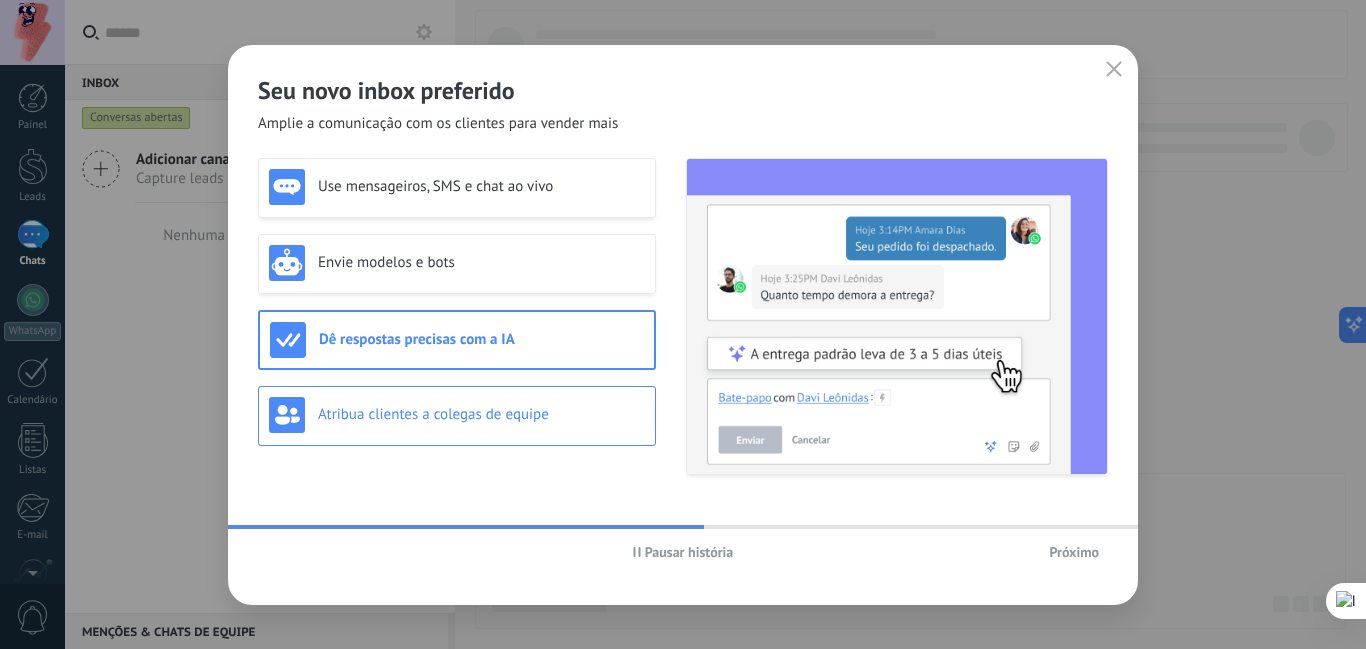 click on "Atribua clientes a colegas de equipe" at bounding box center [481, 414] 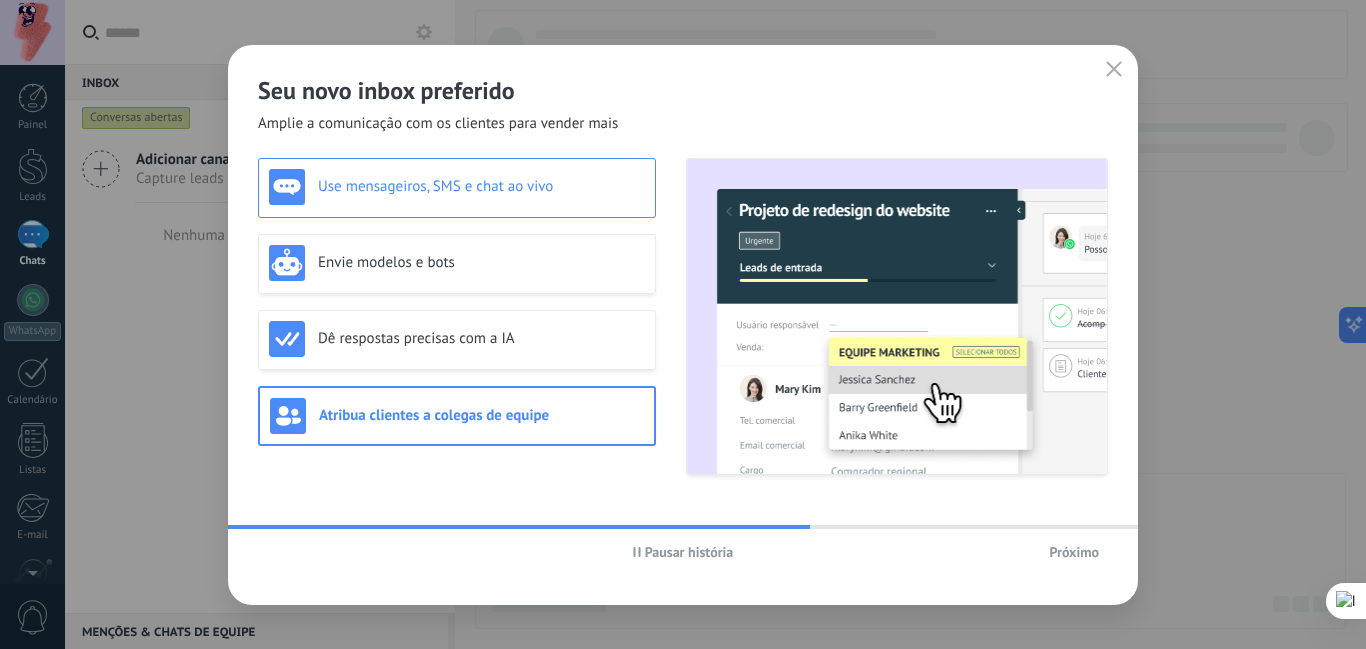 click on "Use mensageiros, SMS e chat ao vivo" at bounding box center (457, 188) 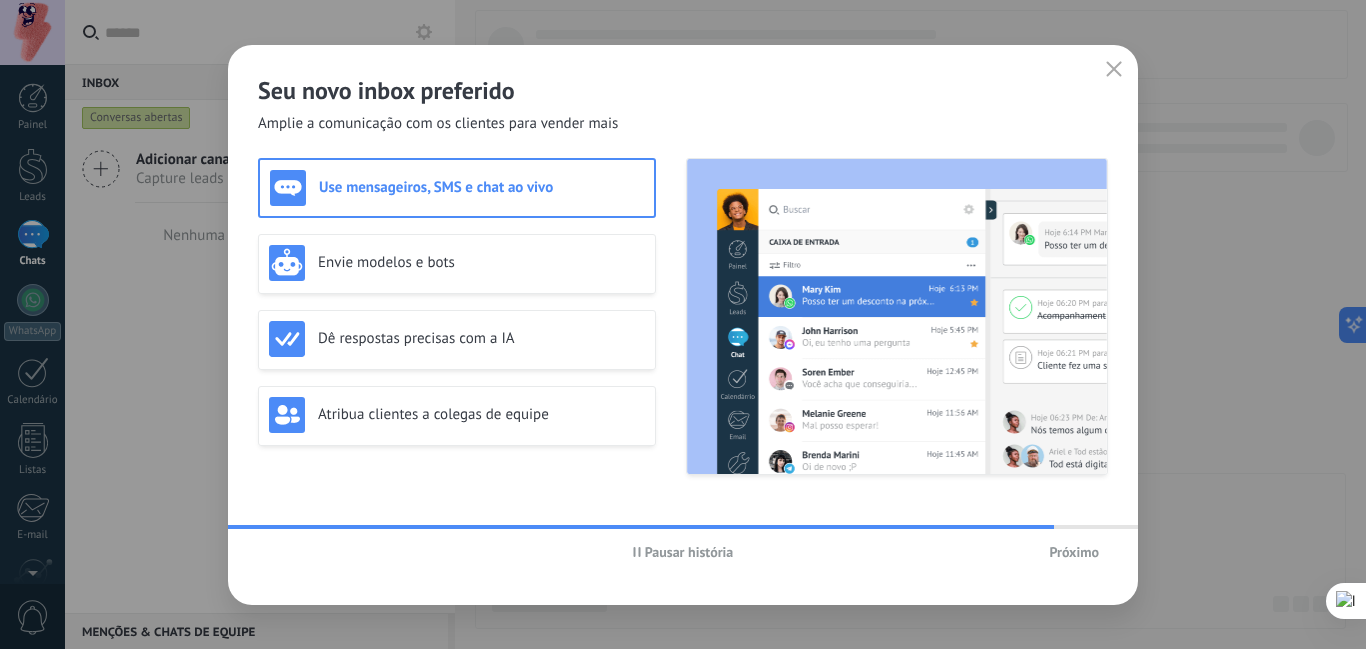 click on "Use mensageiros, SMS e chat ao vivo Envie modelos e bots Dê respostas precisas com a IA Atribua clientes a colegas de equipe" at bounding box center (457, 316) 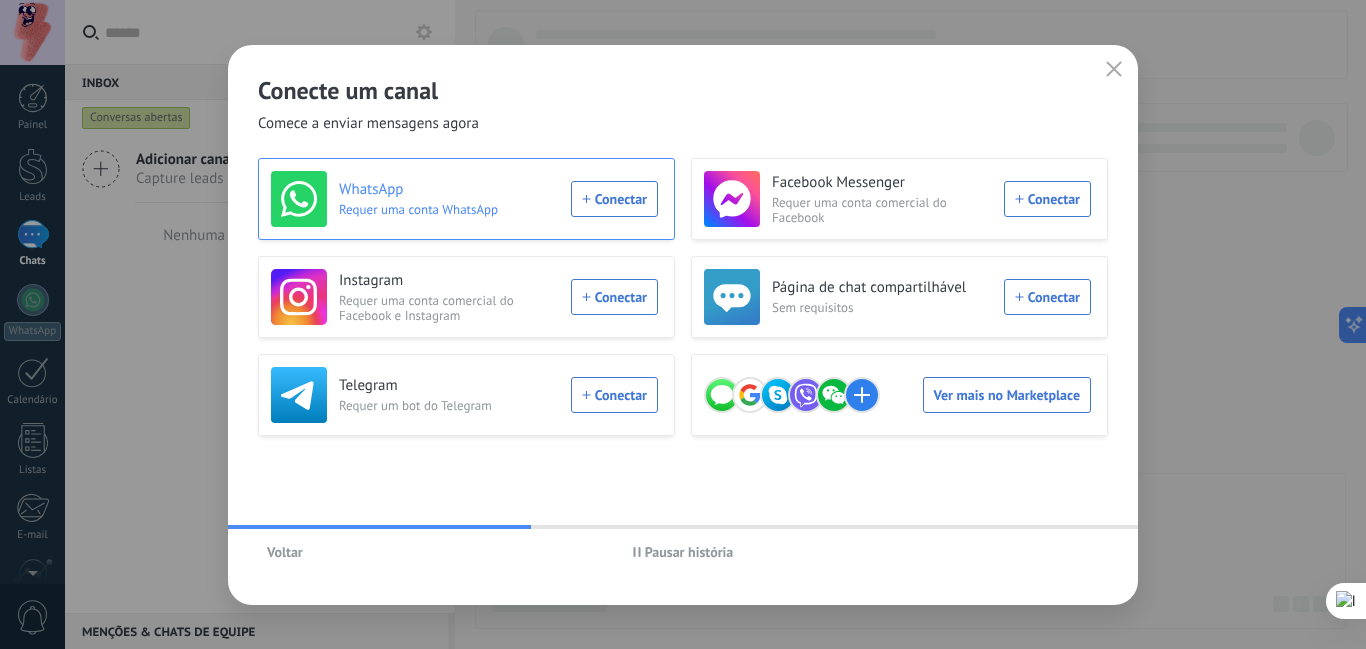 click on "WhatsApp Requer uma conta WhatsApp Conectar" at bounding box center [464, 199] 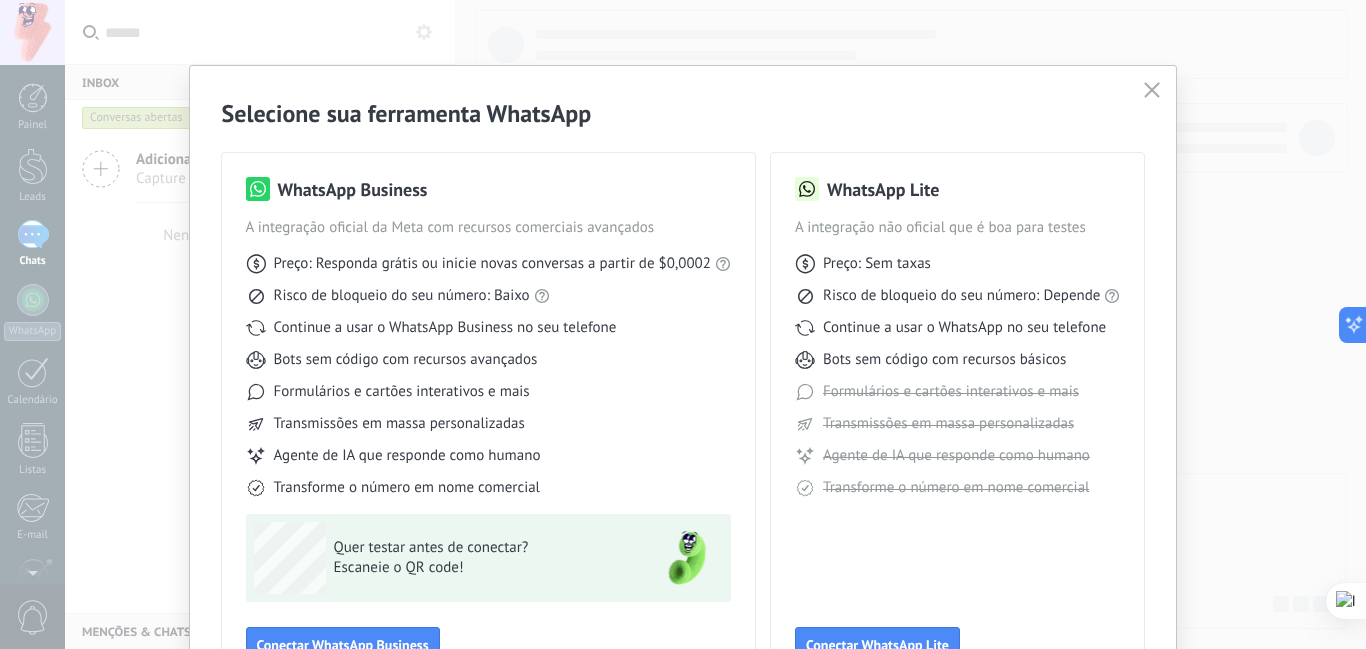 click on "Continue a usar o WhatsApp no seu telefone" at bounding box center [964, 328] 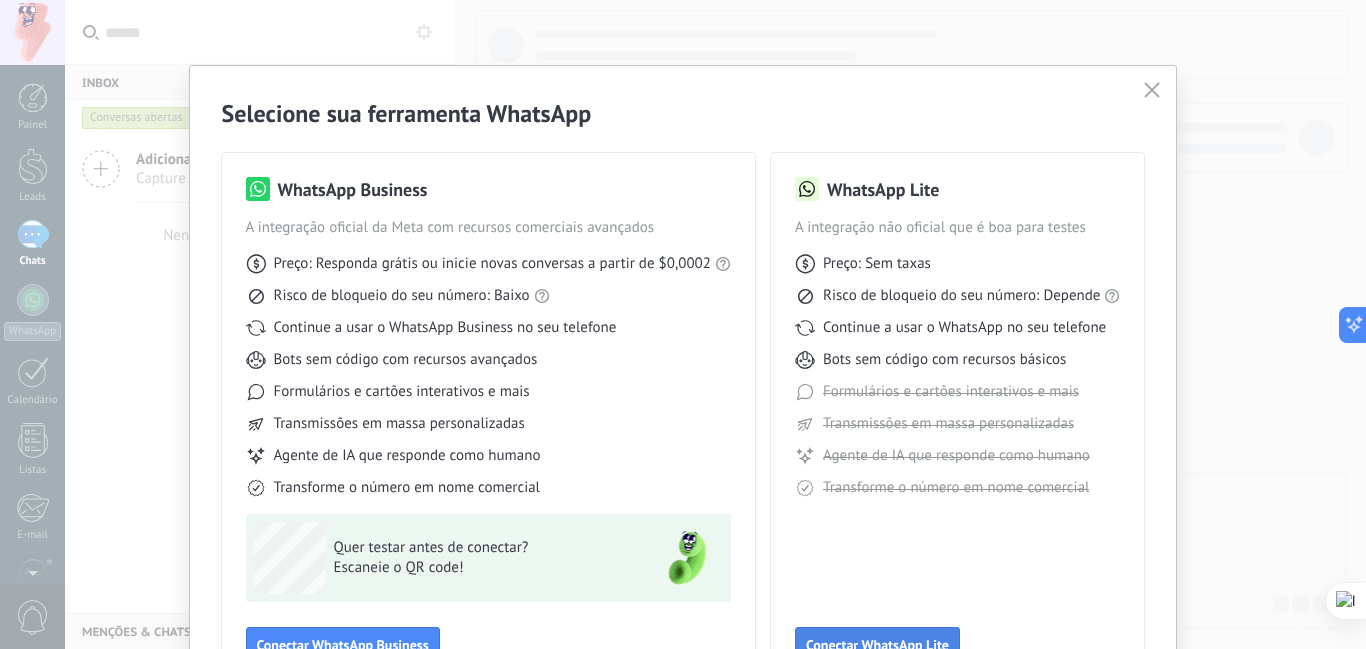 click on "Conectar WhatsApp Lite" at bounding box center [877, 645] 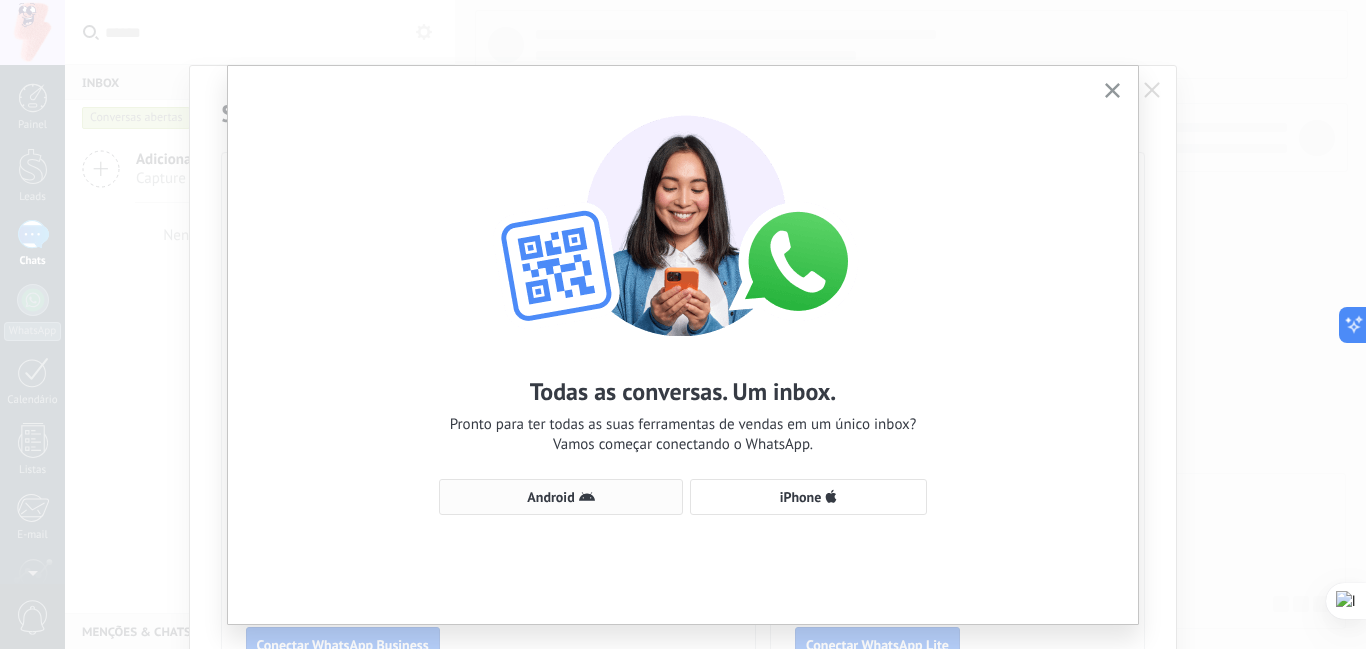 click on "Android" at bounding box center [561, 497] 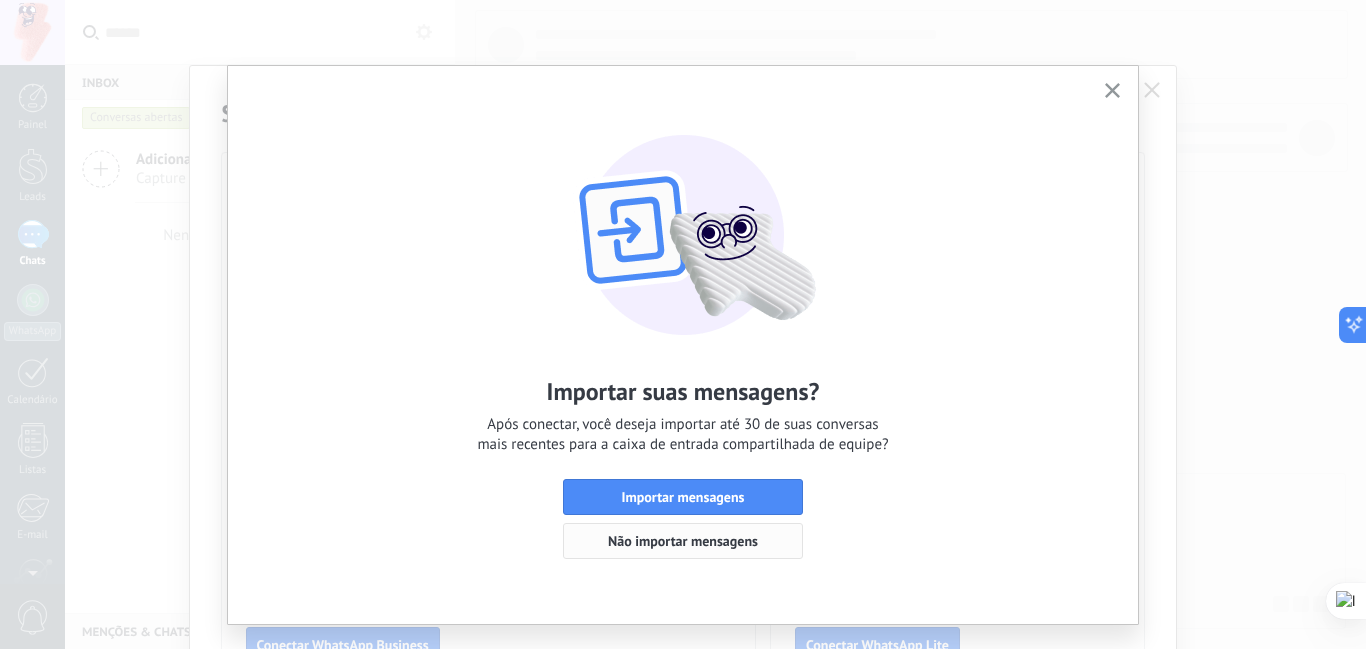 click on "Não importar mensagens" at bounding box center [683, 541] 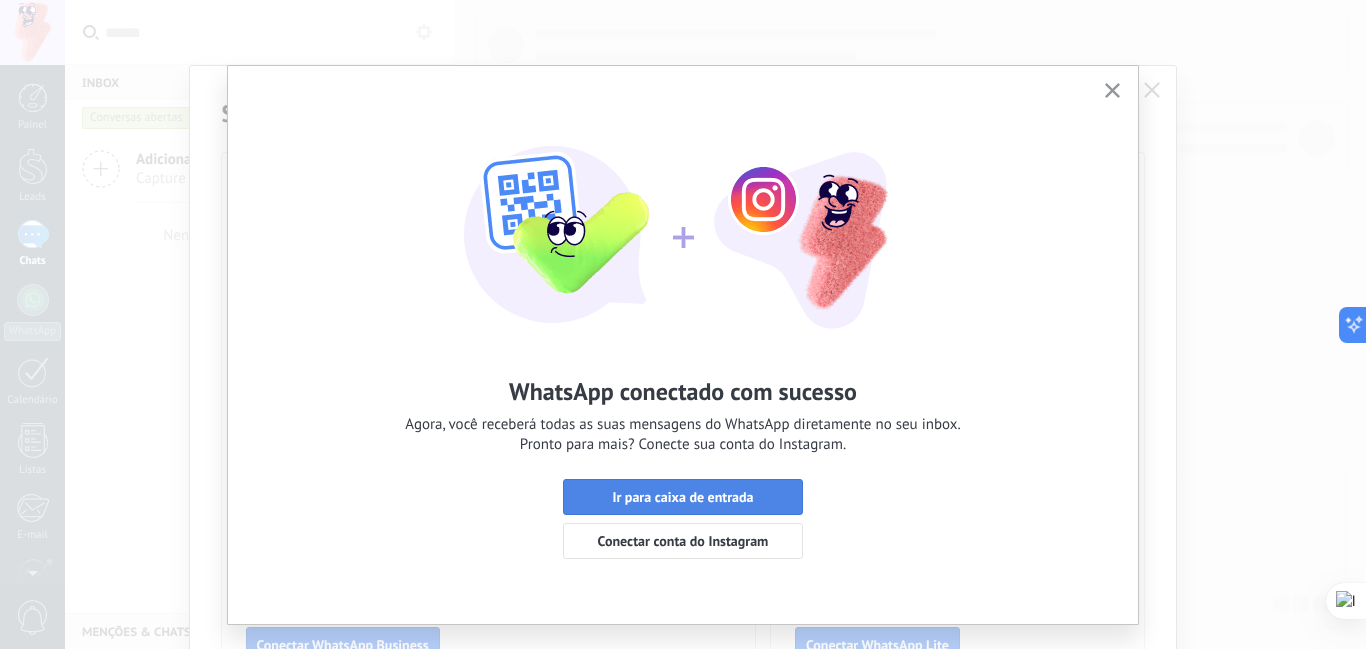 click on "Ir para caixa de entrada" at bounding box center (682, 497) 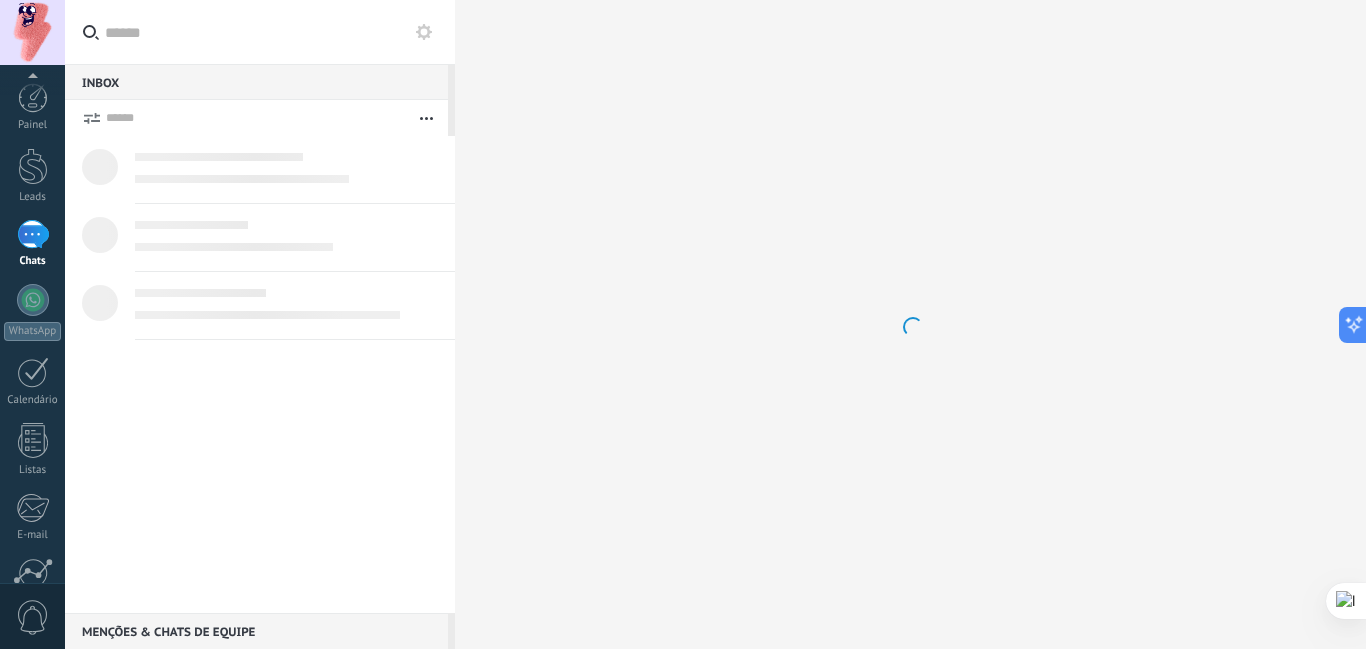 scroll, scrollTop: 183, scrollLeft: 0, axis: vertical 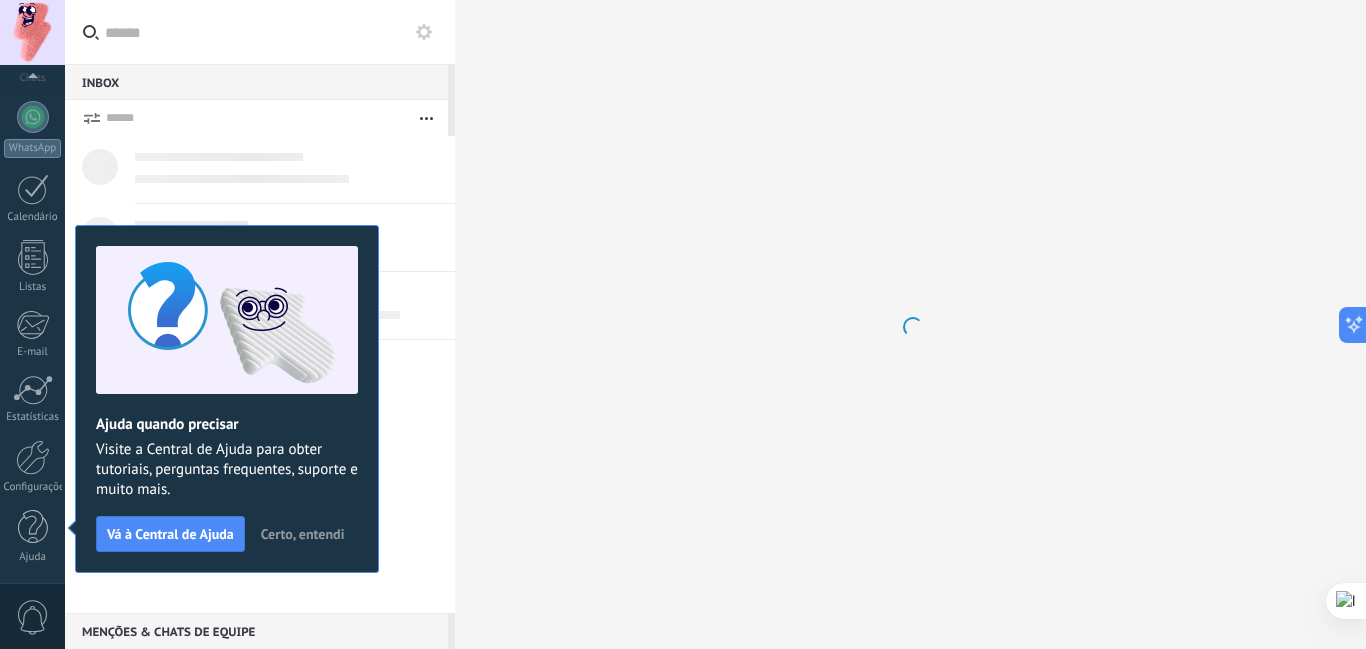 click on "Certo, entendi" at bounding box center (303, 534) 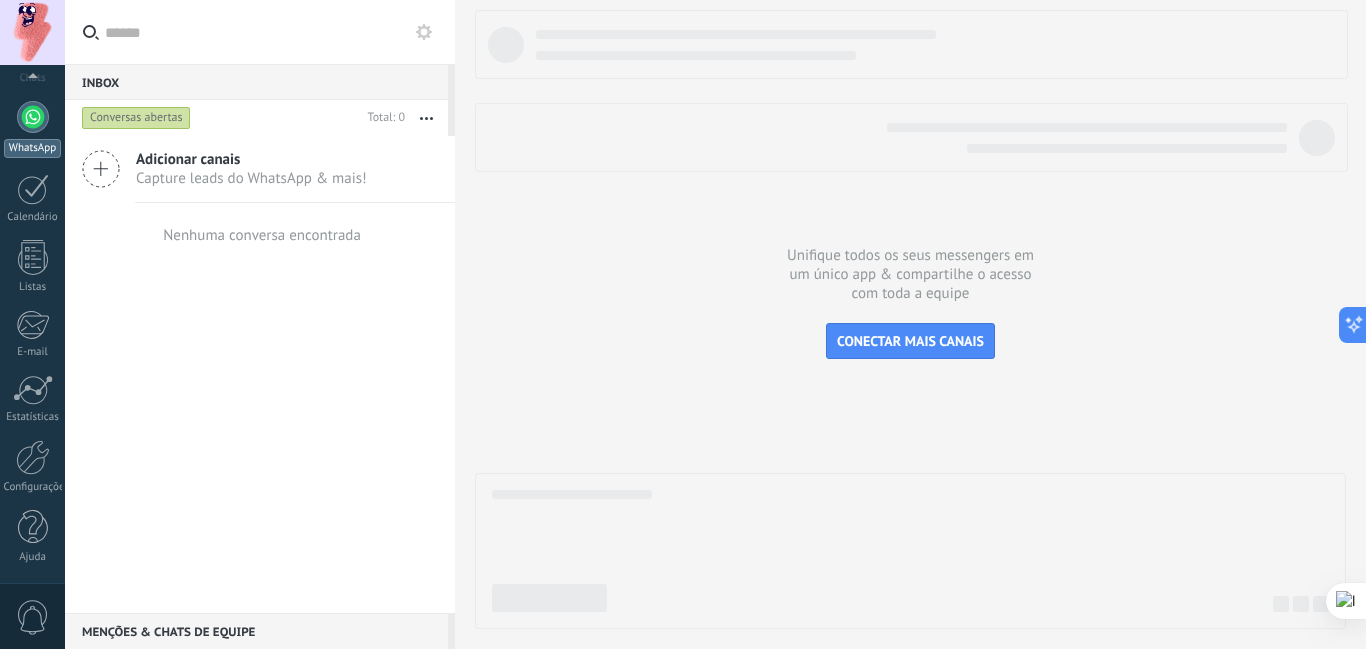 click at bounding box center [33, 117] 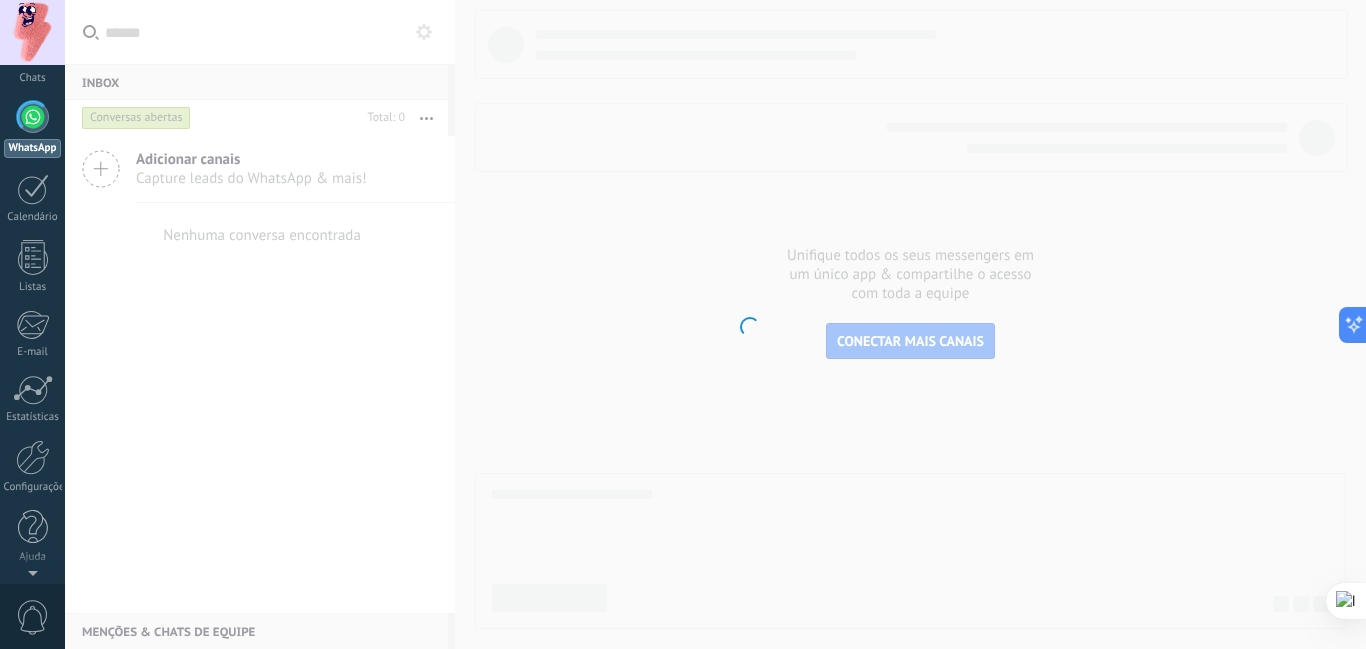 scroll, scrollTop: 0, scrollLeft: 0, axis: both 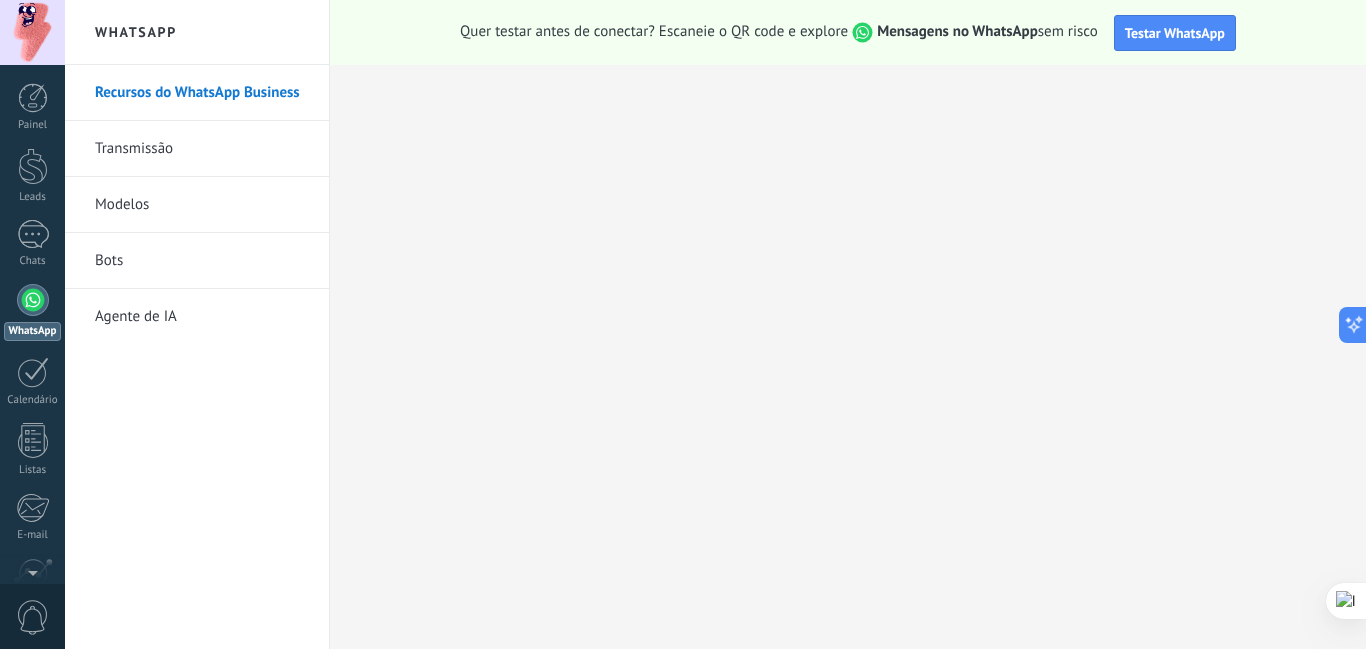 click on "Bots" at bounding box center (202, 261) 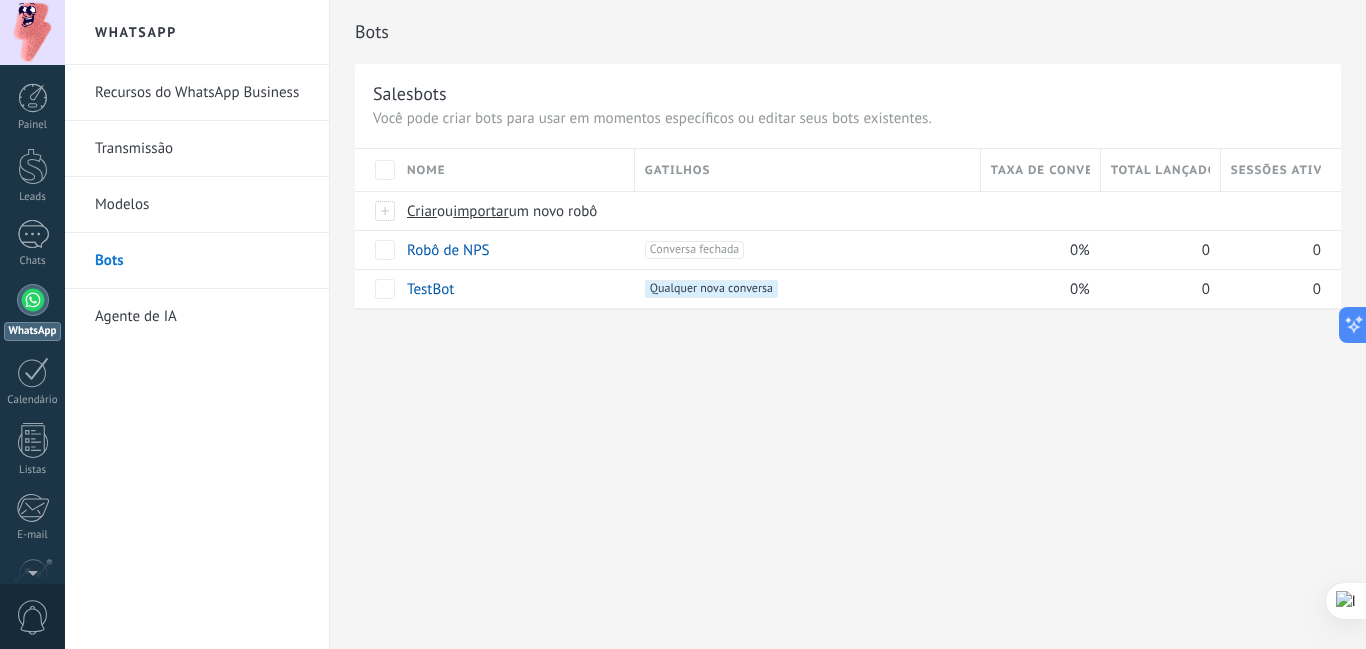 drag, startPoint x: 1180, startPoint y: 525, endPoint x: 969, endPoint y: 478, distance: 216.17123 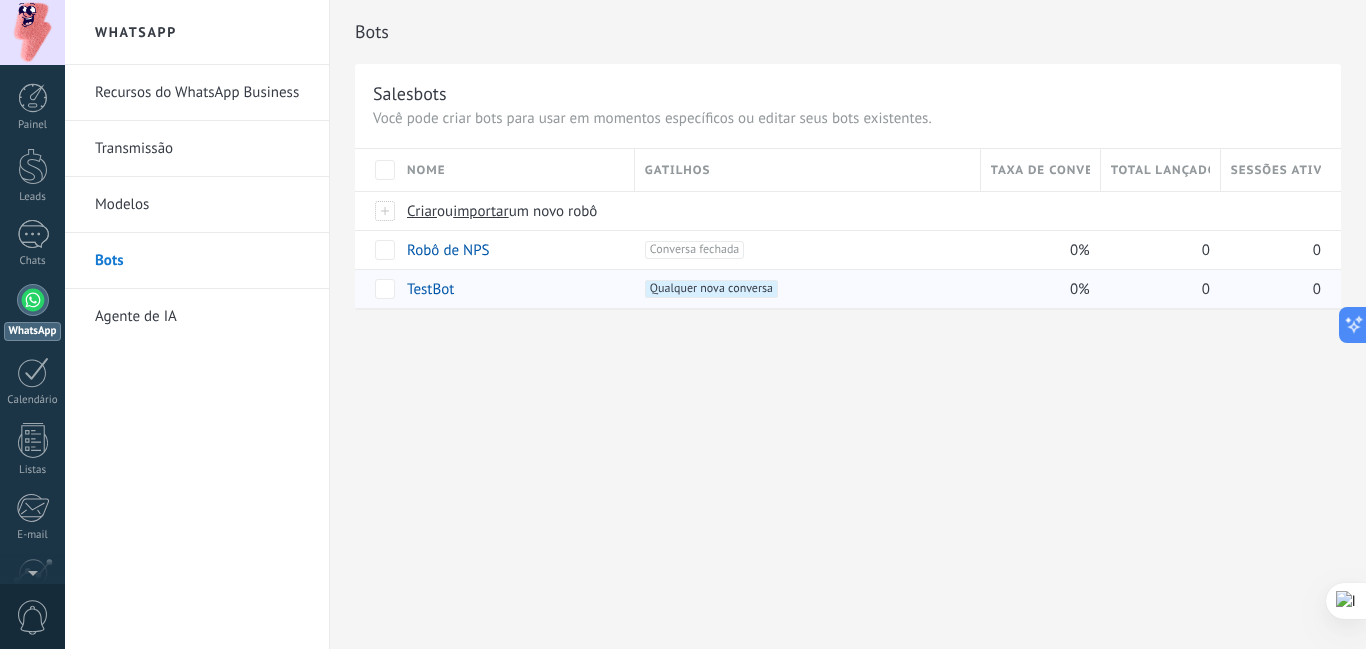 click on "TestBot" at bounding box center (430, 289) 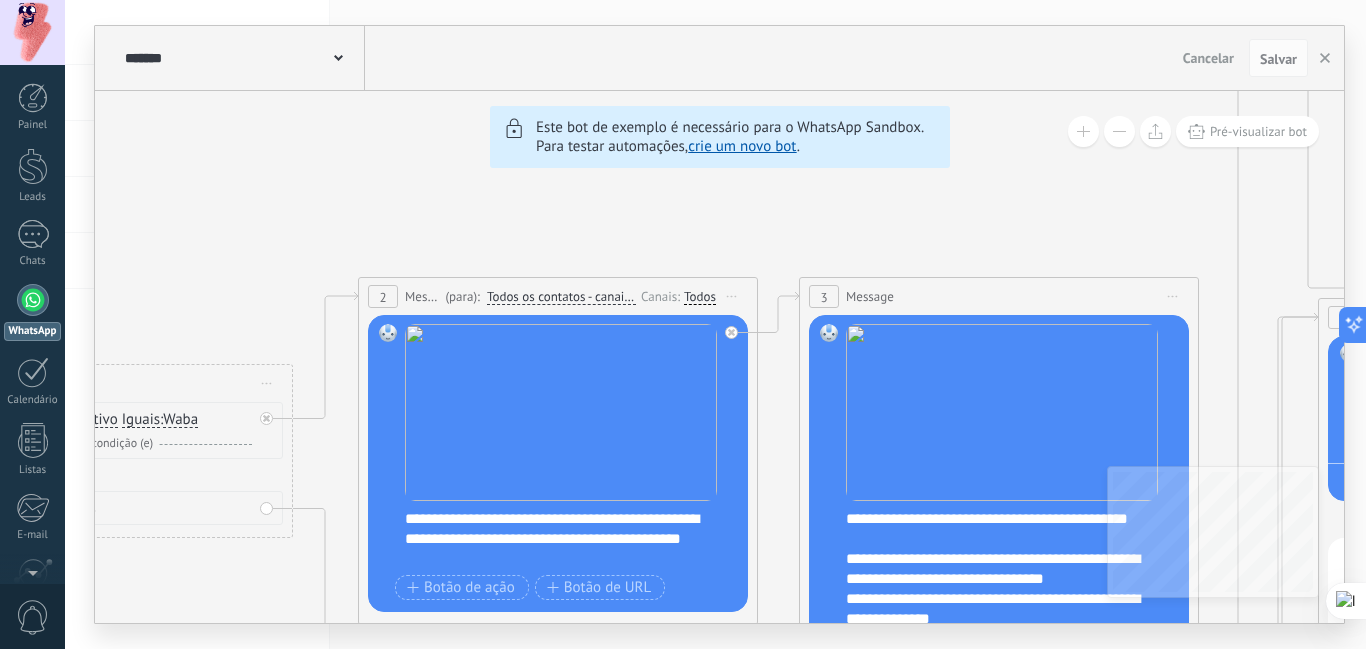 click on "6 Flows 7 List 8 Buttons 9 AI 10 Broadcast 11 Ads 12 Carousel 13 Verification 14 Get started 15 Get a demo" 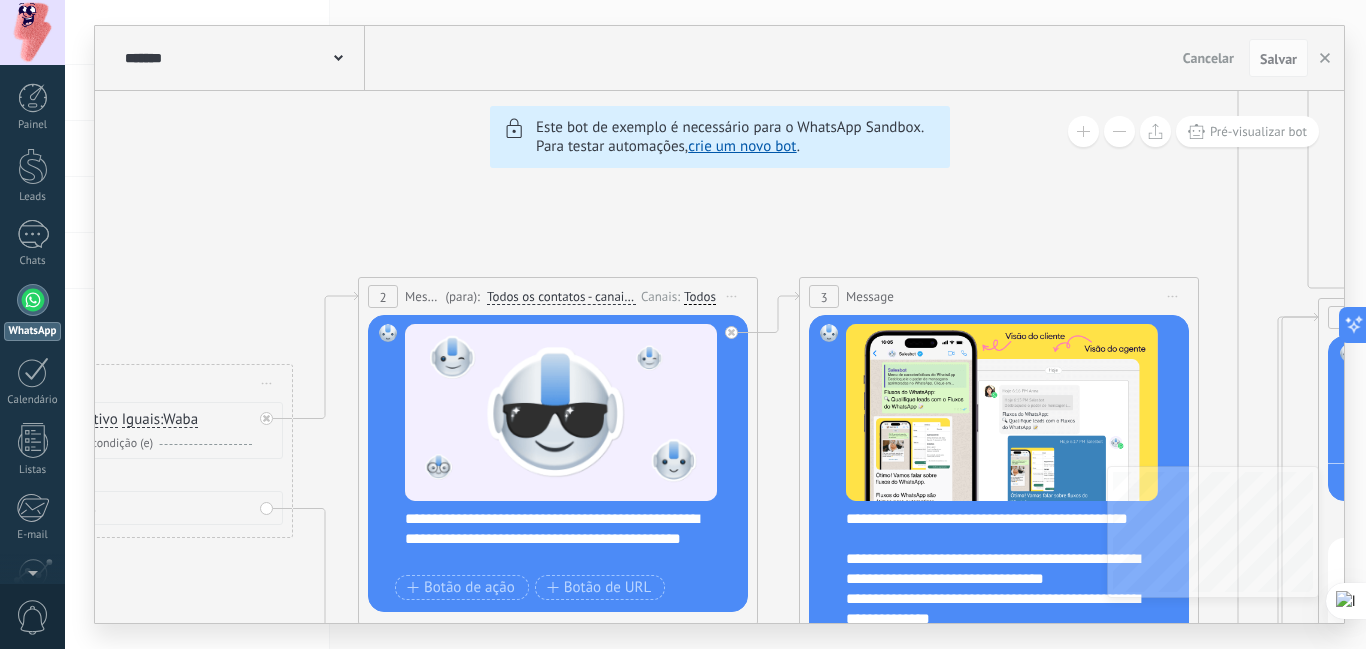 click on "6 Flows 7 List 8 Buttons 9 AI 10 Broadcast 11 Ads 12 Carousel 13 Verification 14 Get started 15 Get a demo" 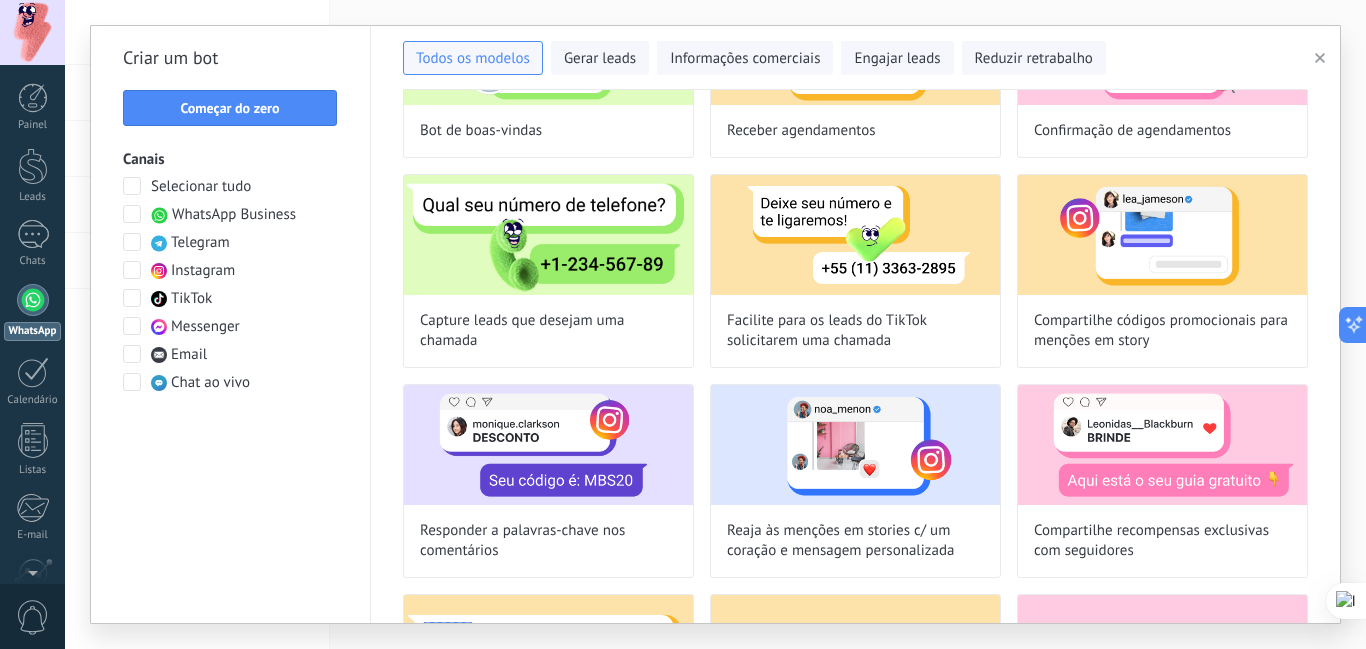 scroll, scrollTop: 277, scrollLeft: 0, axis: vertical 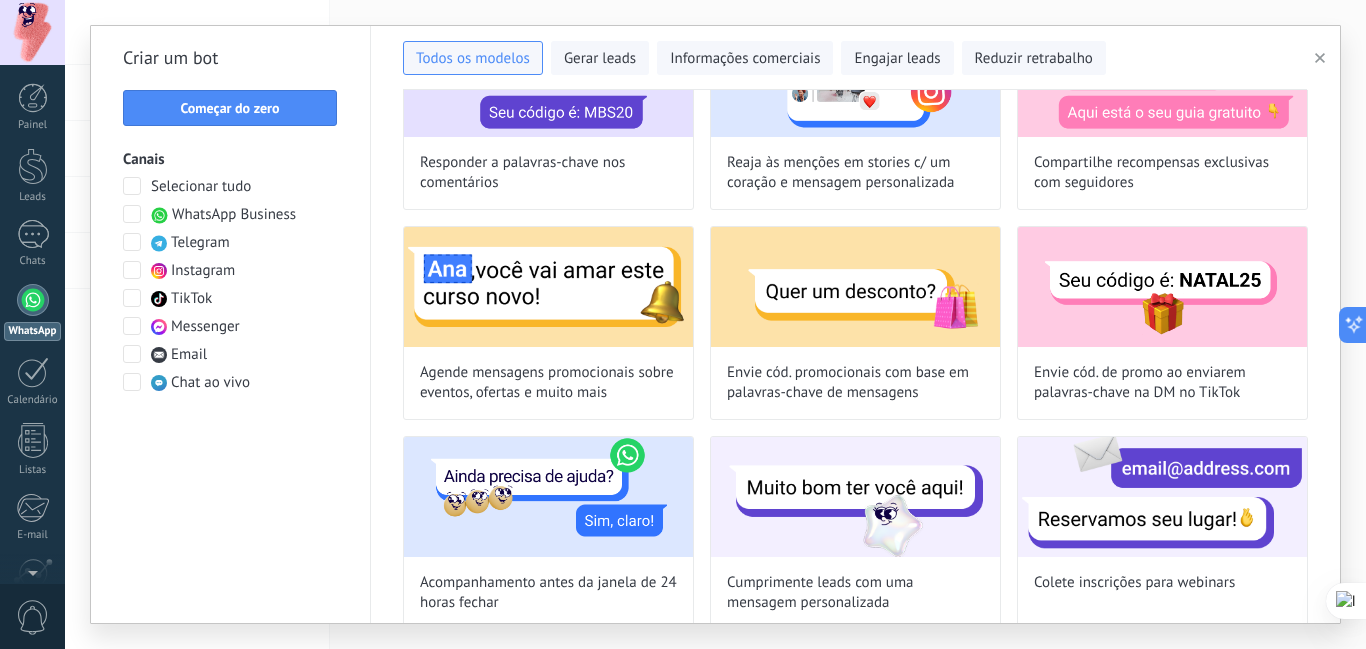 click on "WhatsApp Business" at bounding box center [234, 215] 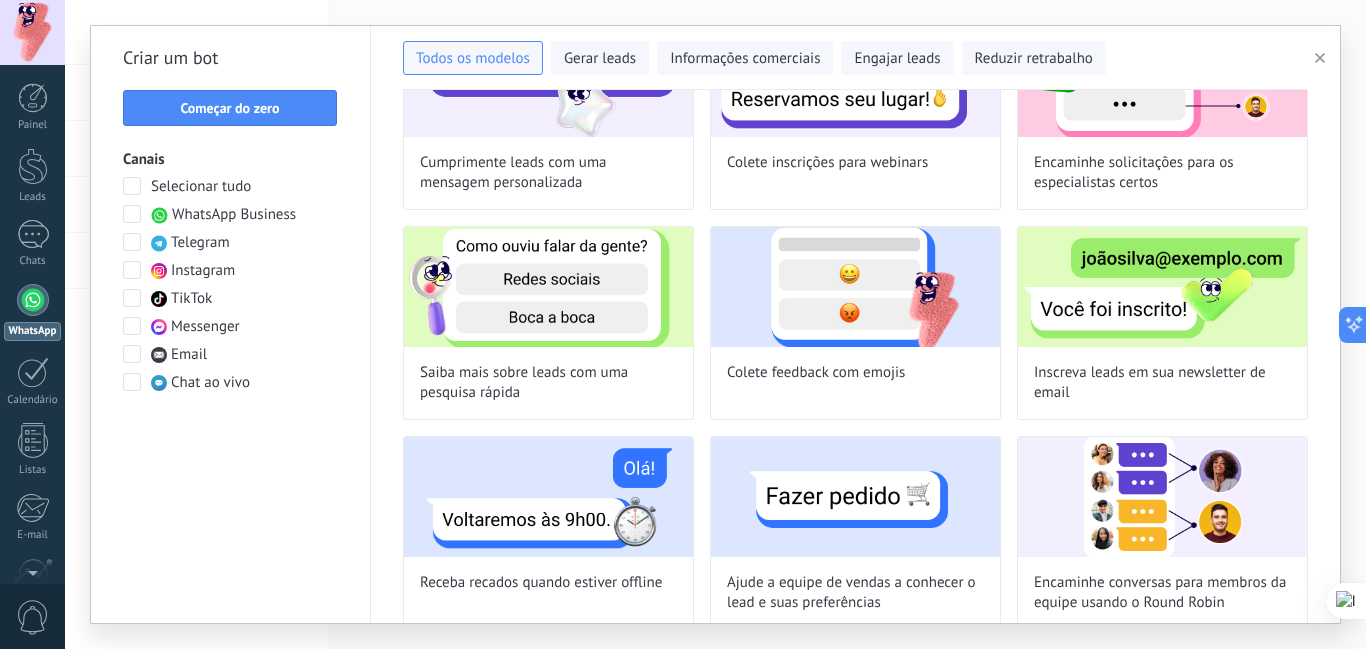 scroll, scrollTop: 148, scrollLeft: 0, axis: vertical 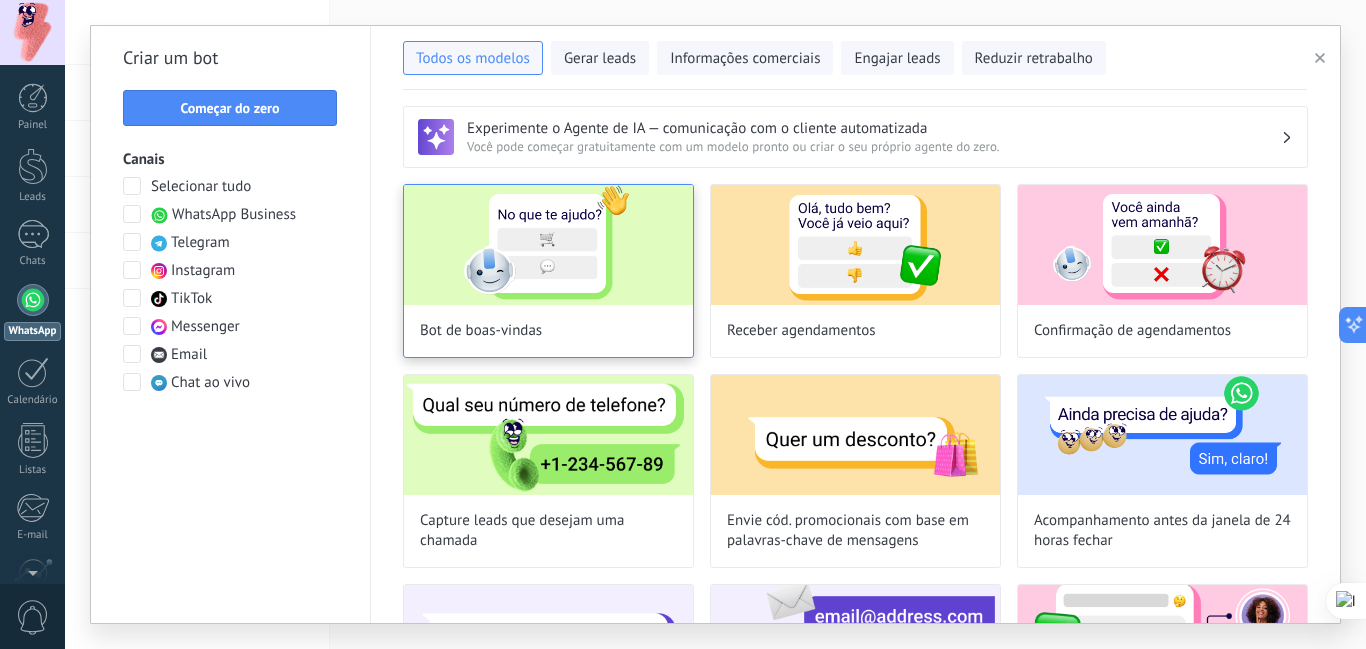 click at bounding box center [548, 245] 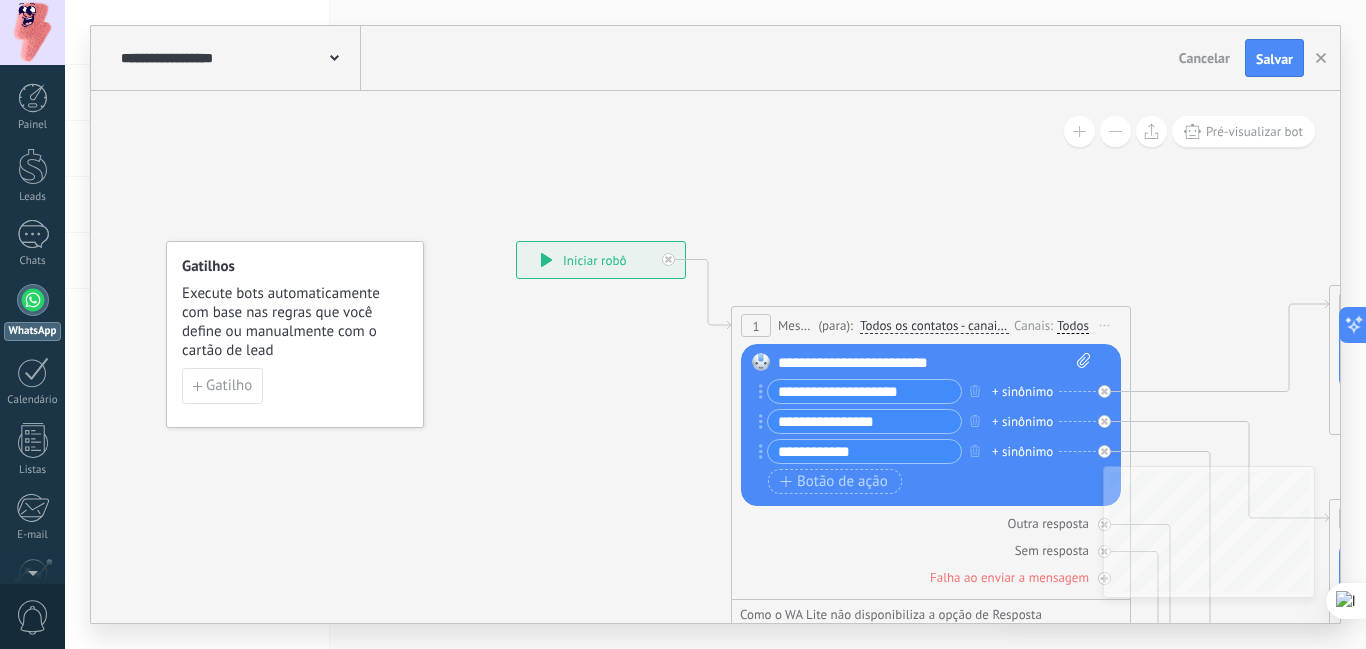 click 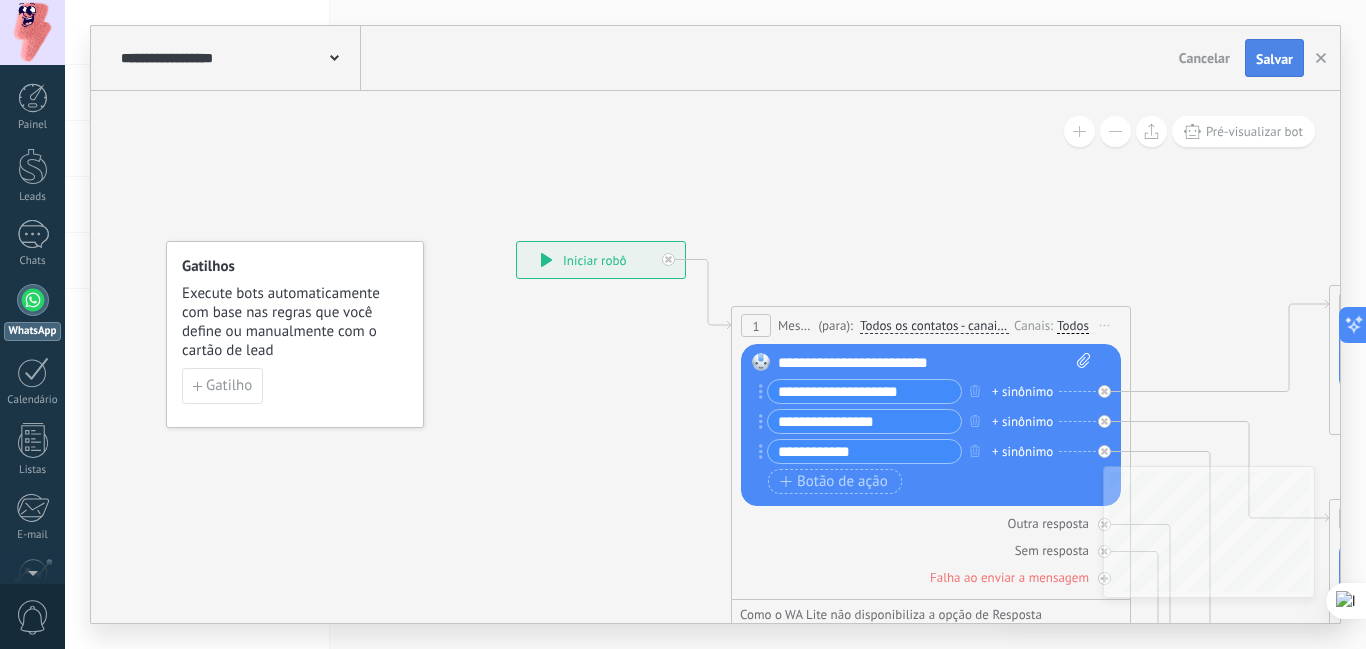 click on "Salvar" at bounding box center (1274, 59) 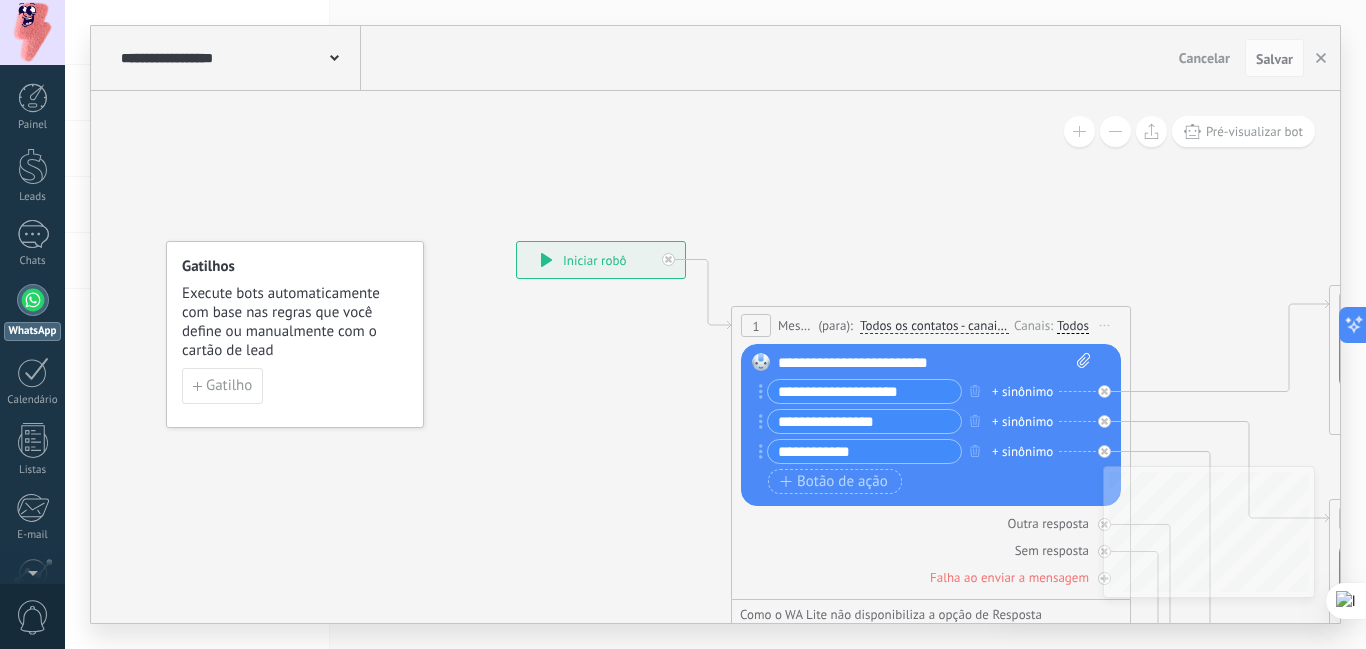 click 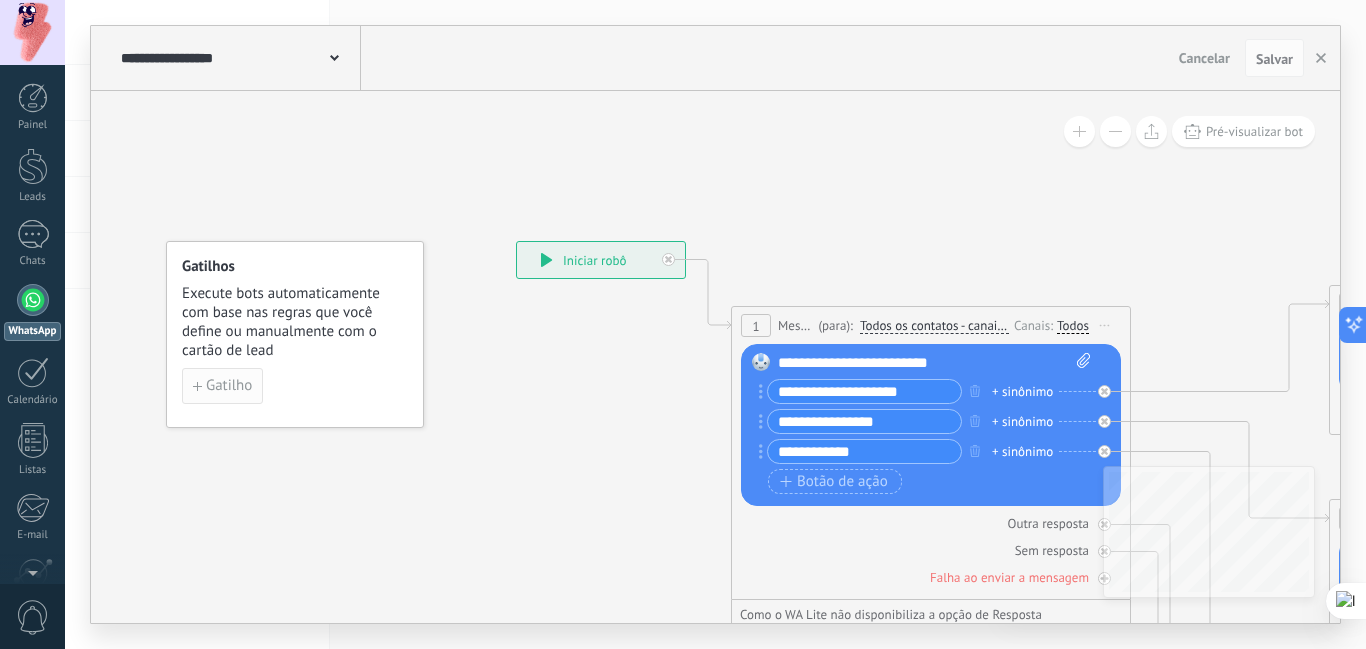 click on "Gatilho" at bounding box center [229, 386] 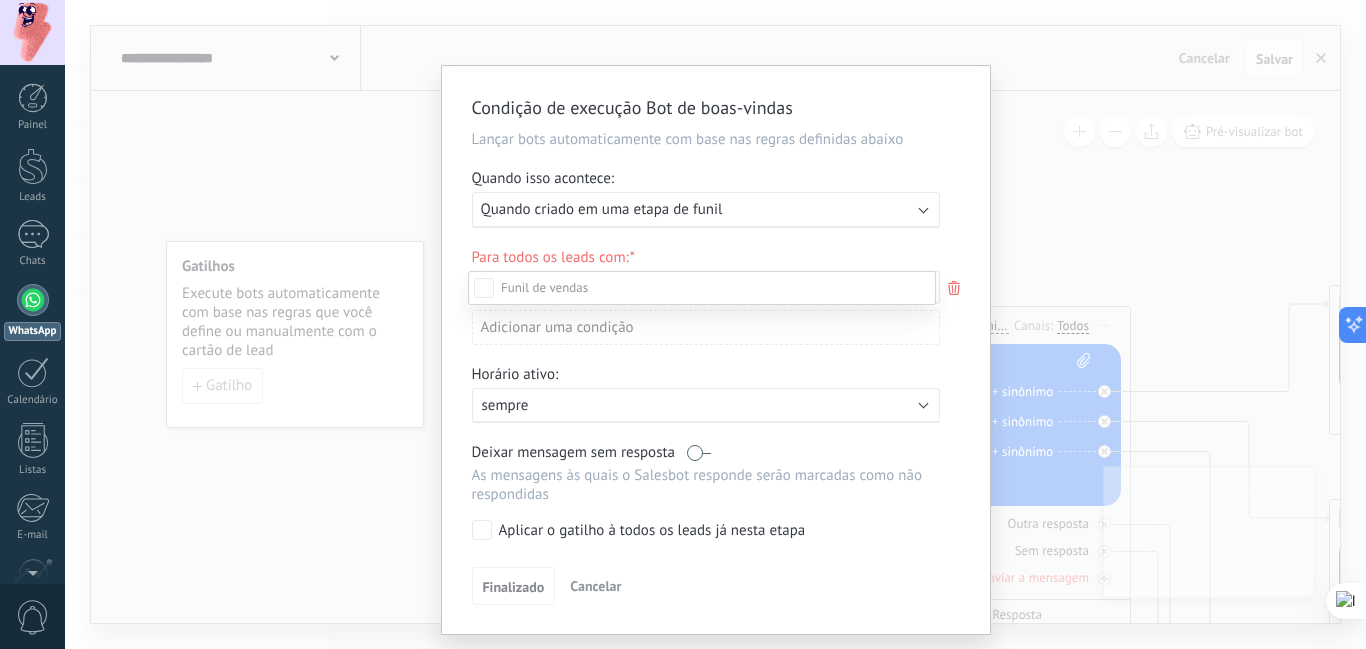 click at bounding box center (715, 324) 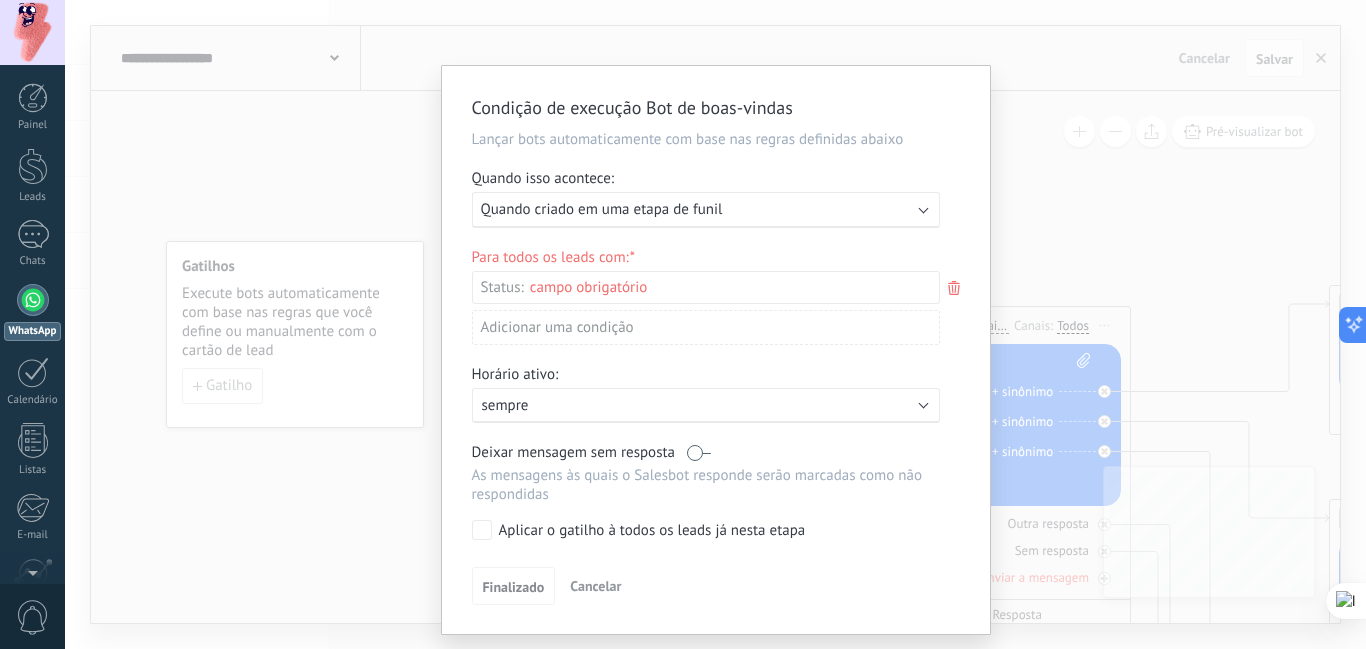click on "Quando criado em uma etapa de funil" at bounding box center (602, 209) 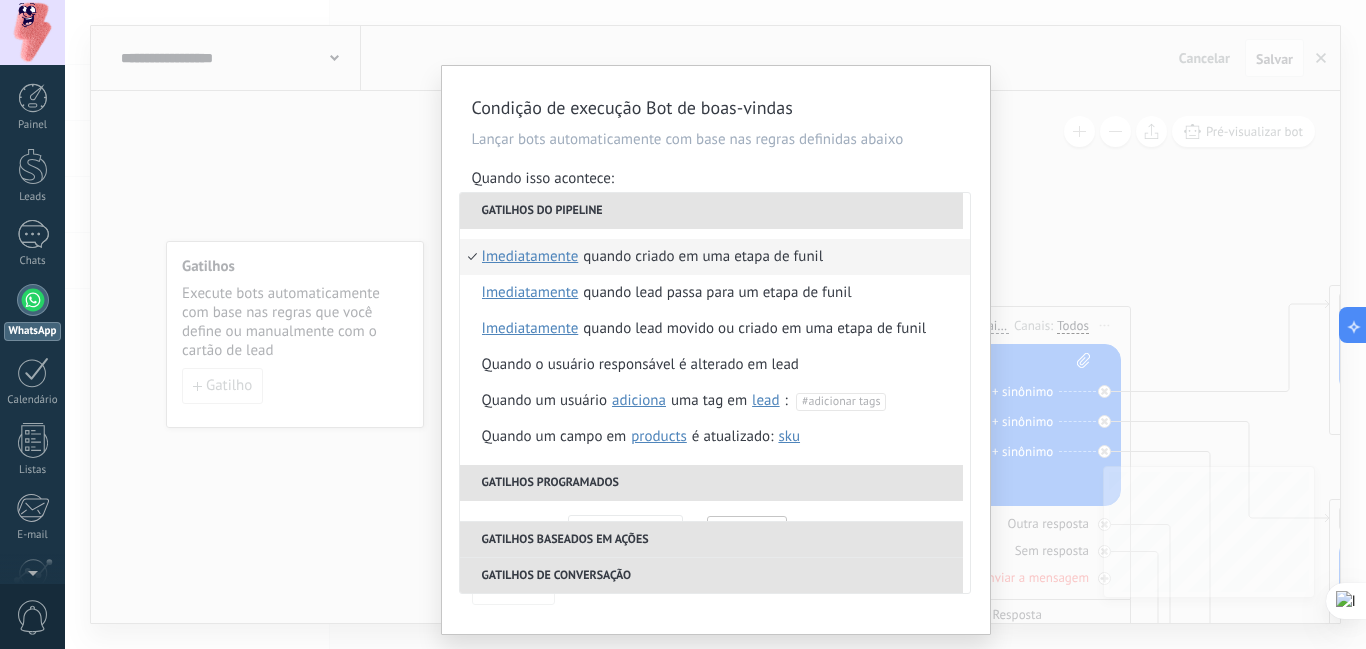 click on "Lançar bots automaticamente com base nas regras definidas abaixo" at bounding box center (716, 139) 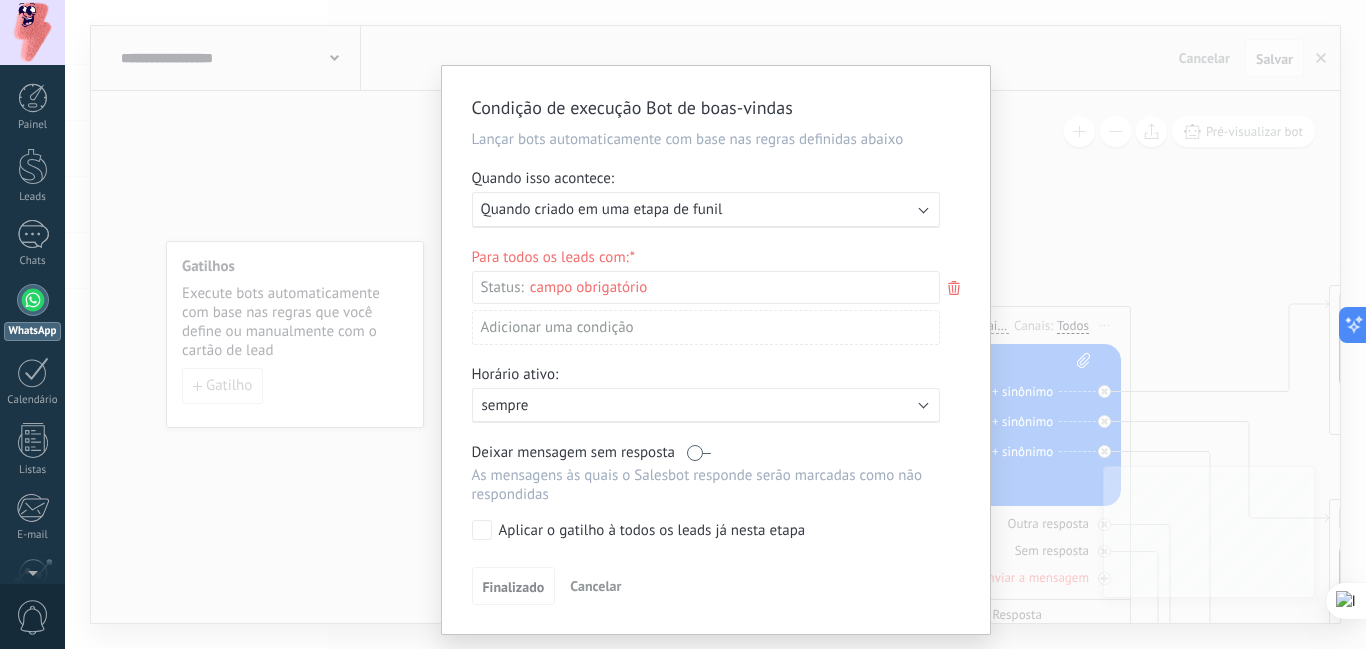 click on "Cancelar" at bounding box center (595, 586) 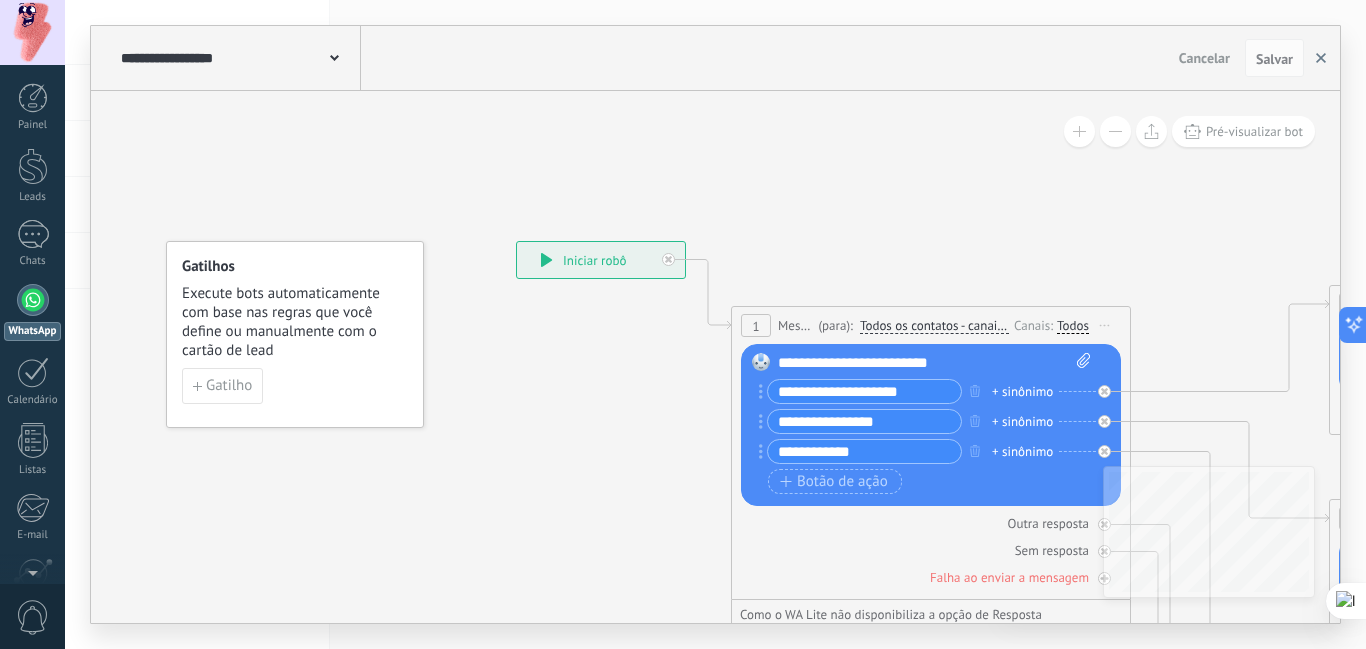 click 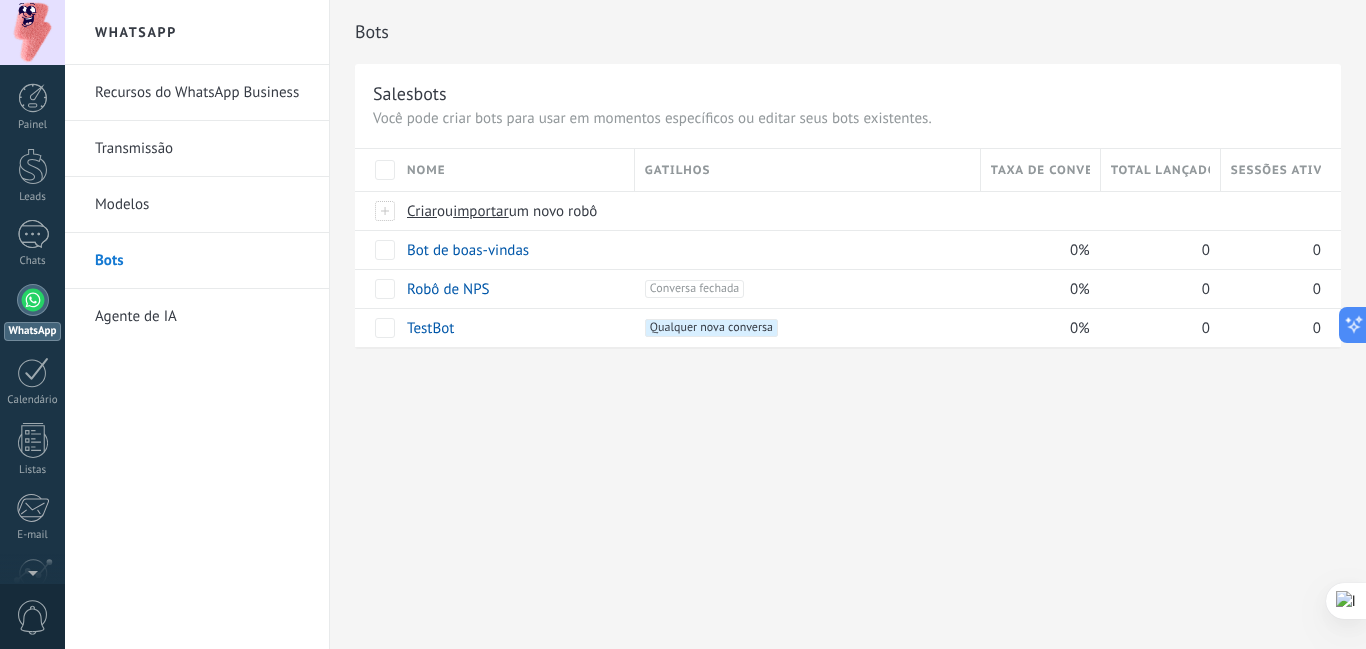 click at bounding box center [33, 300] 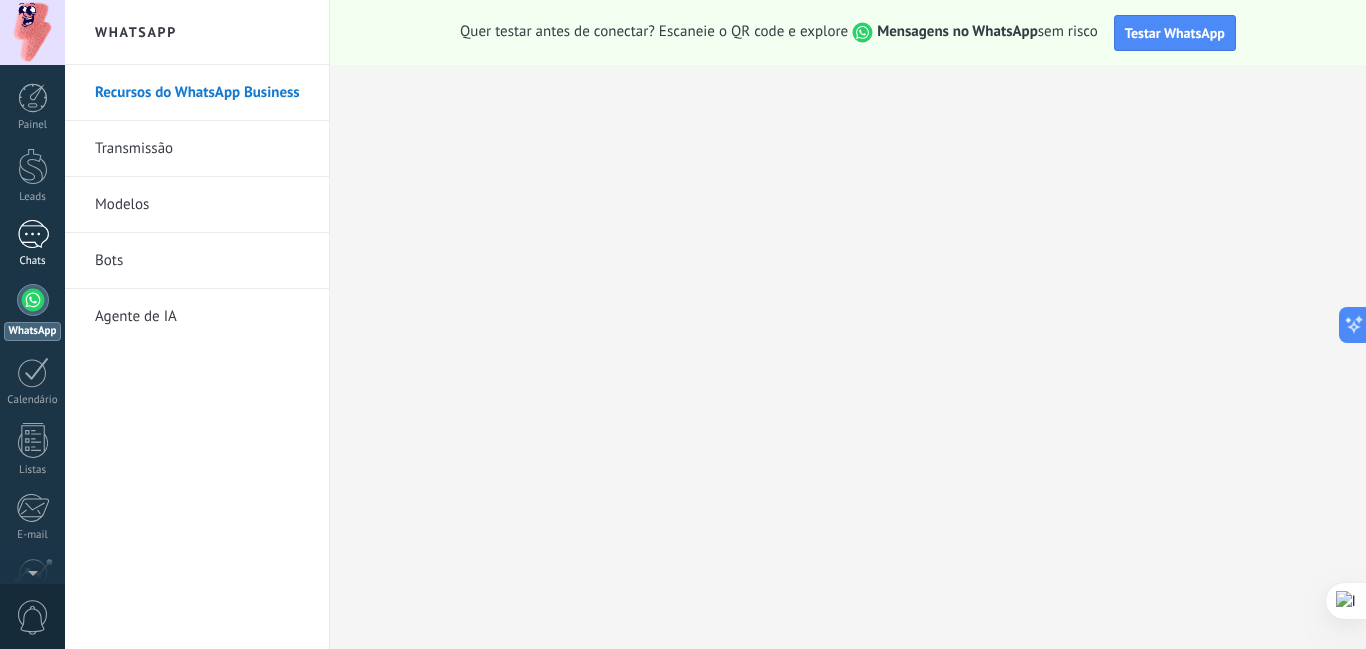 click at bounding box center [33, 234] 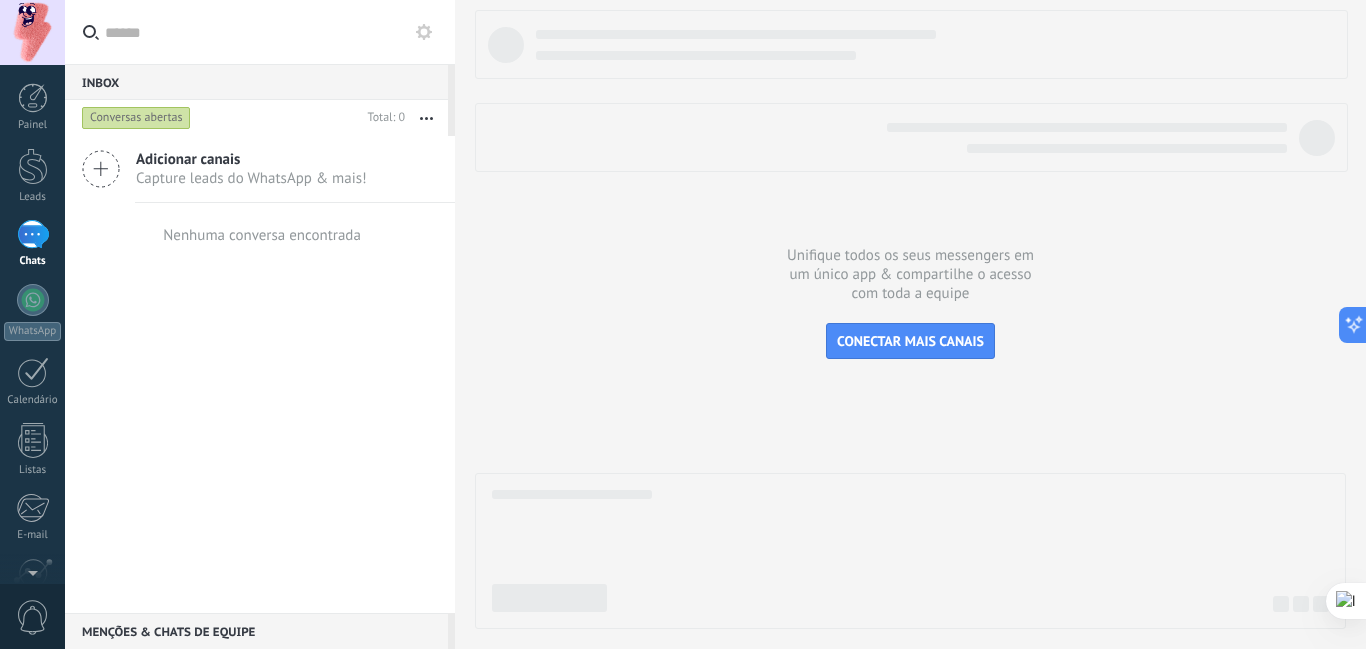 click on "Capture leads do WhatsApp & mais!" at bounding box center (251, 178) 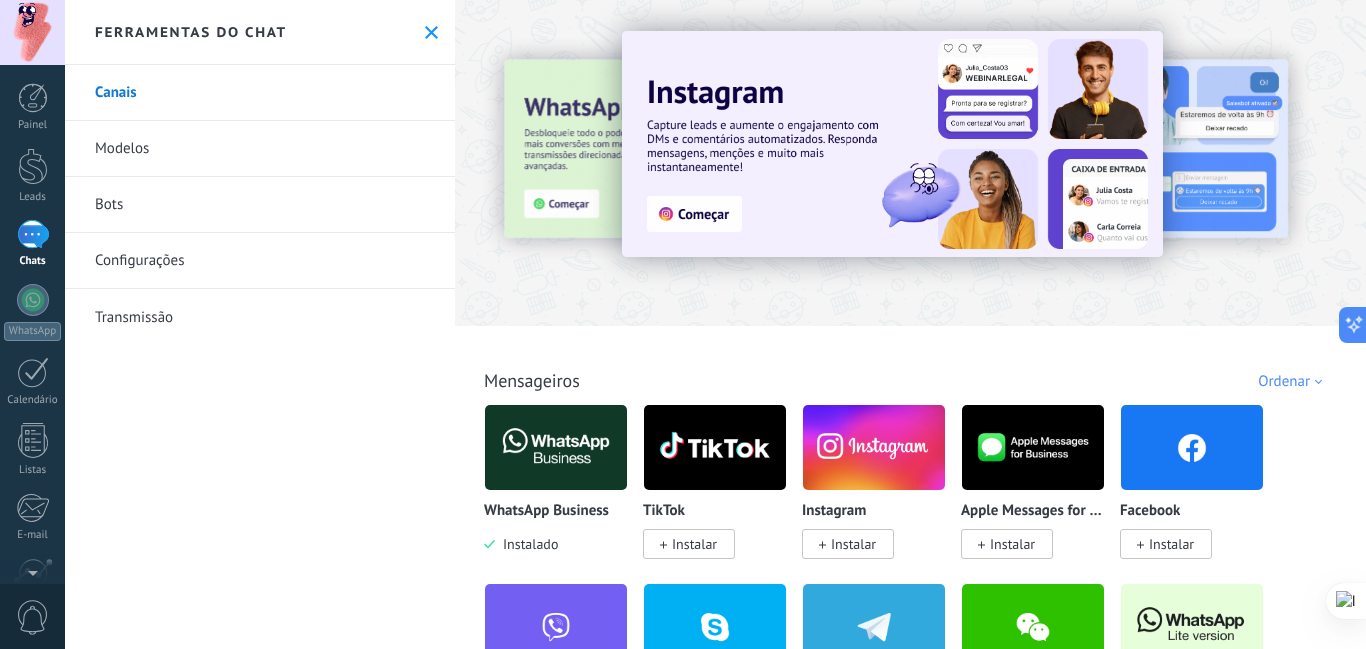 click on "Bots" at bounding box center (260, 205) 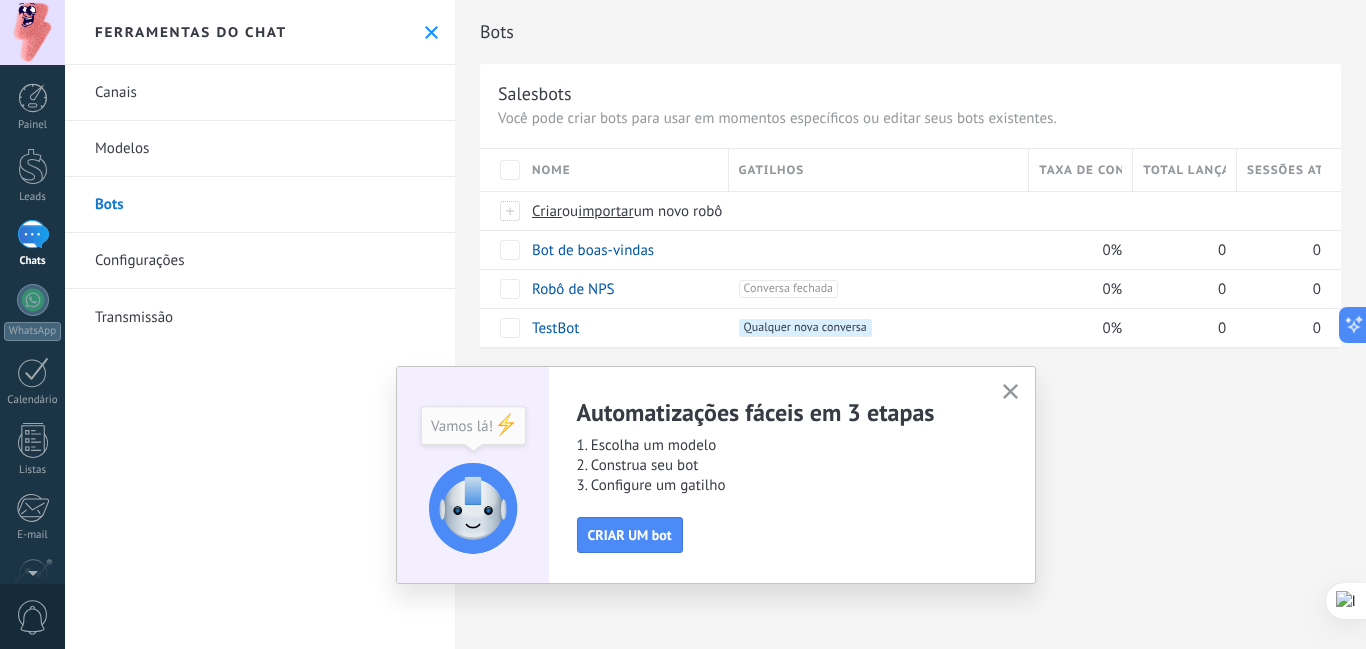 click on "Bots" at bounding box center (260, 205) 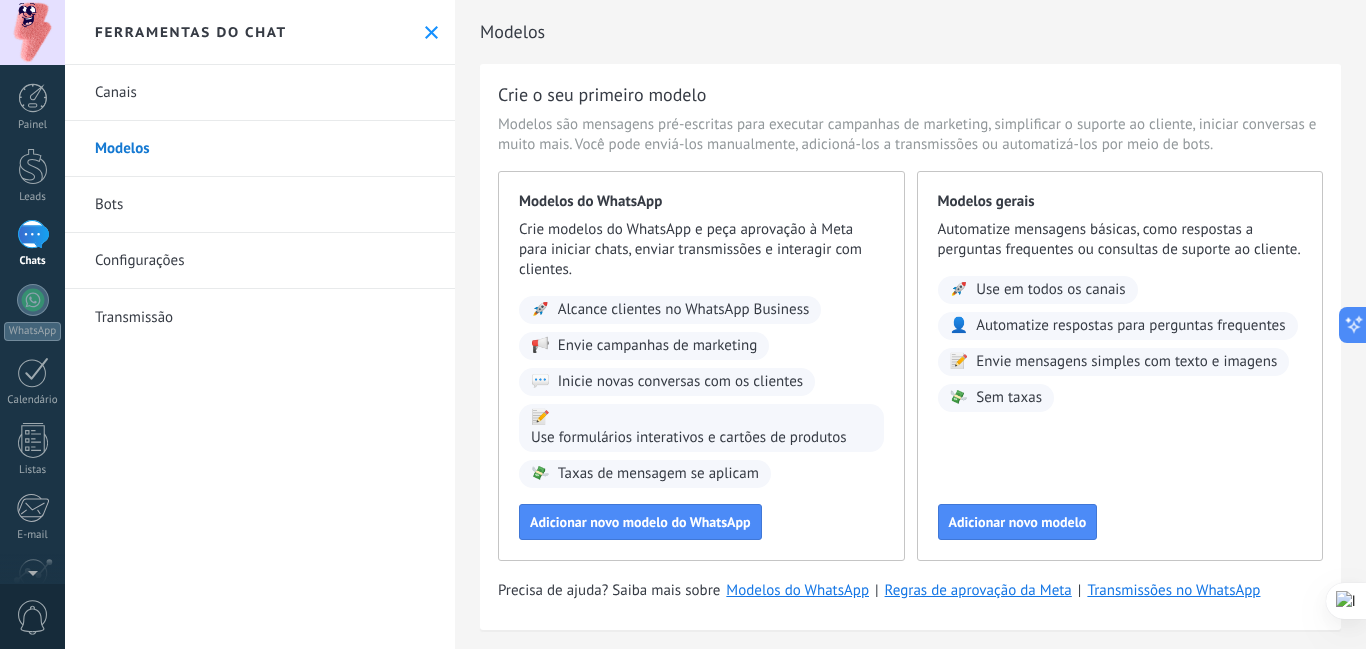 click on "Transmissão" at bounding box center (260, 317) 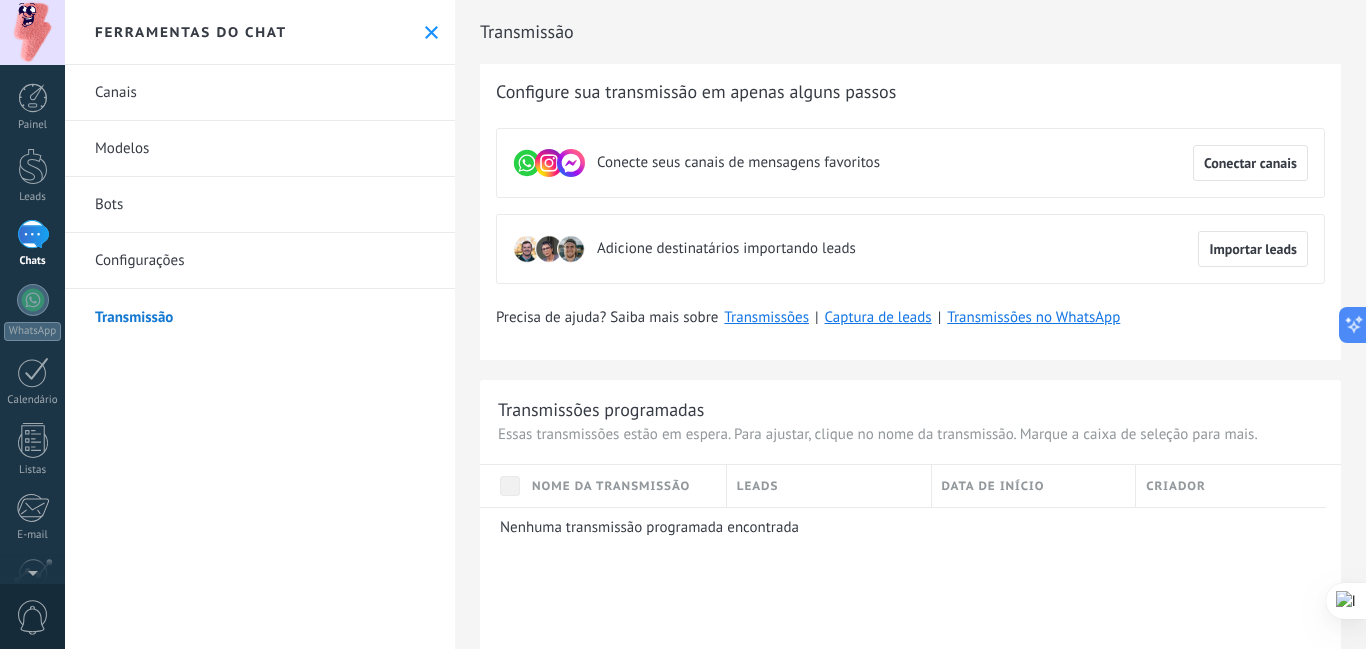 click on "Configurações" at bounding box center [260, 261] 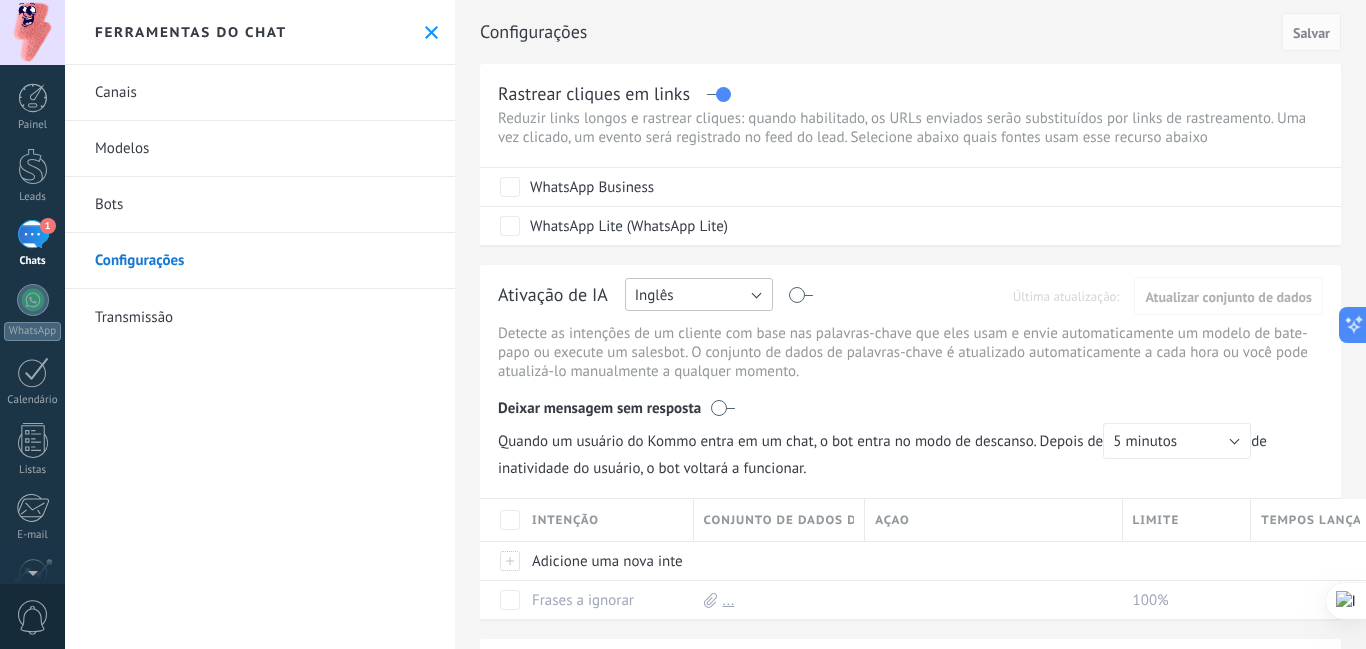 click on "Inglês" at bounding box center (699, 294) 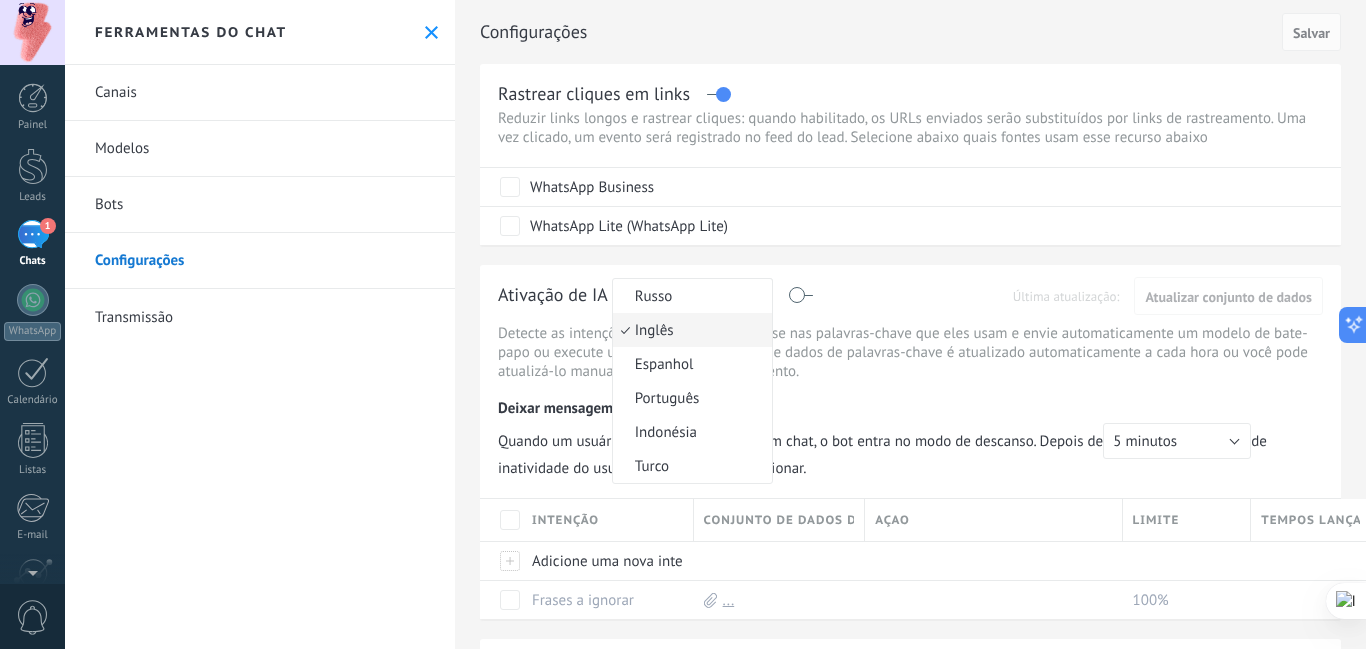 click 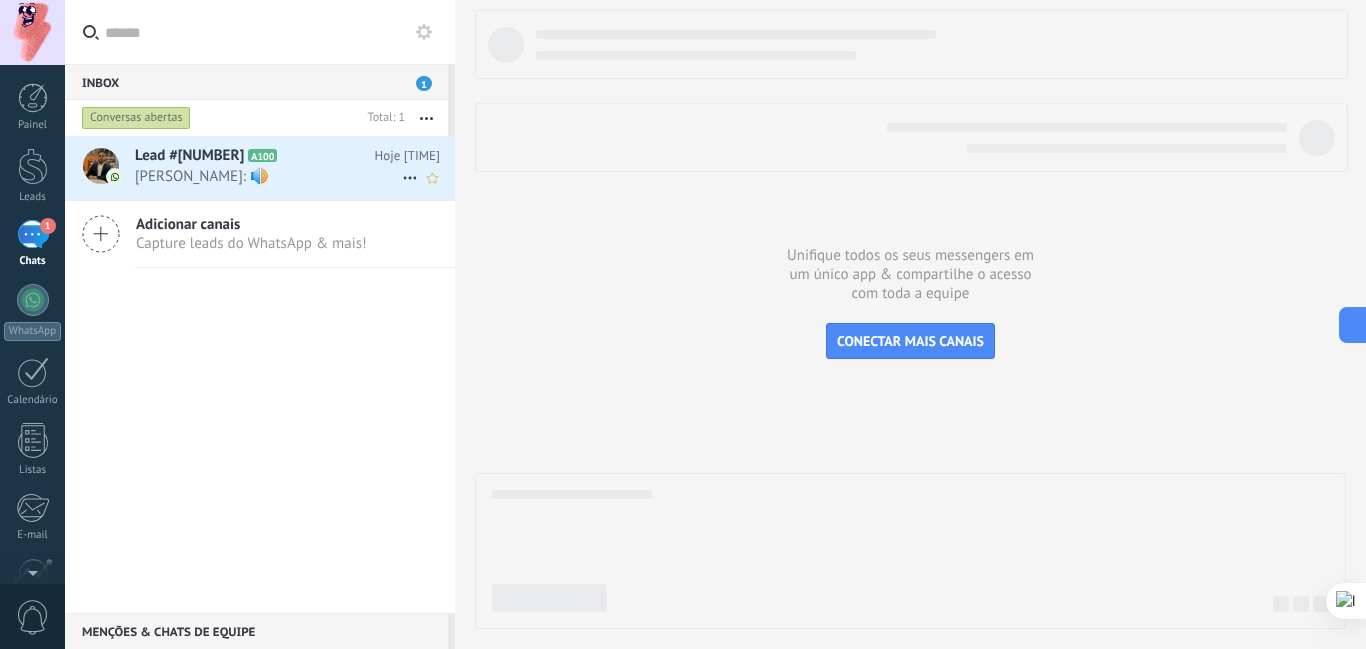 click on "[PERSON_NAME]: 🔊" at bounding box center (268, 176) 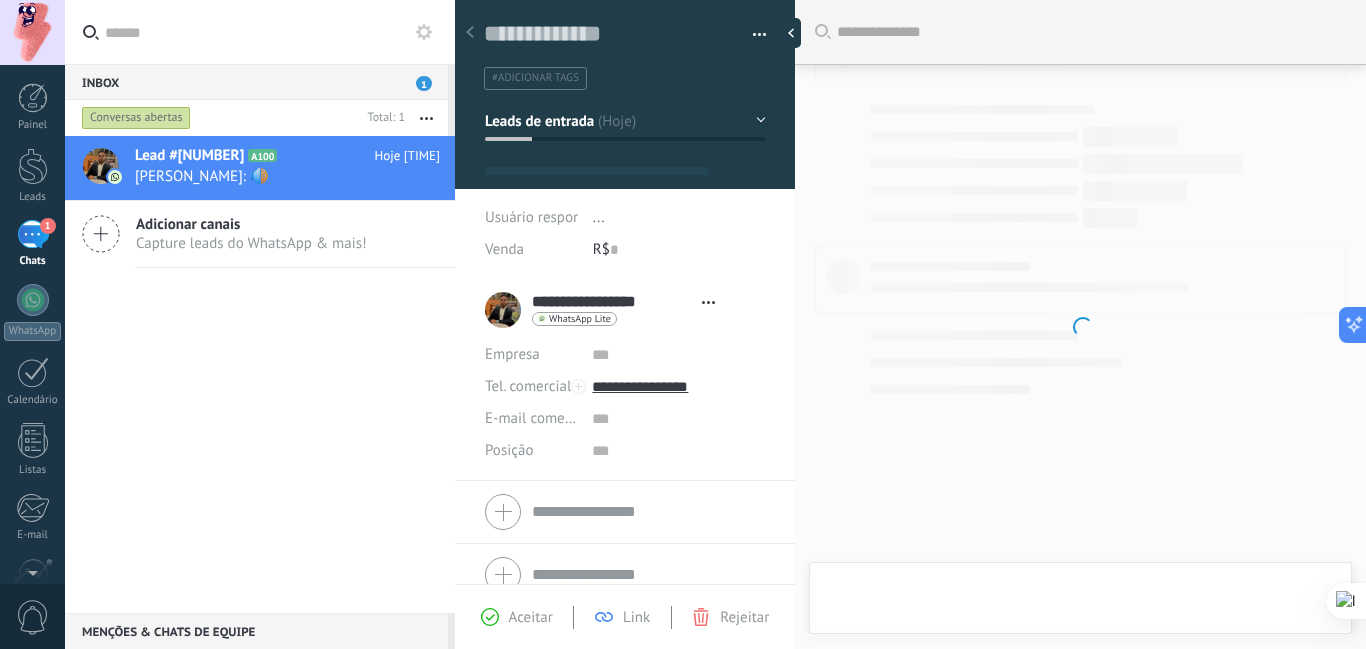 scroll, scrollTop: 103, scrollLeft: 0, axis: vertical 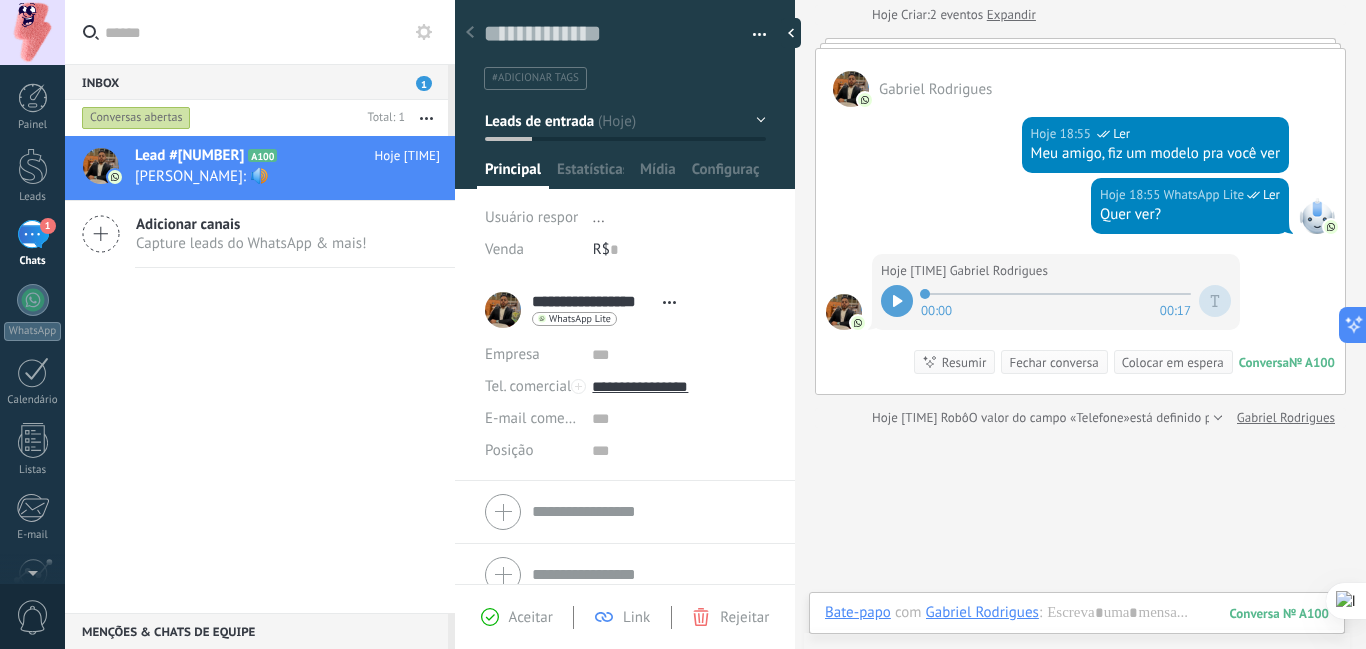 click on "Buscar Carregar mais Hoje Hoje Criar:  2  eventos   Expandir [PERSON_NAME]  Hoje [TIME] WhatsApp Lite  Ler Meu amigo, fiz um modelo pra você ver Hoje [TIME] WhatsApp Lite  Ler Quer ver? Hoje [TIME] [PERSON_NAME]  00:00 00:17 Conversa  № A100 Conversa № A100 Resumir Resumir Fechar conversa Colocar em espera Hoje [TIME] [PERSON_NAME]: 🔊 Conversa № A100 Hoje [TIME] Robô  O valor do campo «Telefone»  está definido para «[PHONE]» [PERSON_NAME] Nenhuma tarefa planejada, comece   adicionando uma  Participantes:  0 Adicionar membro Bots:  0" at bounding box center [1080, 337] 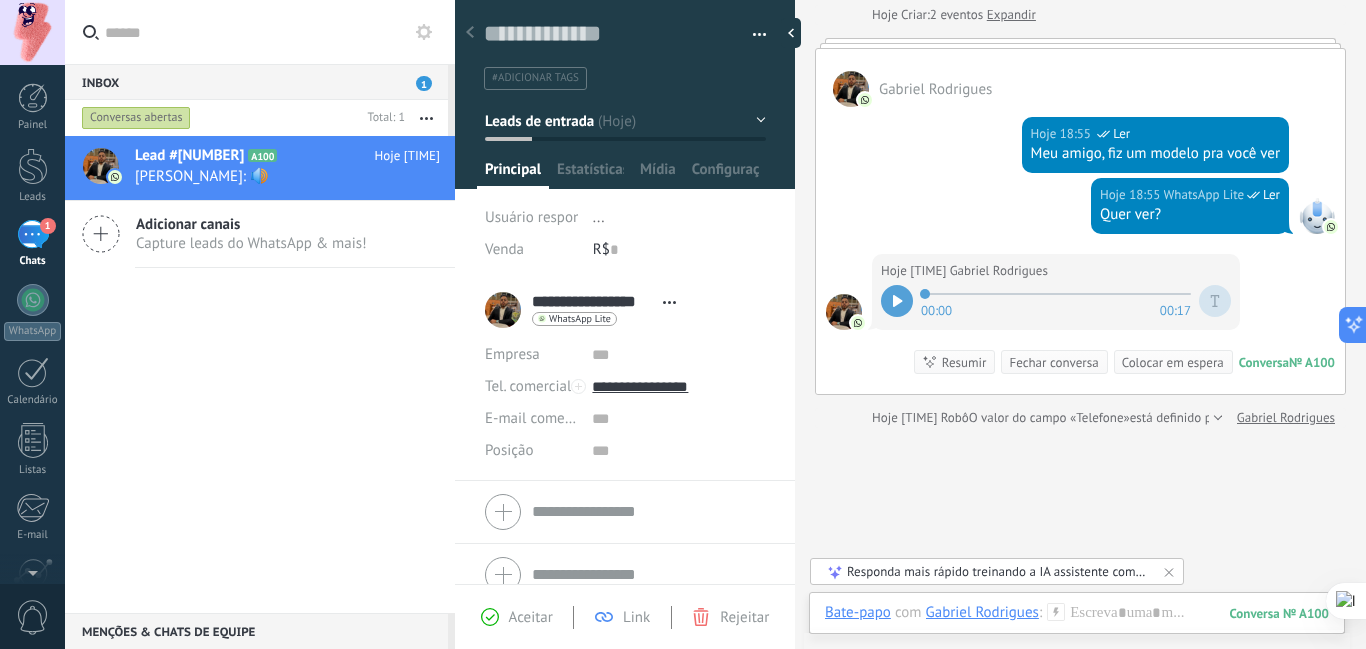 click on "Responda mais rápido treinando a IA assistente com sua fonte de dados" at bounding box center (998, 571) 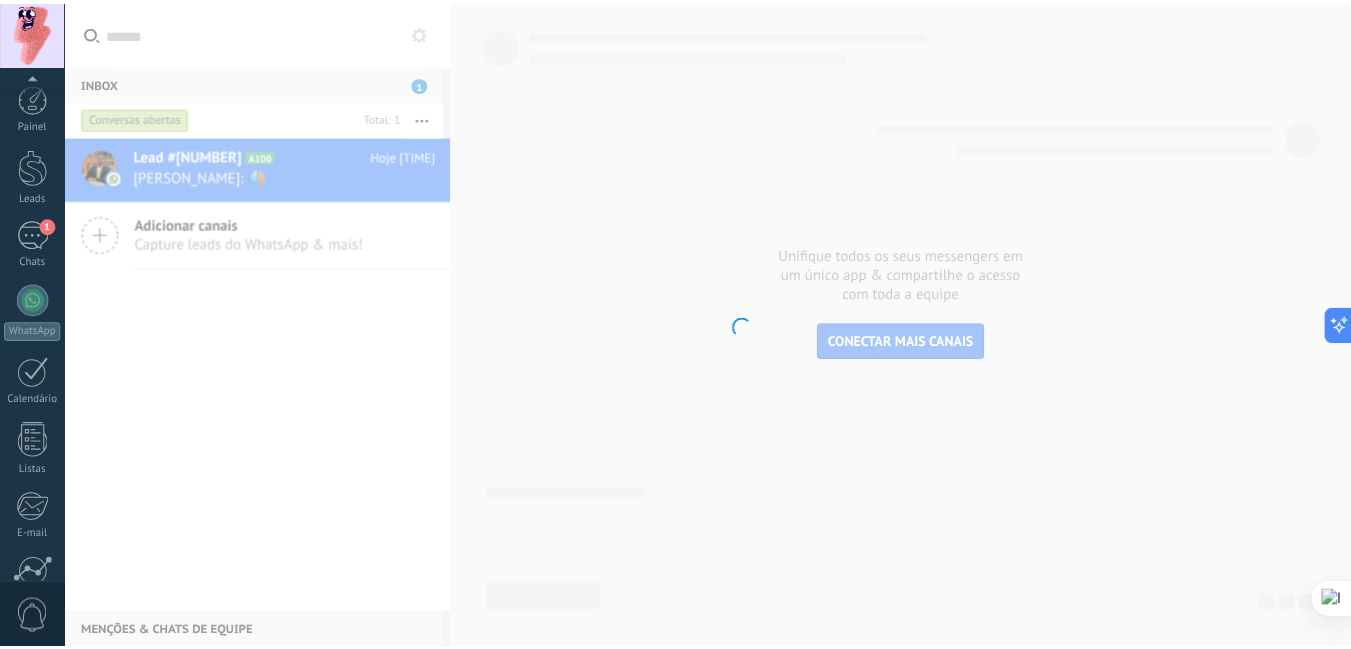 scroll, scrollTop: 183, scrollLeft: 0, axis: vertical 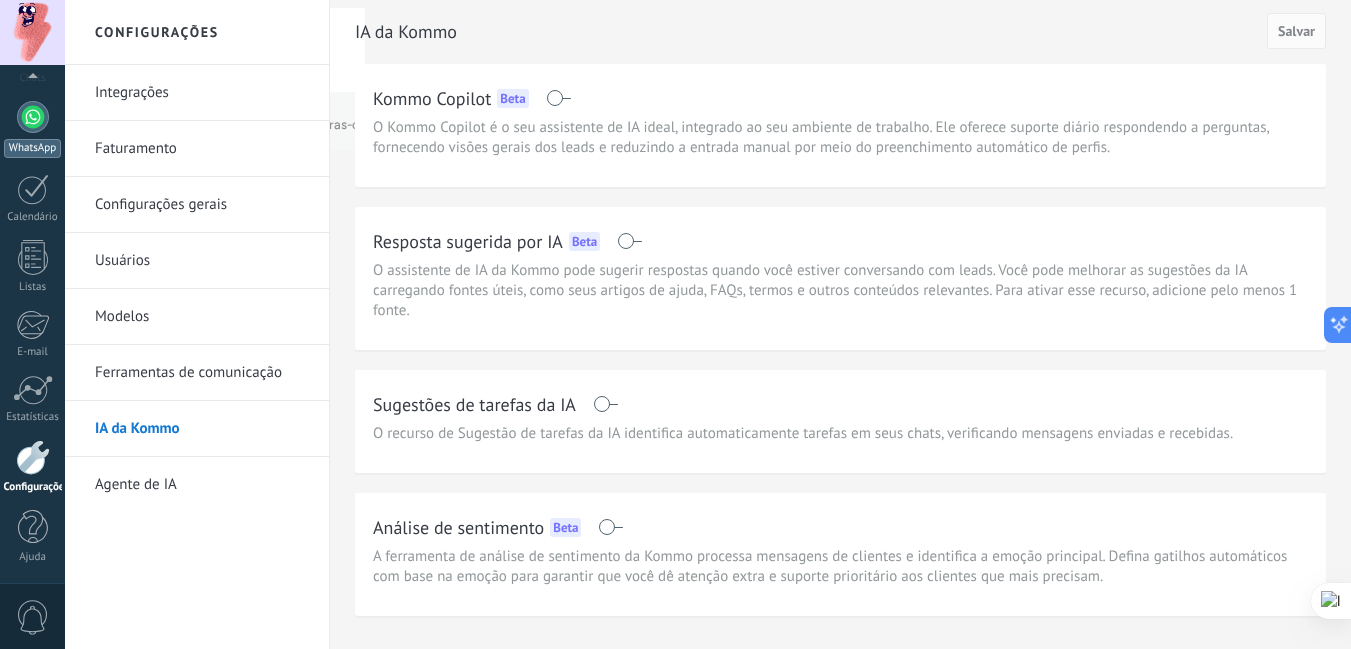 click at bounding box center [33, 117] 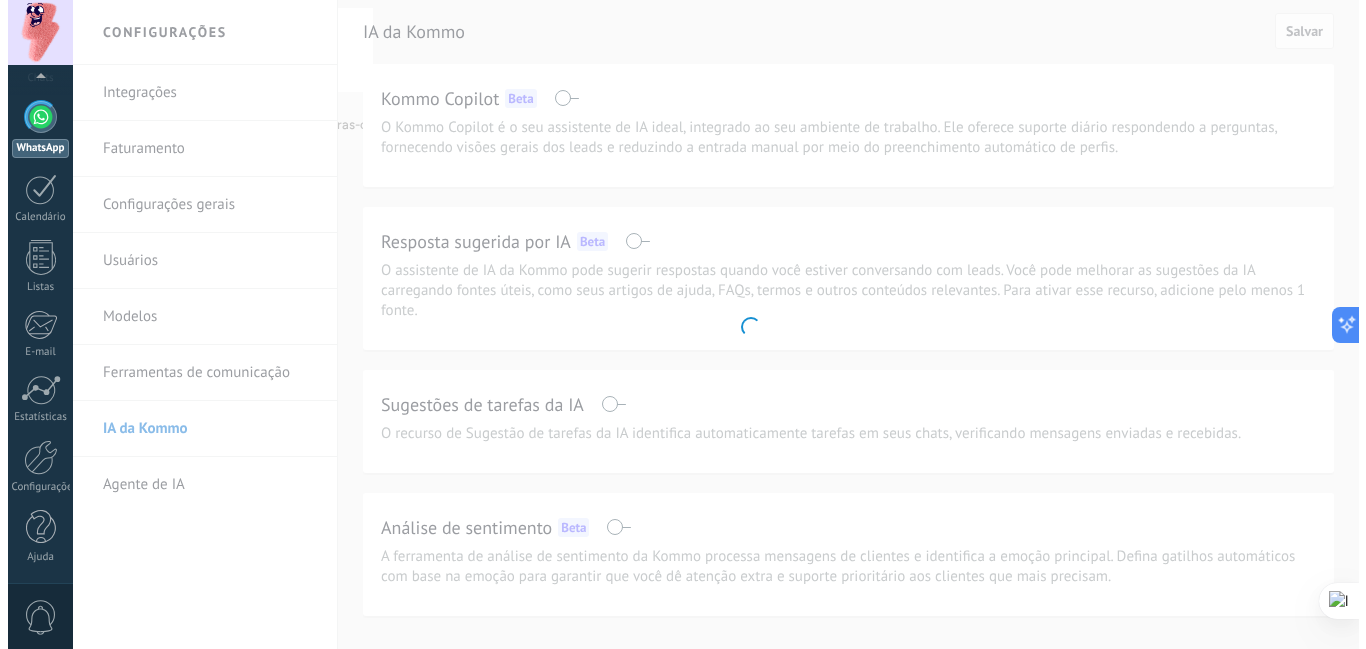 scroll, scrollTop: 0, scrollLeft: 0, axis: both 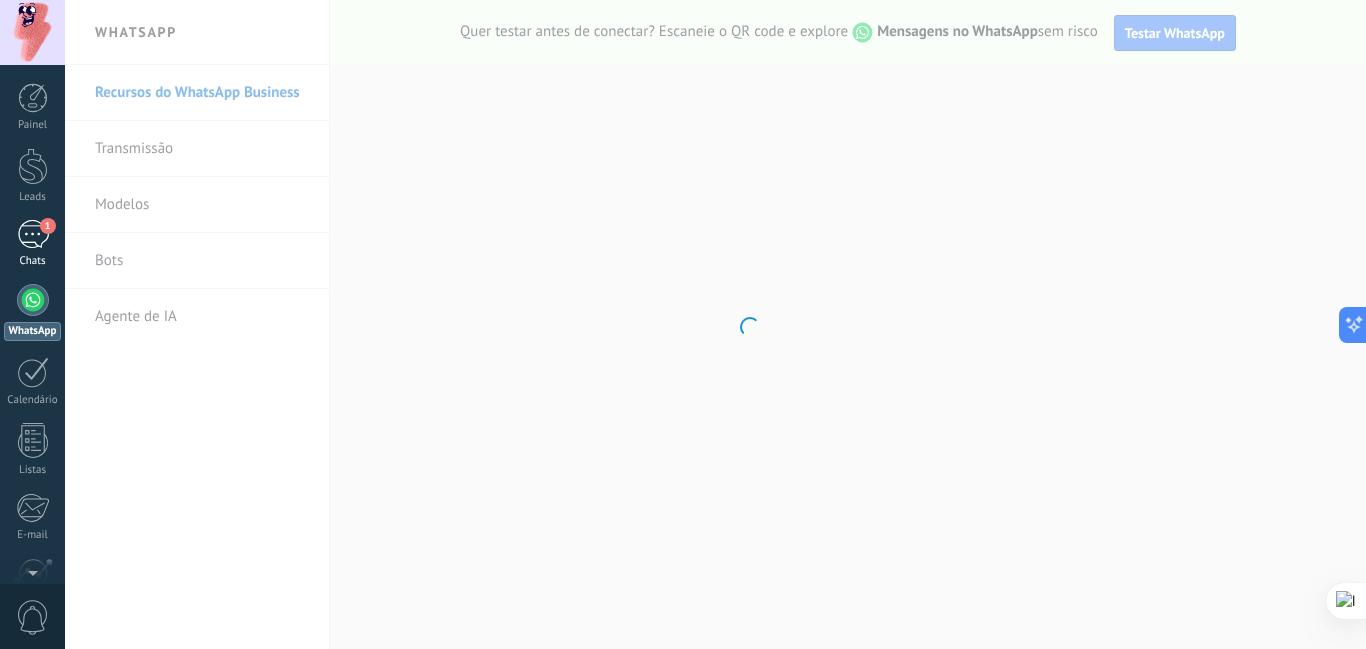 click on "1" at bounding box center [33, 234] 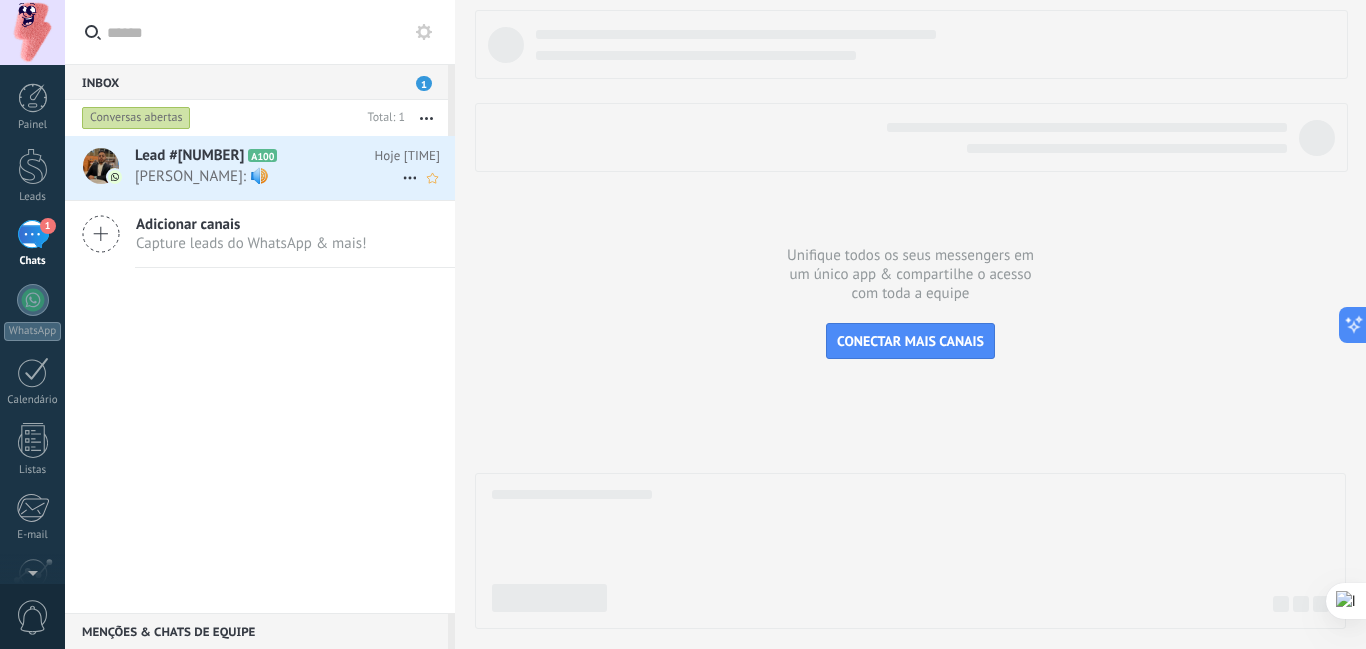 click on "[PERSON_NAME]: 🔊" at bounding box center (268, 176) 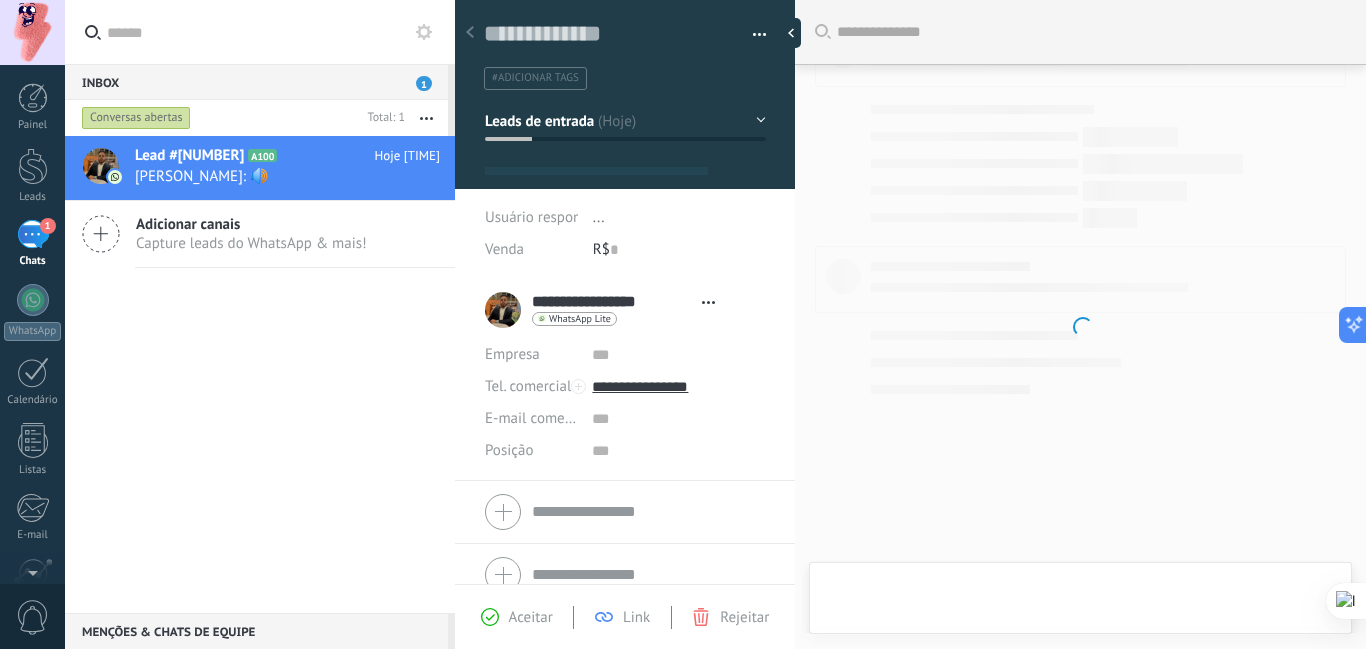 type on "**********" 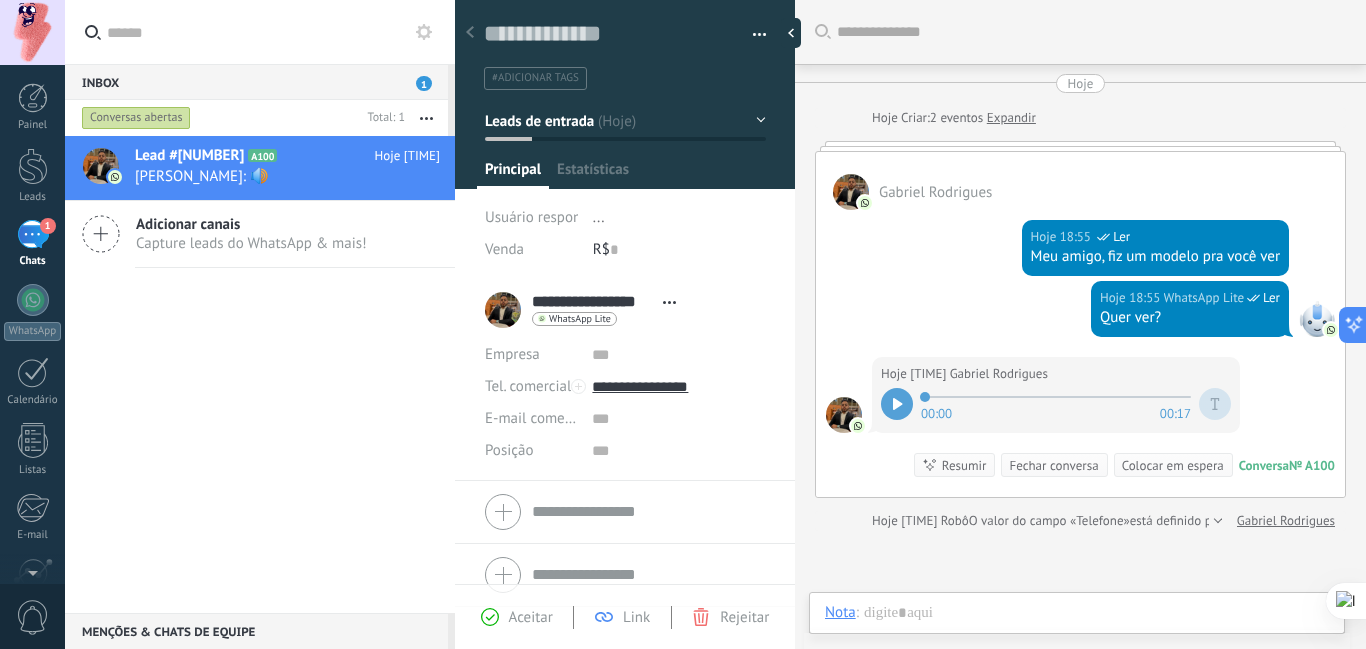 scroll, scrollTop: 103, scrollLeft: 0, axis: vertical 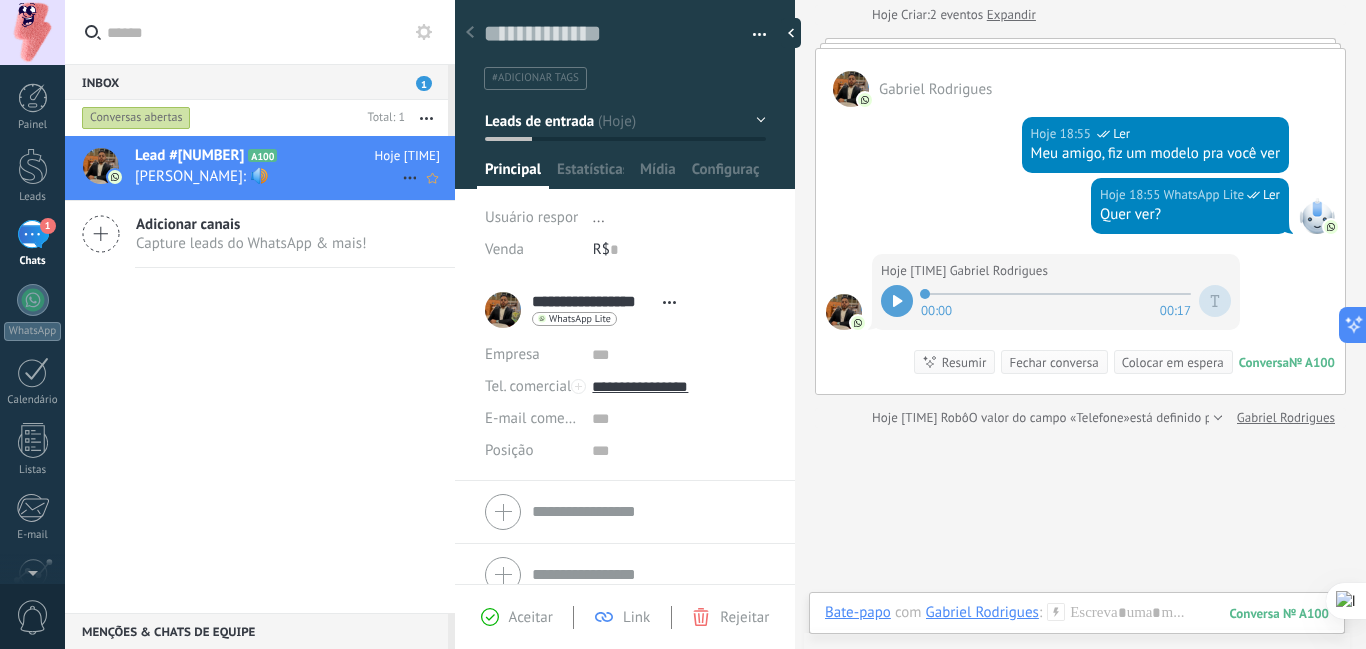 click 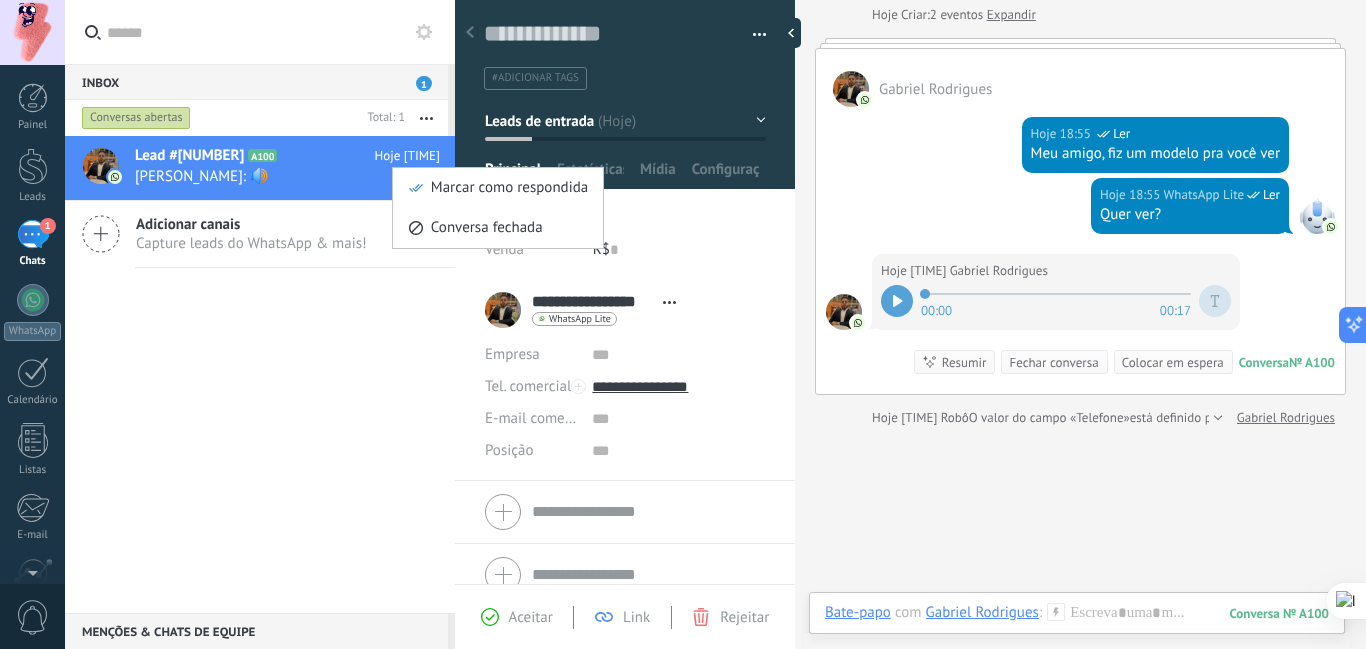 click at bounding box center [683, 324] 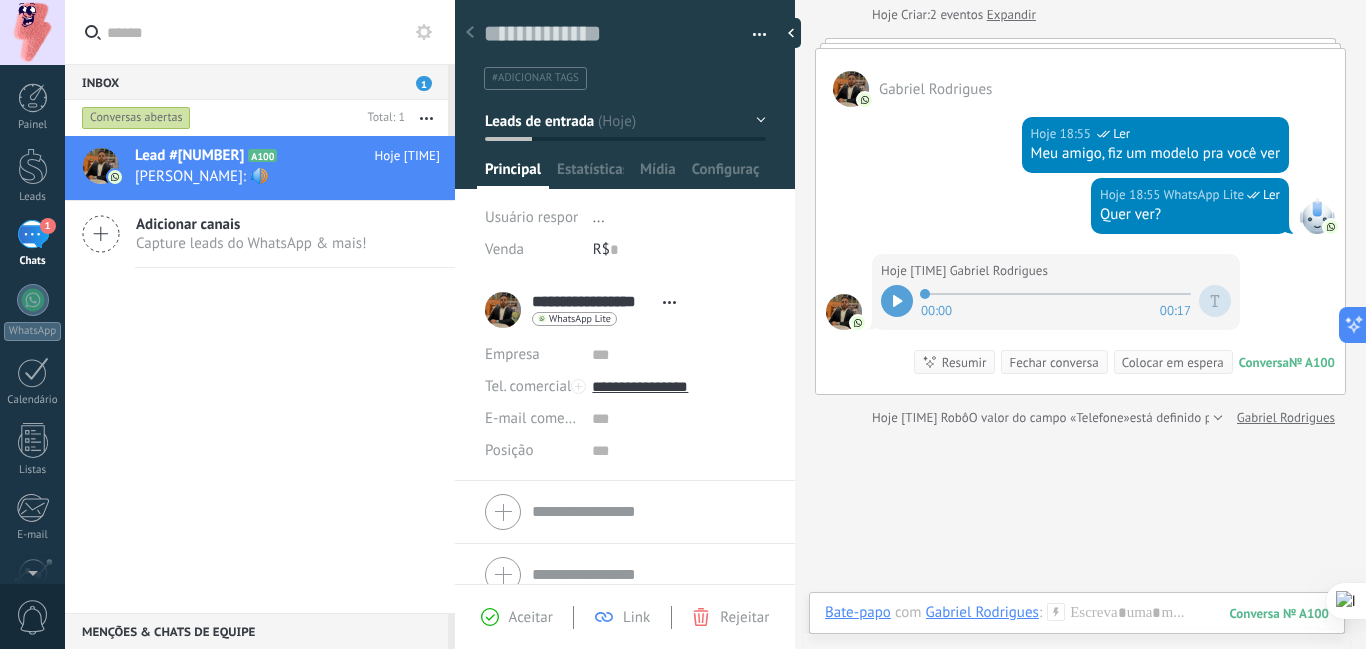 click at bounding box center [426, 118] 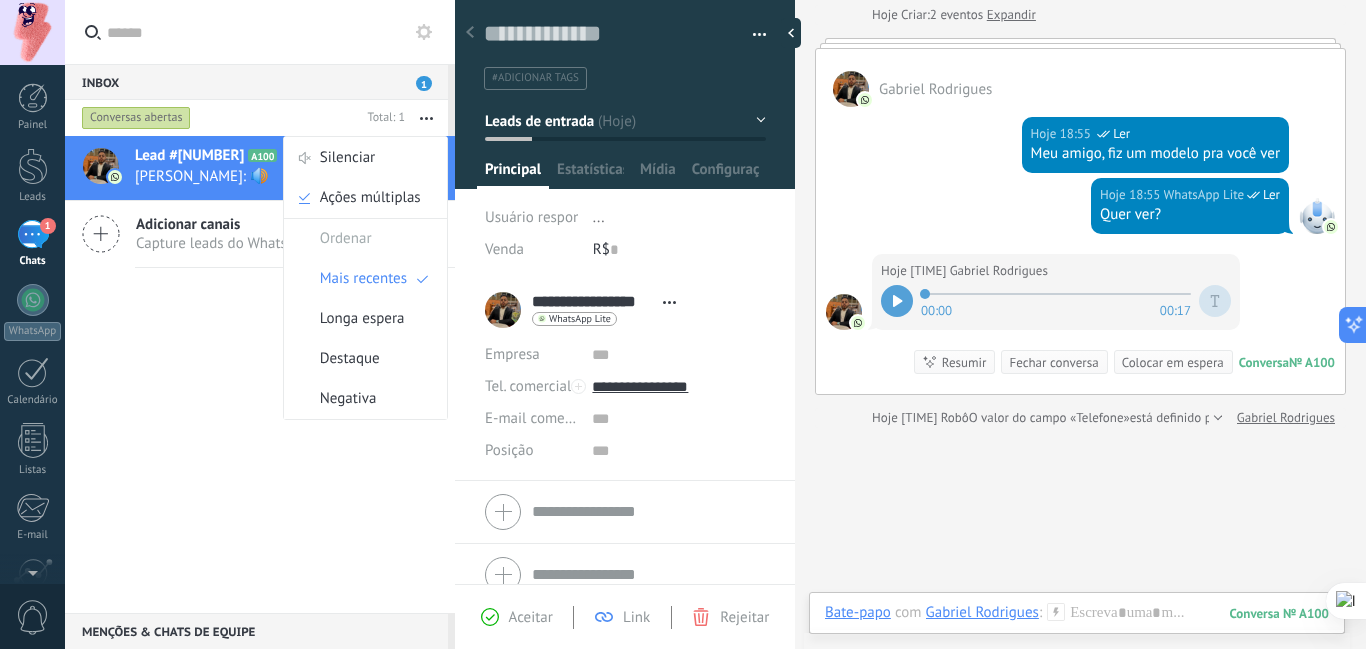 click at bounding box center (426, 118) 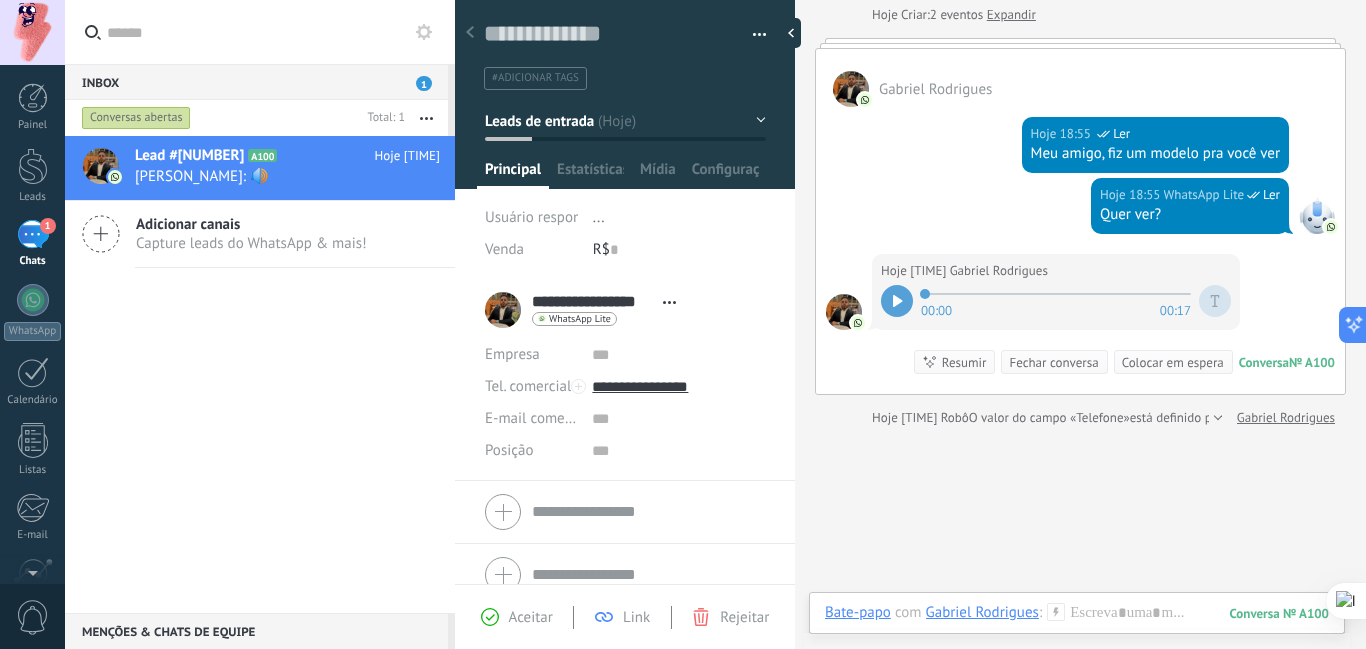 click on "Buscar Carregar mais Hoje Hoje Criar:  2  eventos   Expandir [PERSON_NAME]  Hoje [TIME] WhatsApp Lite  Ler Meu amigo, fiz um modelo pra você ver Hoje [TIME] WhatsApp Lite  Ler Quer ver? Hoje [TIME] [PERSON_NAME]  00:00 00:17 Conversa  № A100 Conversa № A100 Resumir Resumir Fechar conversa Colocar em espera Hoje [TIME] [PERSON_NAME]: 🔊 Conversa № A100 Hoje [TIME] Robô  O valor do campo «Telefone»  está definido para «[PHONE]» [PERSON_NAME] Nenhuma tarefa planejada, comece   adicionando uma  Participantes:  0 Adicionar membro Bots:  0" at bounding box center (1080, 337) 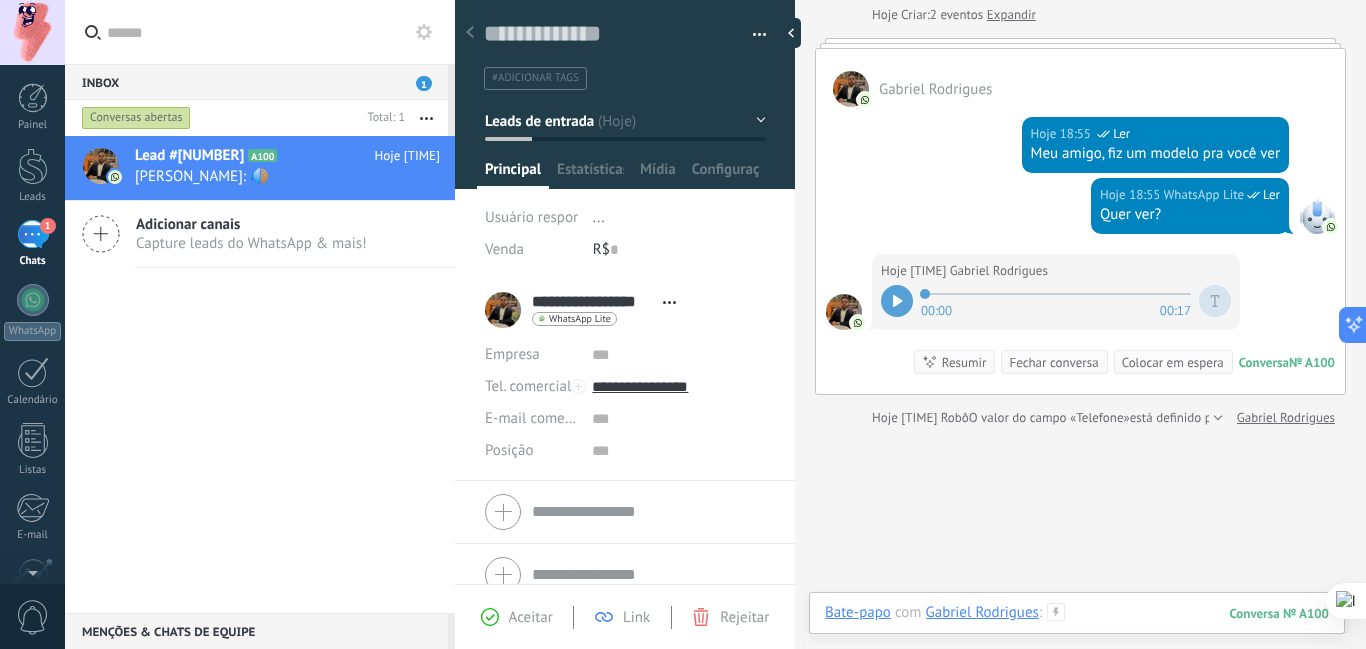 click at bounding box center (1077, 633) 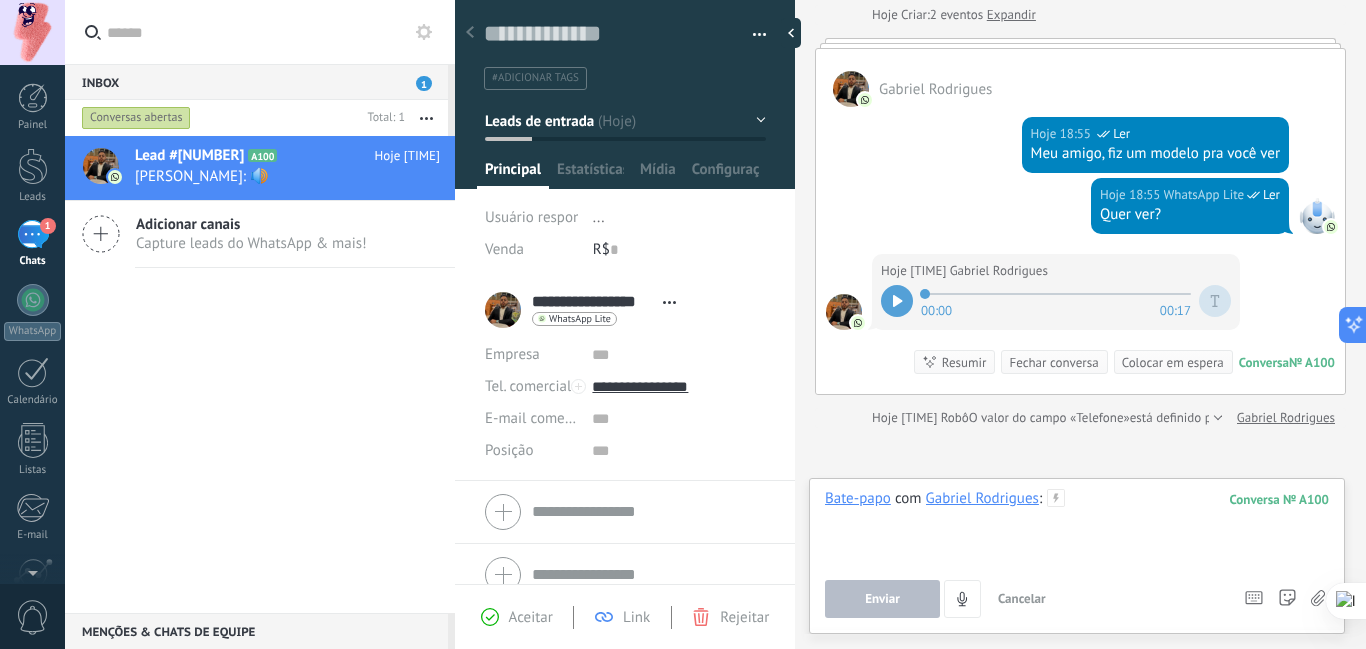 type 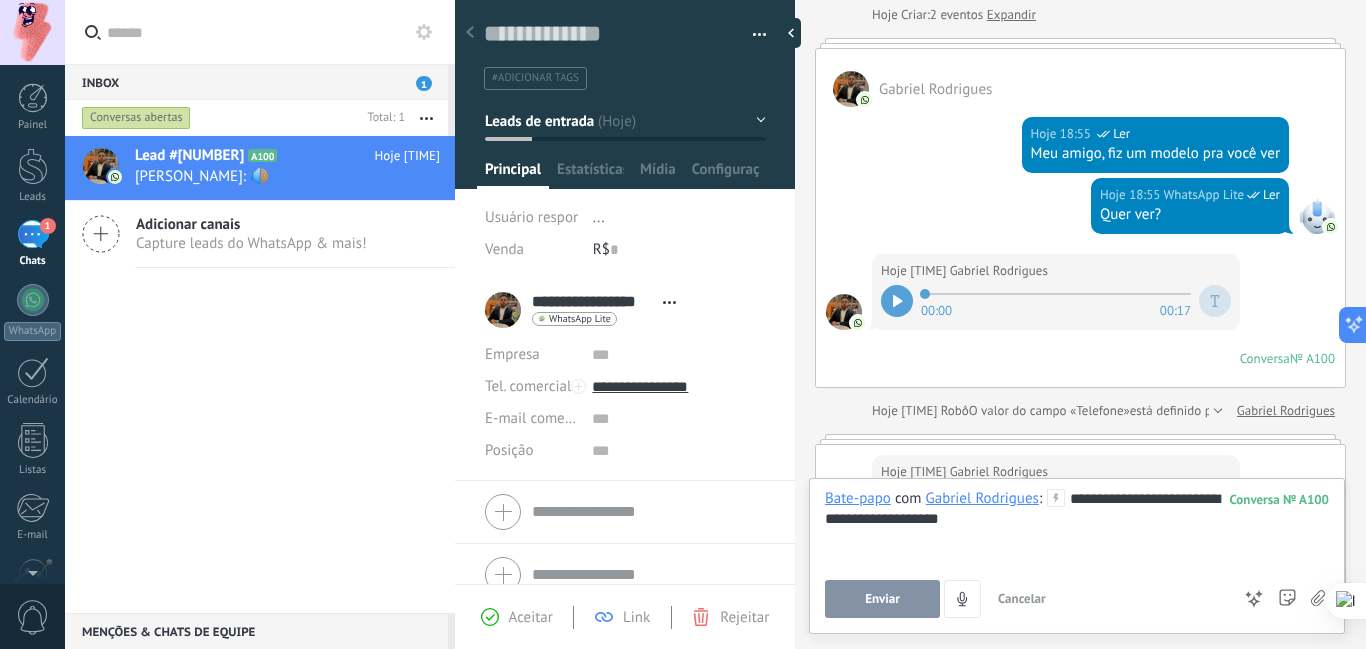 click on "Enviar" at bounding box center [882, 599] 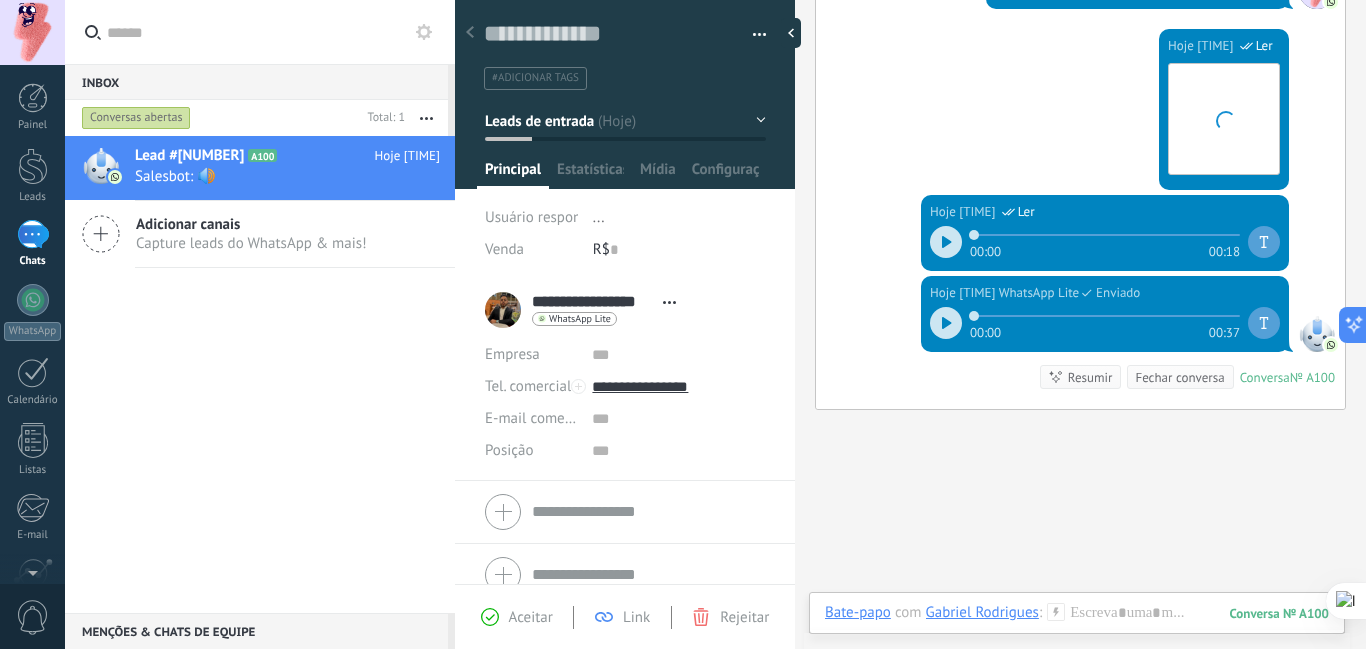 scroll, scrollTop: 759, scrollLeft: 0, axis: vertical 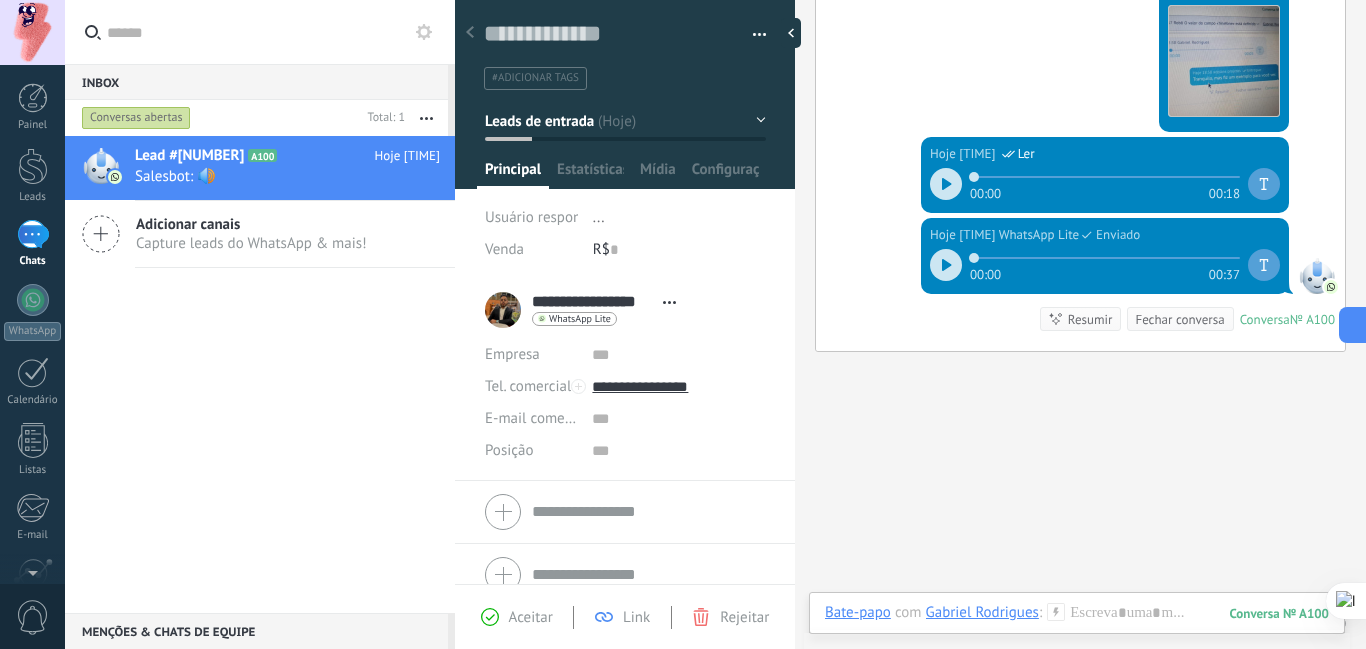 click on "Buscar Carregar mais Hoje Hoje Criar:  2  eventos   Expandir [PERSON_NAME]  Hoje [TIME] WhatsApp Lite  Ler Meu amigo, fiz um modelo pra você ver Hoje [TIME] WhatsApp Lite  Ler Quer ver? Hoje [TIME] [PERSON_NAME]  00:00 00:17 Conversa  № A100 Conversa № A100 Hoje [TIME] Robô  O valor do campo «Telefone»  está definido para «[PHONE]» [PERSON_NAME] Hoje [TIME] [PERSON_NAME]  00:00 00:05 Hoje [TIME] xdplans projetos  Ler Tranquilo, mas fiz um exemplo para você ver. Hoje [TIME] WhatsApp Lite  Ler Download Hoje [TIME] WhatsApp Lite  Ler 00:00 00:18 Hoje [TIME] WhatsApp Lite  Ler 00:00 00:37 Conversa  № A100 Conversa № A100 Resumir Resumir Fechar conversa Hoje [TIME] Conversa № A100 Nenhuma tarefa planejada, comece   adicionando uma  Participantes:  0 Adicionar membro Bots:  0" at bounding box center [1080, -29] 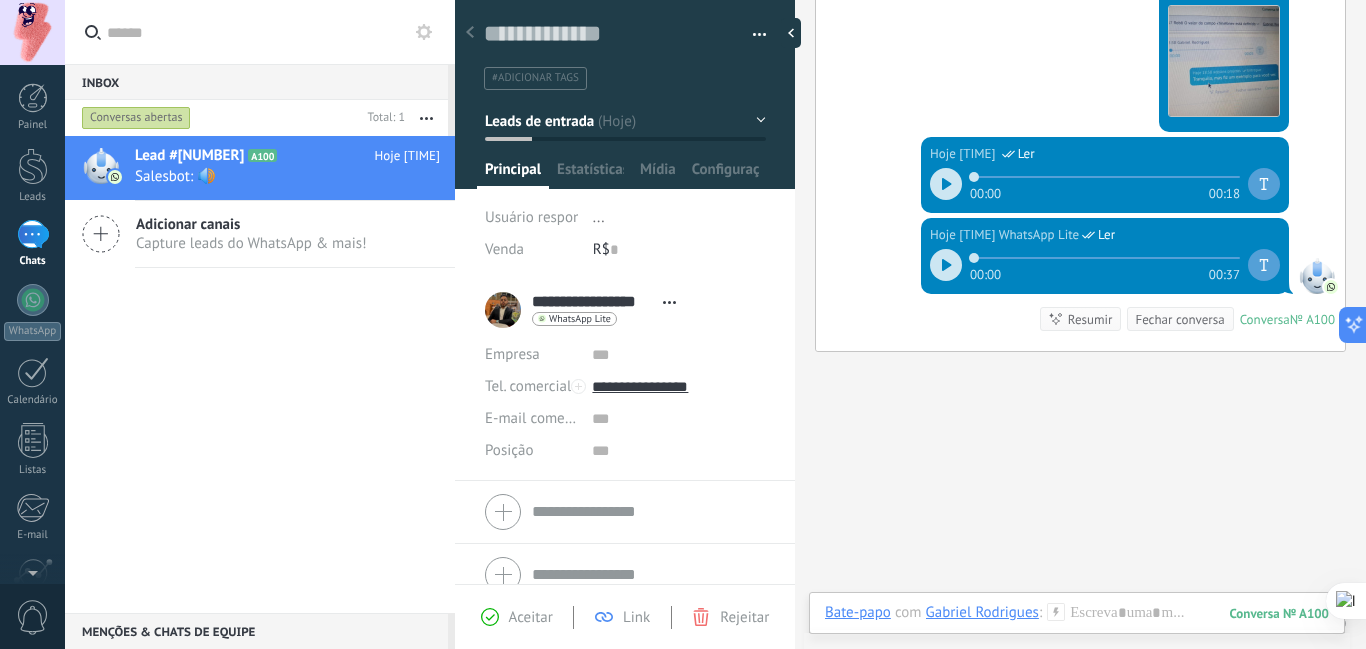 click on "Resumir" at bounding box center [1090, 319] 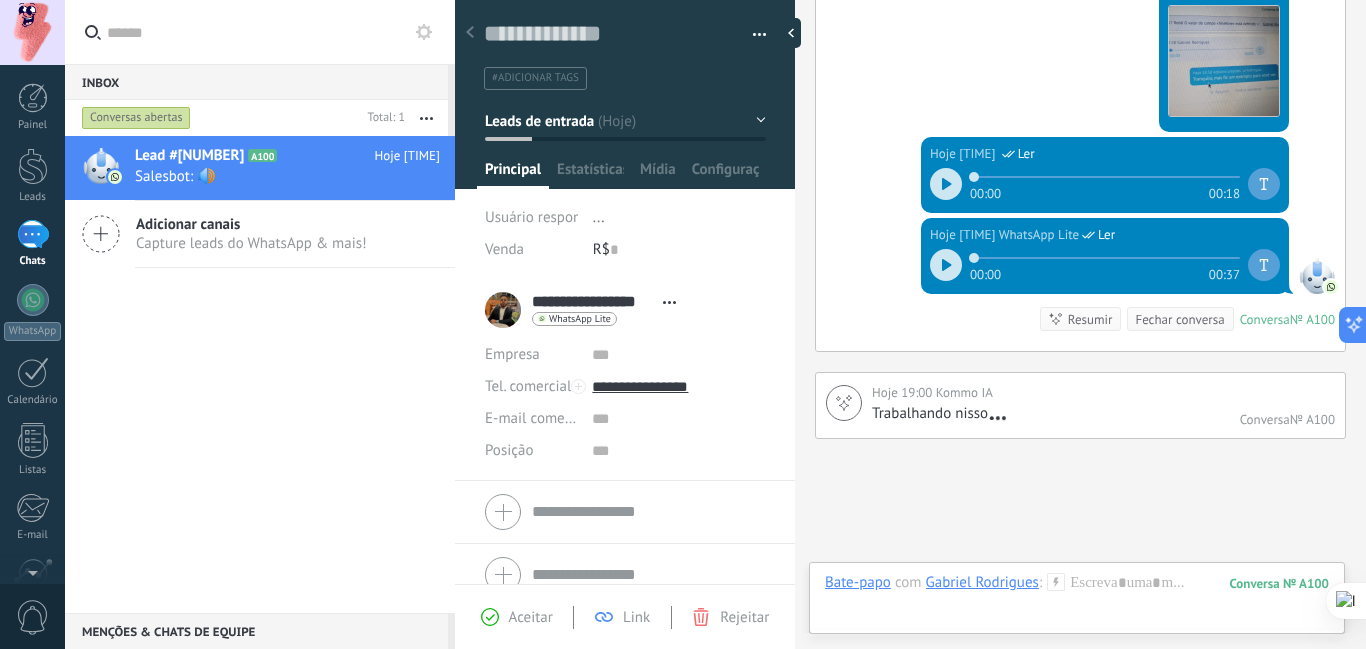 scroll, scrollTop: 898, scrollLeft: 0, axis: vertical 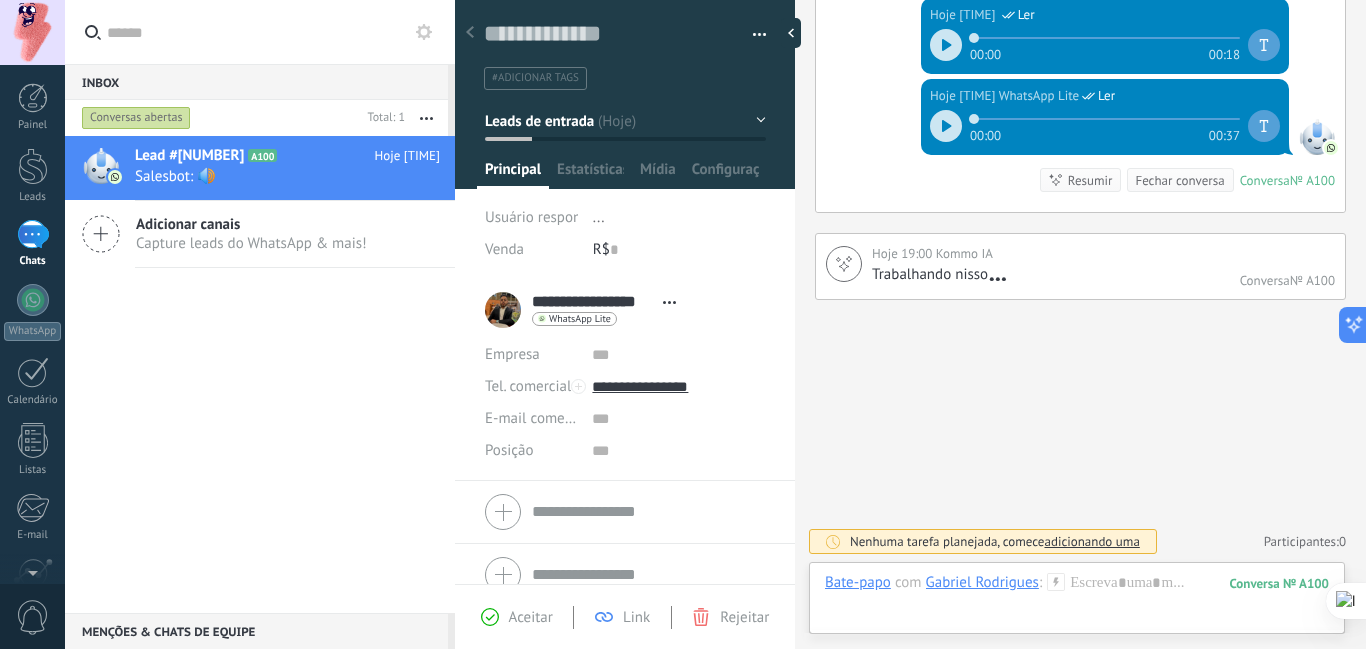 click on "Buscar Carregar mais Hoje Hoje Criar:  2  eventos   Expandir [PERSON_NAME]  Hoje [TIME] WhatsApp Lite  Ler Meu amigo, fiz um modelo pra você ver Hoje [TIME] WhatsApp Lite  Ler Quer ver? Hoje [TIME] [PERSON_NAME]  00:00 00:17 Conversa  № A100 Conversa № A100 Hoje [TIME] [PERSON_NAME]  00:00 00:17 Conversa  № A100 Conversa № A100 Hoje [TIME] Robô  O valor do campo «Telefone»  está definido para «[PHONE]» [PERSON_NAME] Hoje [TIME] [PERSON_NAME]  00:00 00:05 Hoje [TIME] xdplans projetos  Ler Tranquilo, mas fiz um exemplo para você ver. Hoje [TIME] WhatsApp Lite  Ler Download Hoje [TIME] WhatsApp Lite  Ler 00:00 00:18 Hoje [TIME] WhatsApp Lite  Ler 00:00 00:37 Conversa  № A100 Conversa № A100 Resumir Resumir Fechar conversa Hoje [TIME] Kommo IA  Trabalhando nisso Conversa  № A100 Nenhuma tarefa planejada, comece   adicionando uma  Participantes:  0 Adicionar membro Bots:  0" at bounding box center [1080, -125] 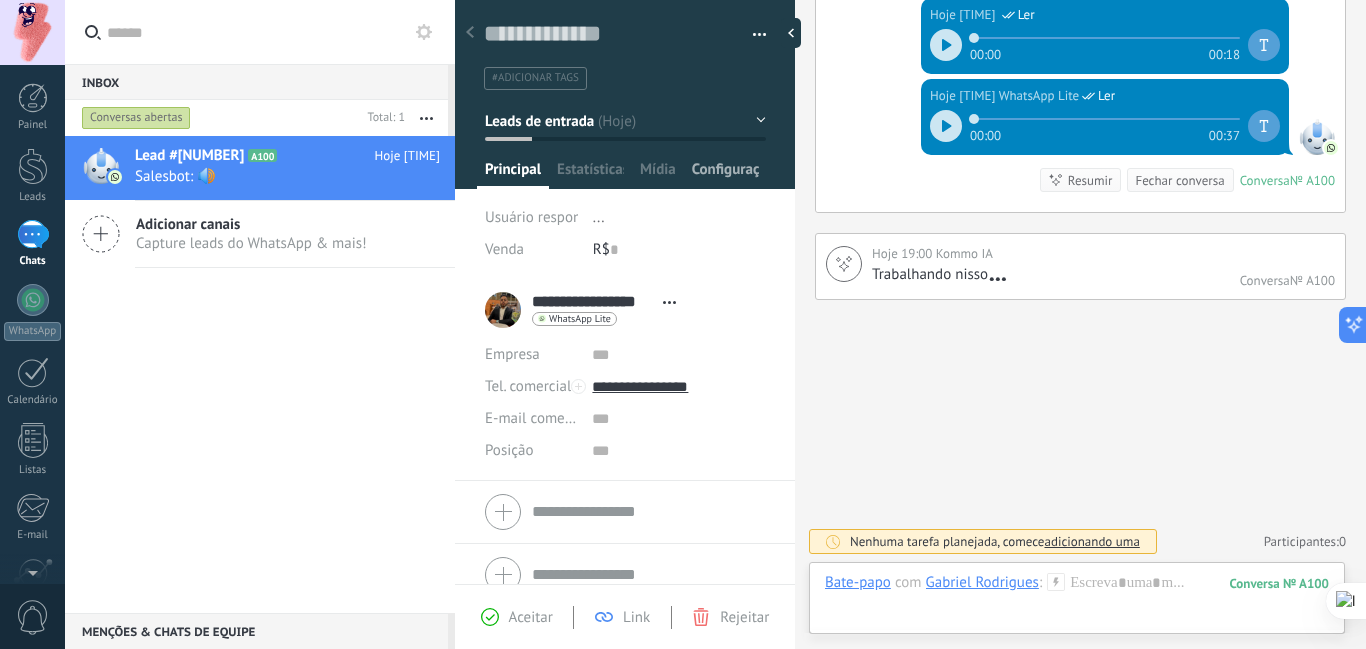 click on "Configurações" at bounding box center [725, 174] 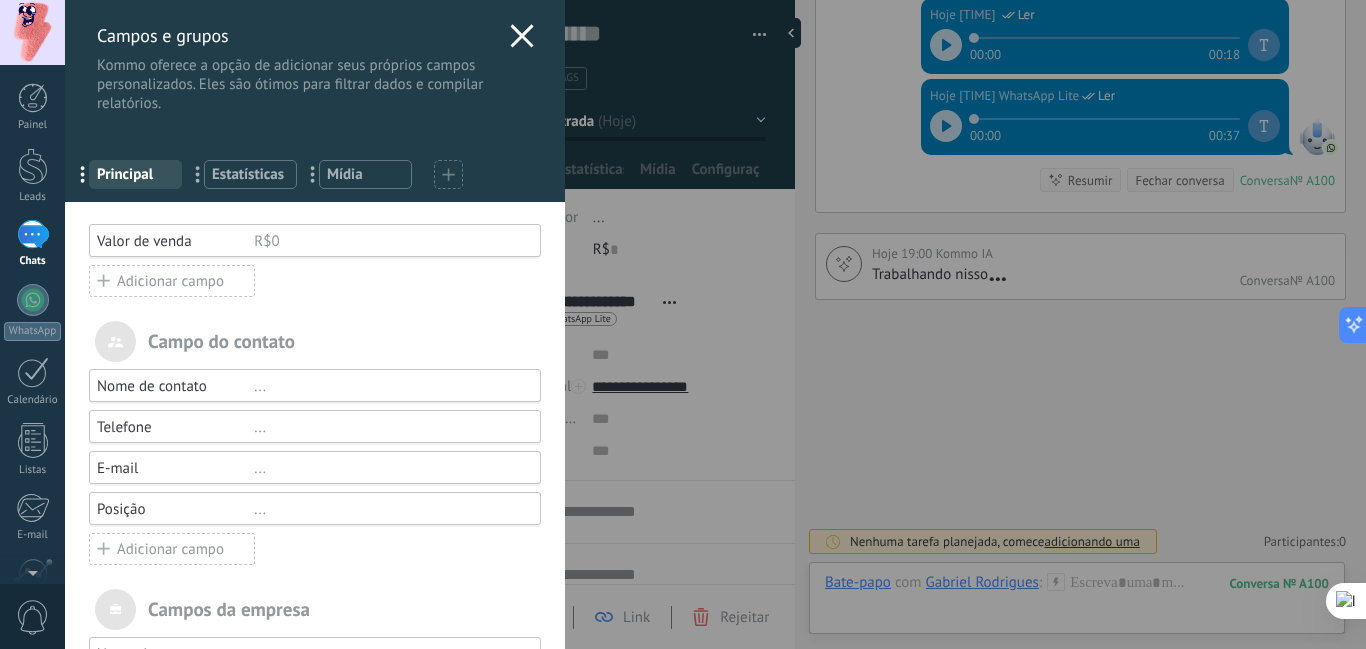 click on "Campos e grupos Kommo oferece a opção de adicionar seus próprios campos personalizados. Eles são ótimos para filtrar dados e compilar relatórios. ... Principal ... Estatísticas ... Mídia Você atingiu o limite de campos personalizados no plano Período de teste. Valor de venda R$0 Adicionar campo utm_content ... utm_medium ... utm_campaign ... utm_source ... utm_term ... utm_referrer ... referrer ... gclientid ... gclid ... fbclid ... Add meta Campo do contato Nome de contato ... Telefone ... E-mail ... Posição ... Adicionar campo Campos da empresa Nome da empresa ... Telefone ... E-mail ... Site ... Endereço ... Adicionar campo" at bounding box center (715, 324) 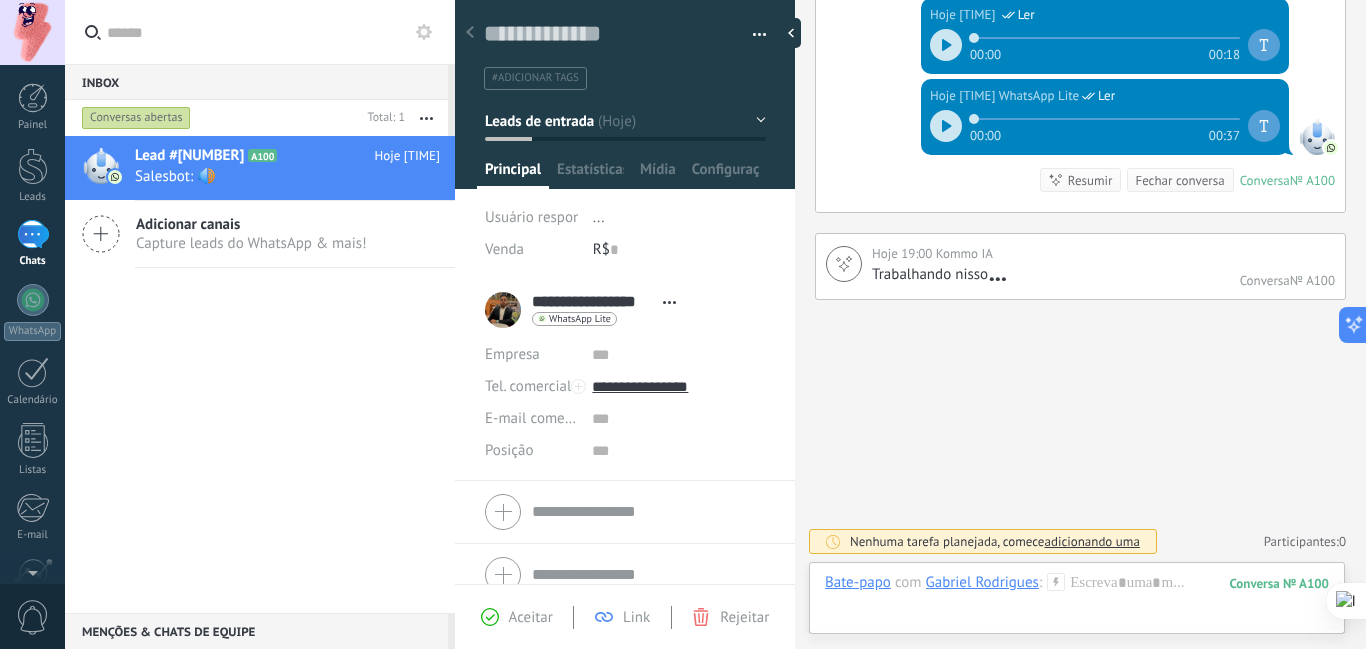 click on "Lead #[NUMBER]
A100
Hoje [TIME]
Salesbot: 🔊
Adicionar canais
Capture leads do WhatsApp & mais!" at bounding box center [260, 374] 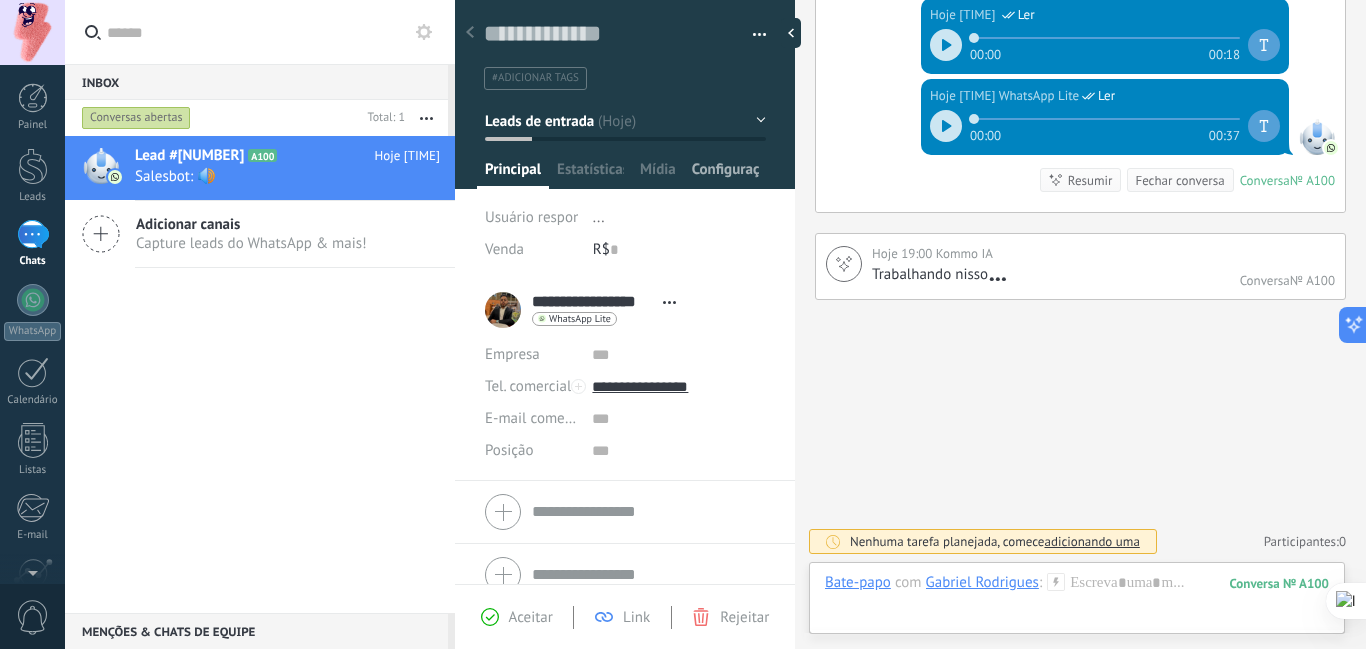 click on "Configurações" at bounding box center [725, 174] 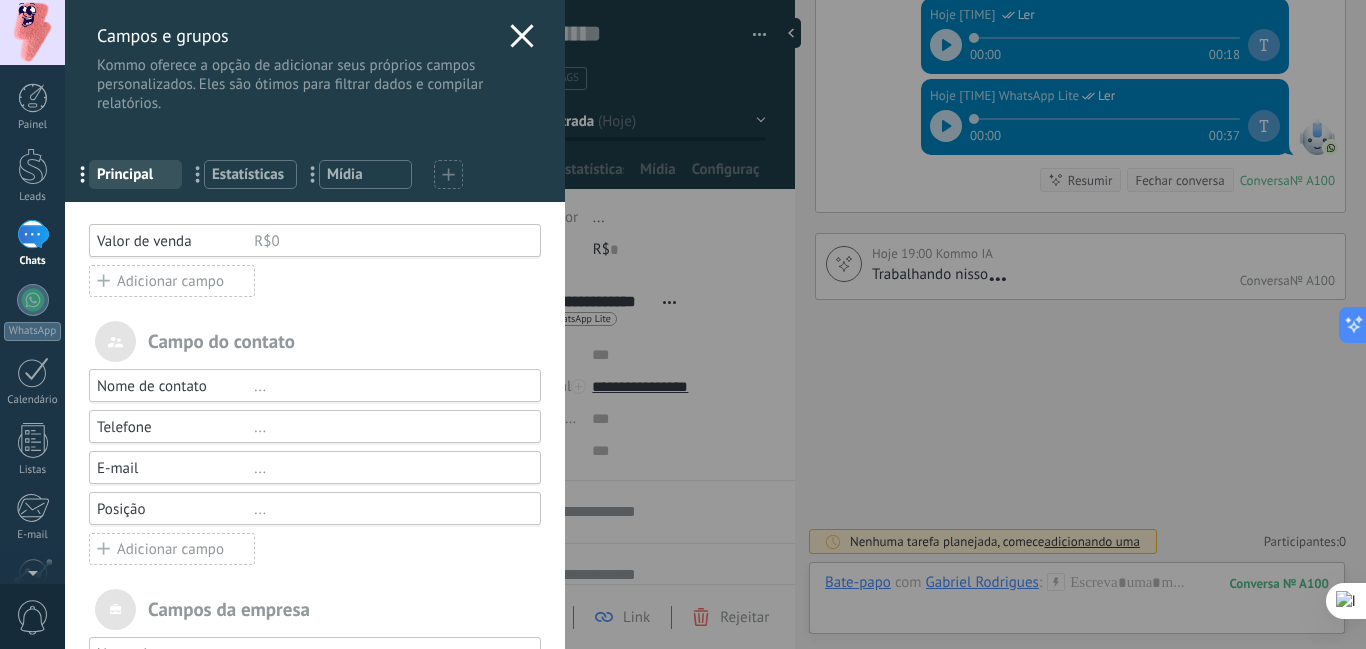 click 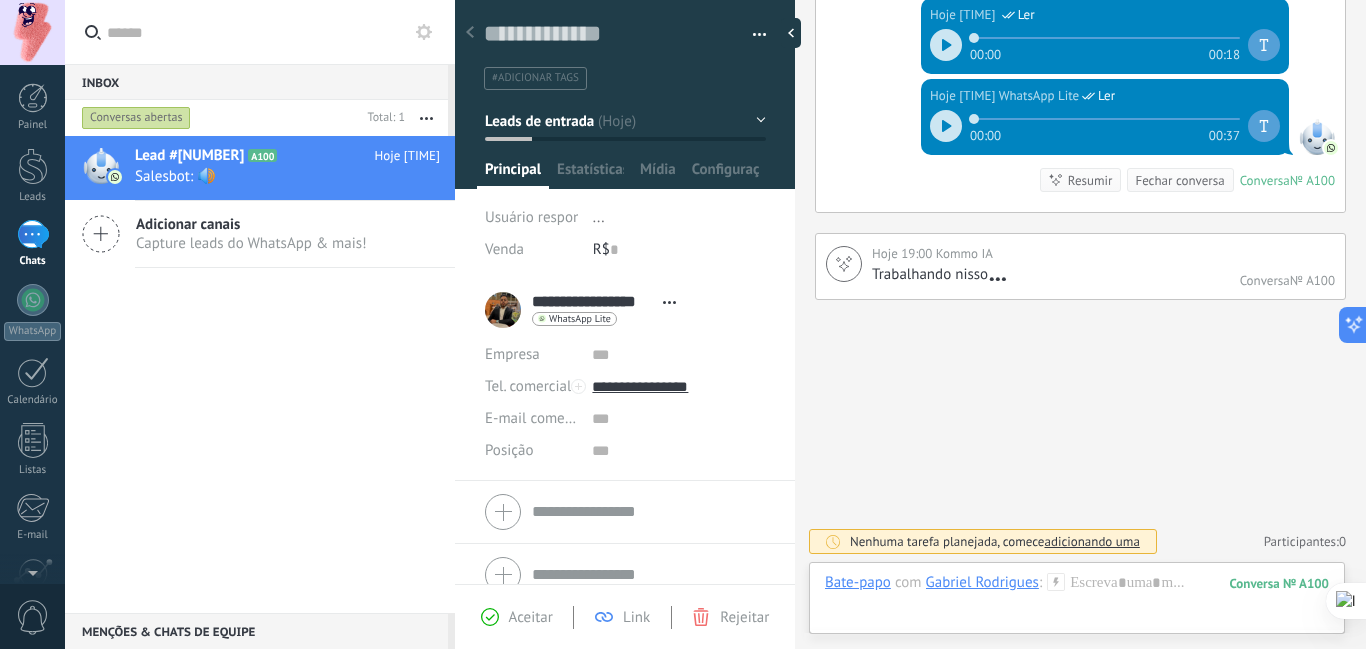 click on "Buscar Carregar mais Hoje Hoje Criar:  2  eventos   Expandir [PERSON_NAME]  Hoje [TIME] WhatsApp Lite  Ler Meu amigo, fiz um modelo pra você ver Hoje [TIME] WhatsApp Lite  Ler Quer ver? Hoje [TIME] [PERSON_NAME]  00:00 00:17 Conversa  № A100 Conversa № A100 Hoje [TIME] [PERSON_NAME]  00:00 00:17 Conversa  № A100 Conversa № A100 Hoje [TIME] Robô  O valor do campo «Telefone»  está definido para «[PHONE]» [PERSON_NAME] Hoje [TIME] [PERSON_NAME]  00:00 00:05 Hoje [TIME] xdplans projetos  Ler Tranquilo, mas fiz um exemplo para você ver. Hoje [TIME] WhatsApp Lite  Ler Download Hoje [TIME] WhatsApp Lite  Ler 00:00 00:18 Hoje [TIME] WhatsApp Lite  Ler 00:00 00:37 Conversa  № A100 Conversa № A100 Resumir Resumir Fechar conversa Hoje [TIME] Kommo IA  Trabalhando nisso Conversa  № A100 Nenhuma tarefa planejada, comece   adicionando uma  Participantes:  0 Adicionar membro Bots:  0" at bounding box center (1080, -125) 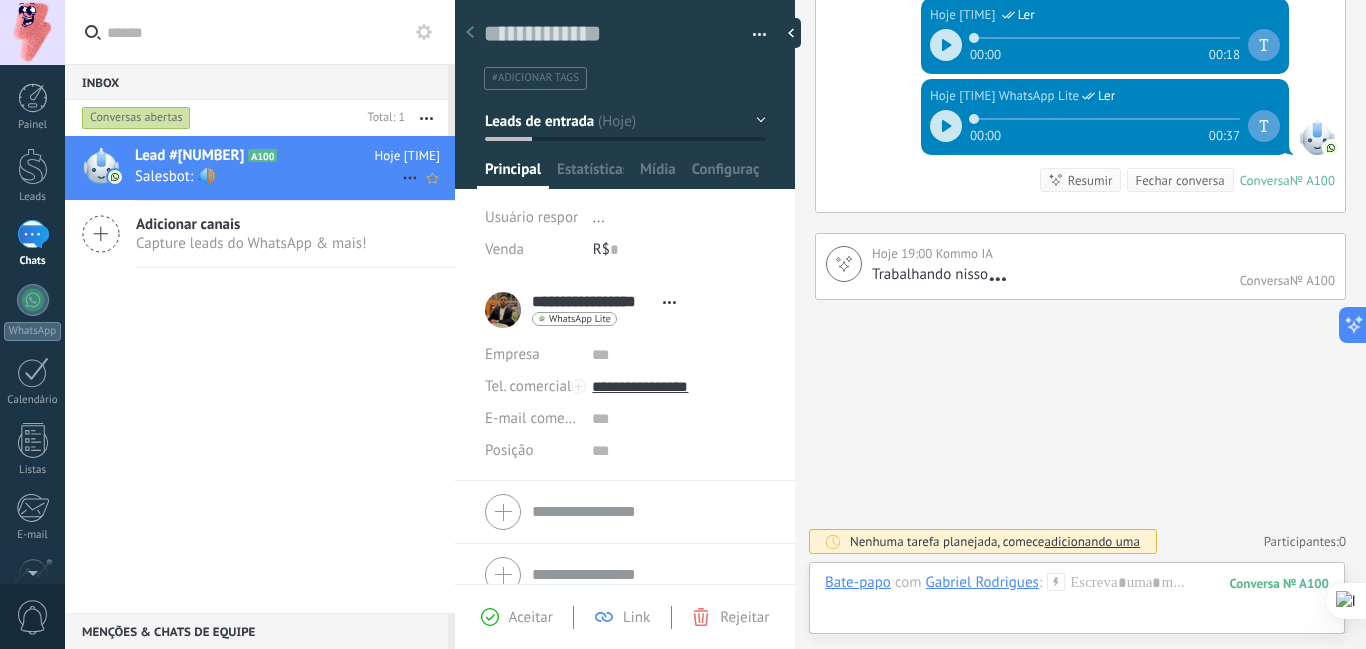 click on "Lead #[NUMBER]
A100
Hoje [TIME]
Salesbot: 🔊
Adicionar canais
Capture leads do WhatsApp & mais!" at bounding box center [260, 374] 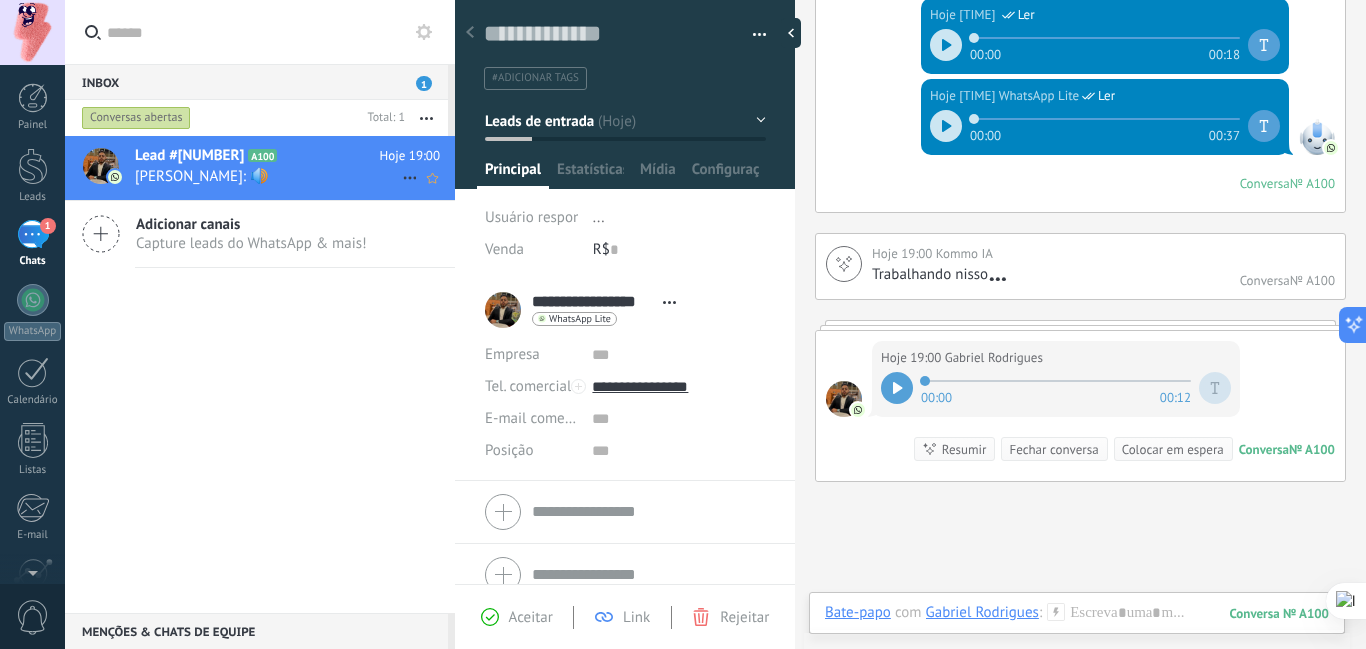 click 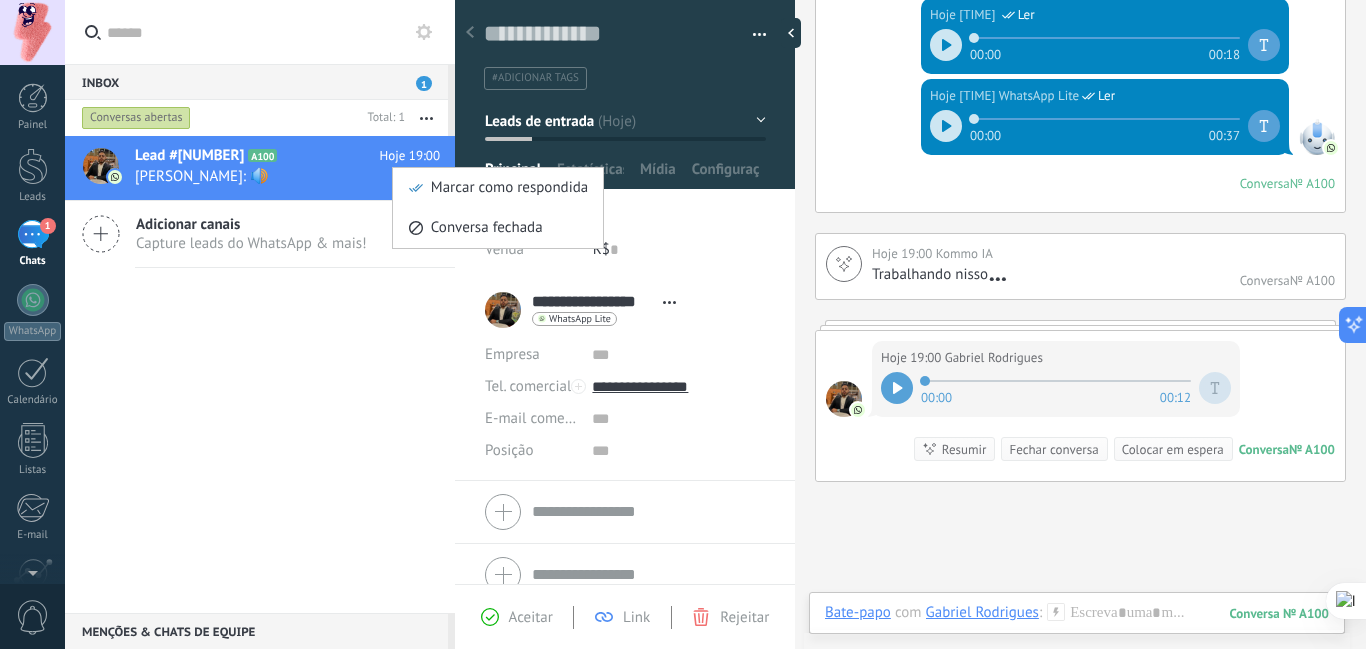 click at bounding box center (683, 324) 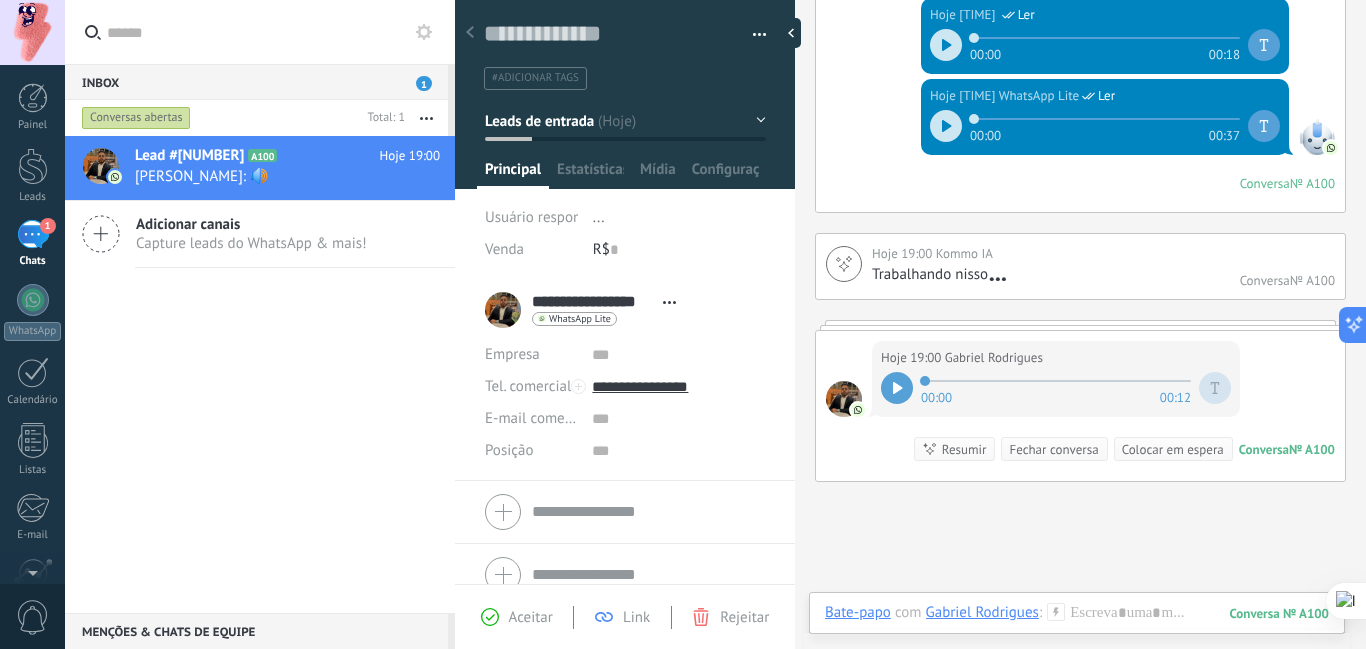 click on "Buscar Carregar mais Hoje Hoje Criar:  2  eventos   Expandir [PERSON_NAME]  Hoje [TIME] WhatsApp Lite  Ler Meu amigo, fiz um modelo pra você ver Hoje [TIME] WhatsApp Lite  Ler Quer ver? Hoje [TIME] [PERSON_NAME]  00:00 00:17 Conversa  № A100 Conversa № A100 Hoje [TIME] Robô  O valor do campo «Telefone»  está definido para «[PHONE]» [PERSON_NAME] Hoje [TIME] [PERSON_NAME]  00:00 00:05 Hoje [TIME] xdplans projetos  Ler Tranquilo, mas fiz um exemplo para você ver. Hoje [TIME] WhatsApp Lite  Ler Download Hoje [TIME] WhatsApp Lite  Ler 00:00 00:18 Hoje [TIME] WhatsApp Lite  Ler 00:00 00:37 Conversa  № A100 Conversa № A100 Hoje [TIME] Kommo IA  Trabalhando nisso Conversa  № A100 Hoje [TIME] [PERSON_NAME]  00:00 00:12 Conversa  № A100 Conversa № A100 Resumir Resumir Fechar conversa Colocar em espera Hoje [TIME] [PERSON_NAME]:  Conversa № A100 Nenhuma tarefa planejada, comece   adicionando uma  Participantes:  0 Adicionar membro Bots:  0" at bounding box center (1080, -34) 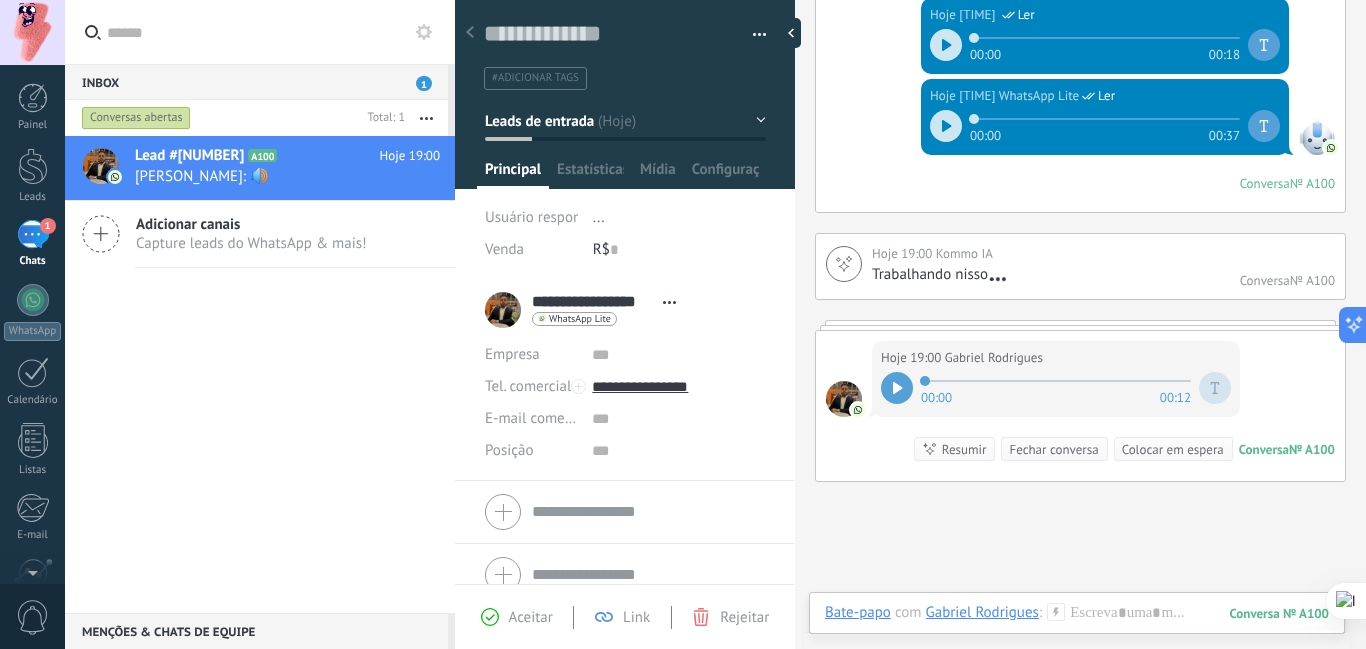click on "№ A100" at bounding box center (1312, 280) 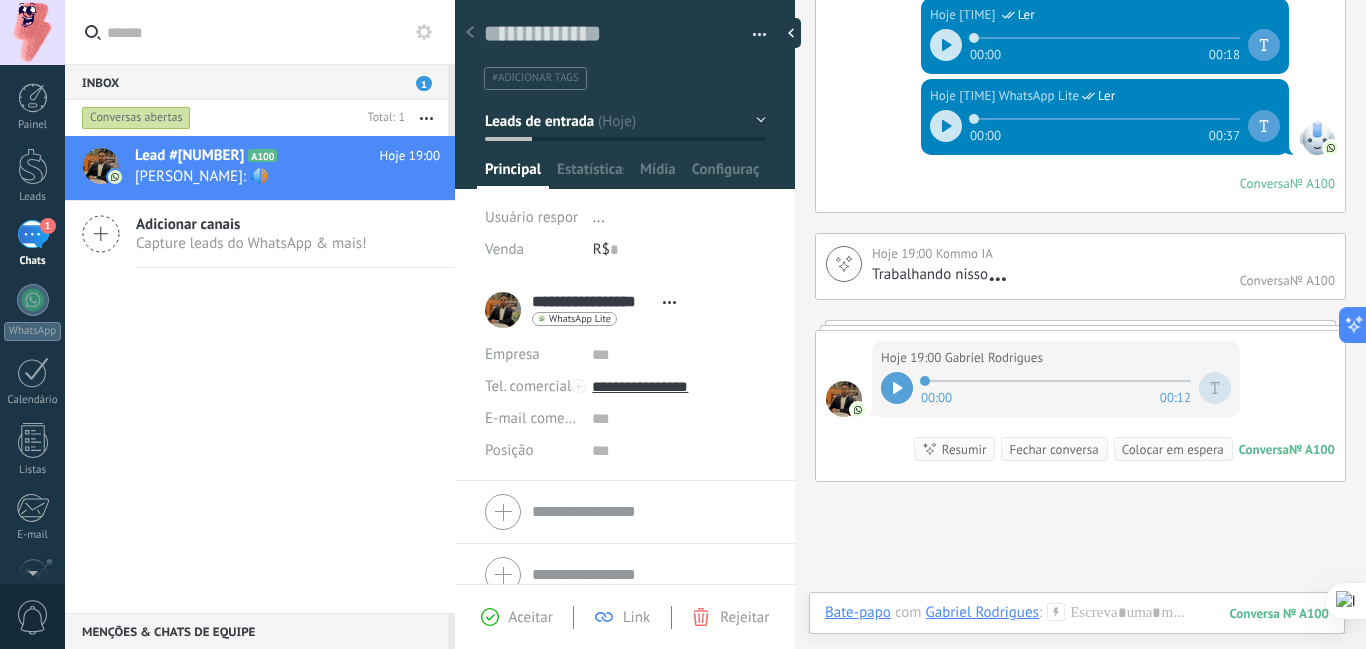 click at bounding box center (844, 264) 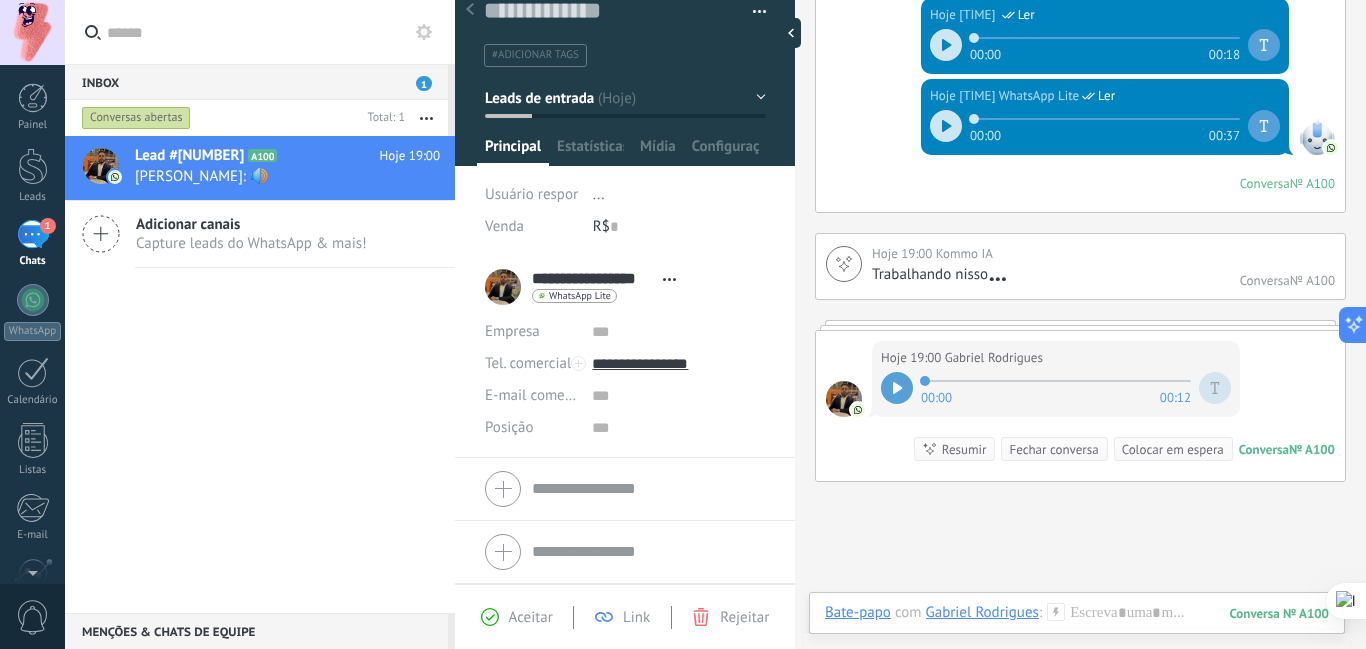 scroll, scrollTop: 0, scrollLeft: 0, axis: both 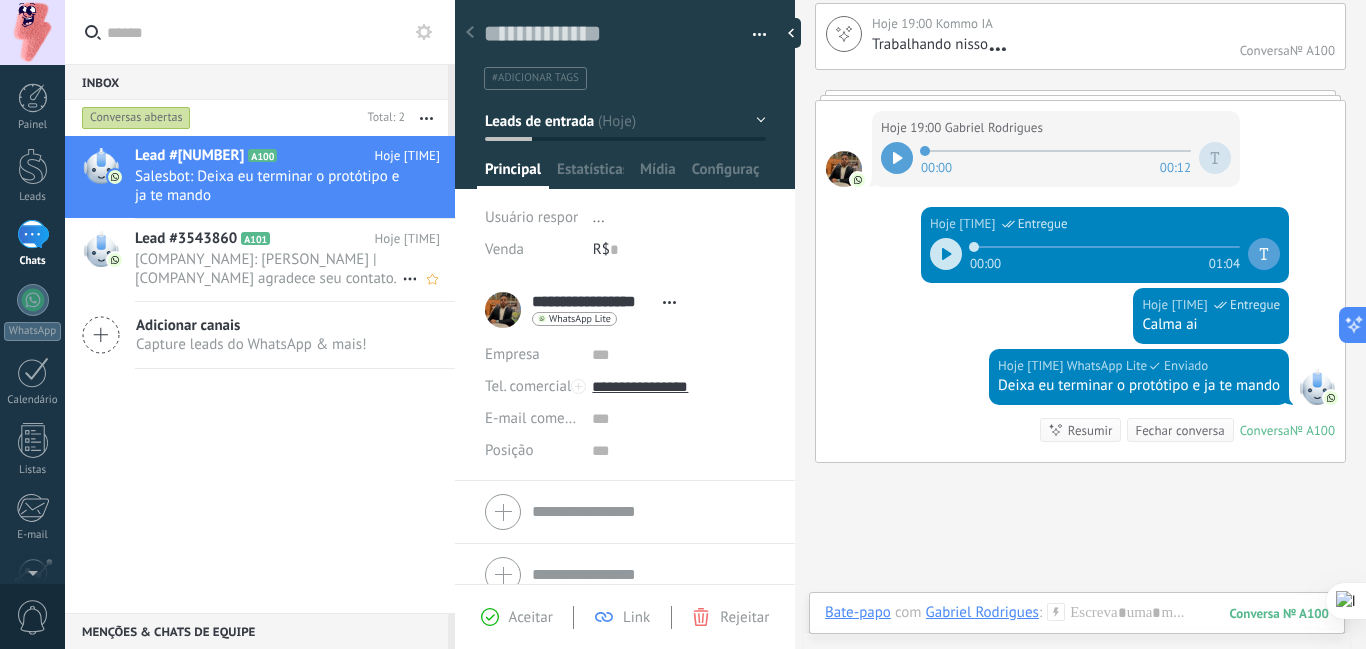 click on "[COMPANY_NAME]: ‎[PERSON_NAME] | [COMPANY_NAME] agradece seu contato. Como podemos ajudar?" at bounding box center [268, 269] 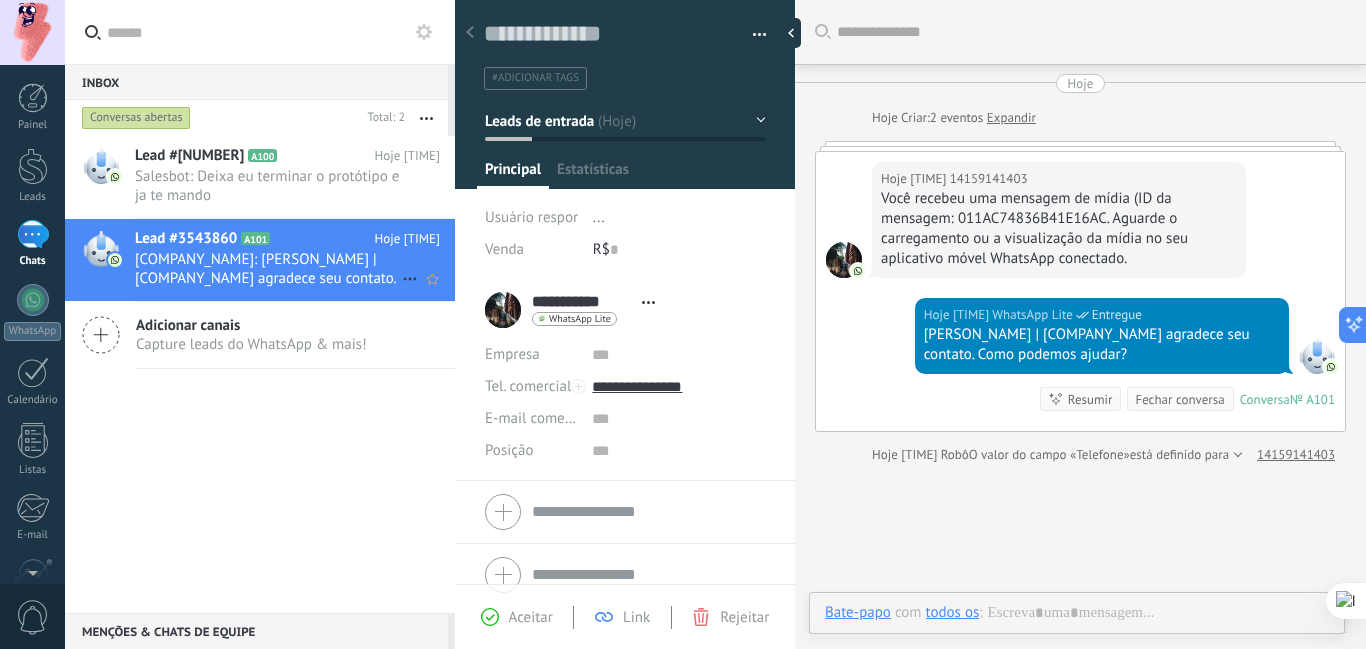 scroll, scrollTop: 30, scrollLeft: 0, axis: vertical 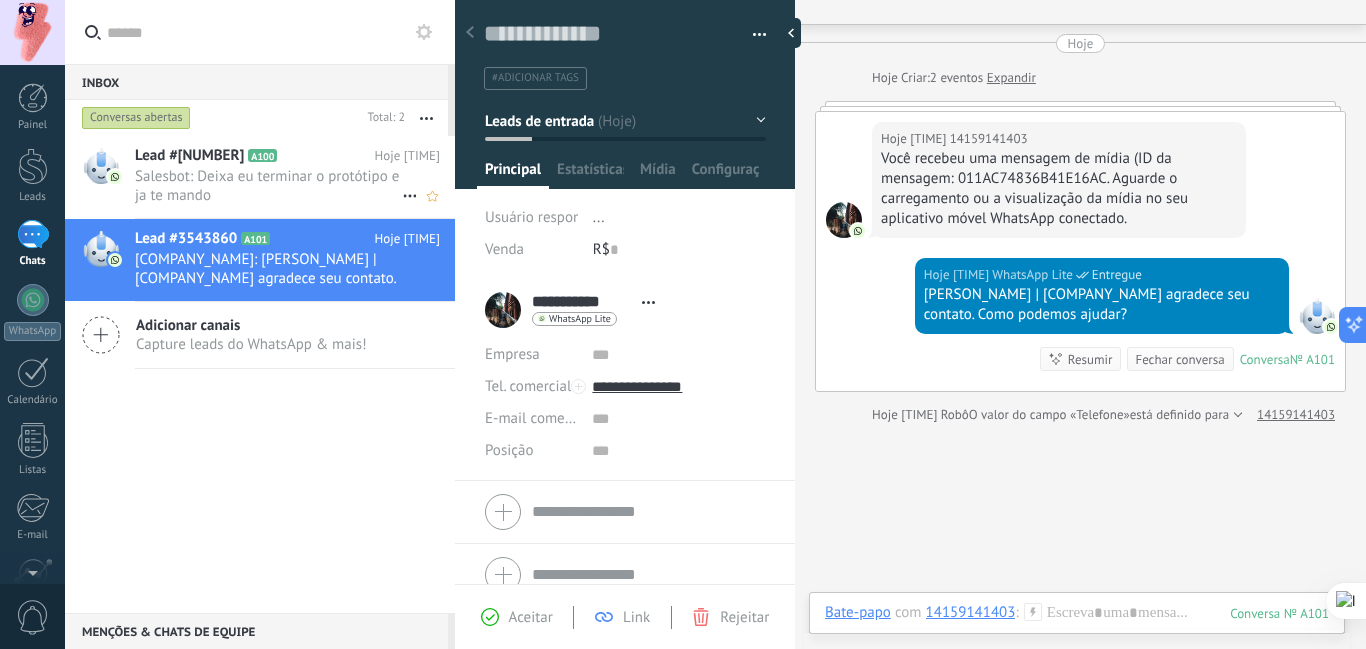 click on "Salesbot: Deixa eu terminar o protótipo e ja te mando" at bounding box center [268, 186] 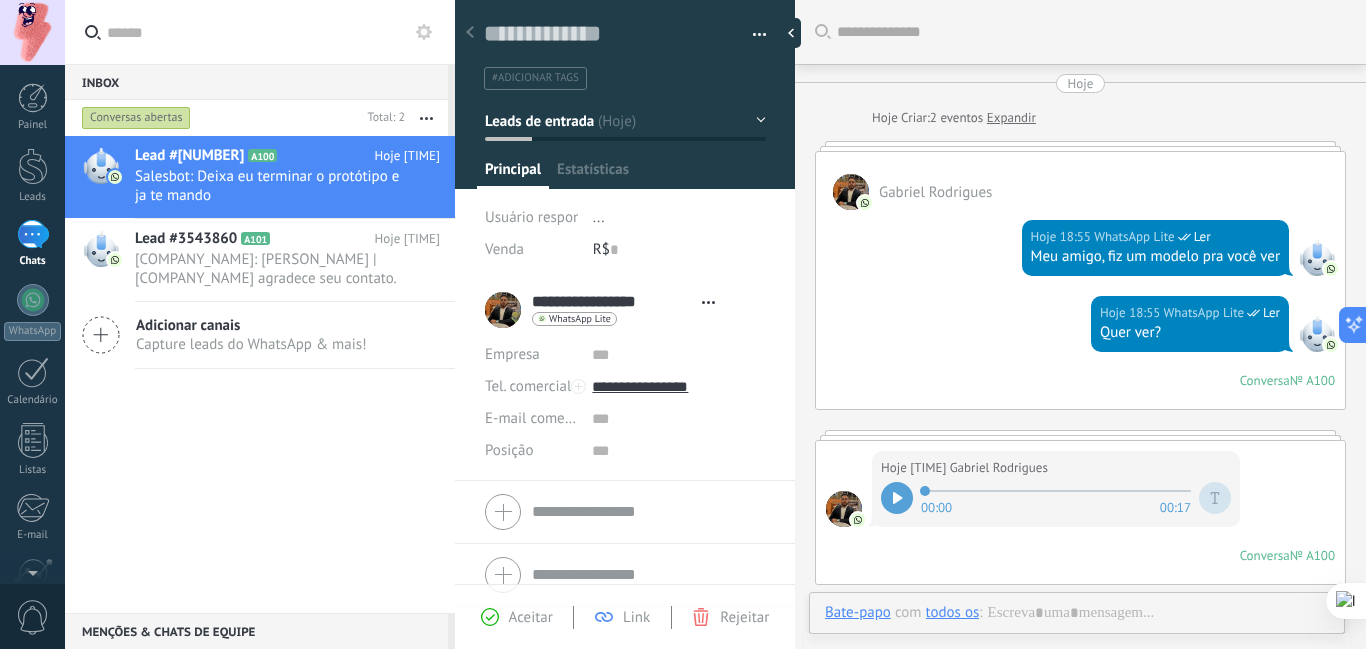 type on "**********" 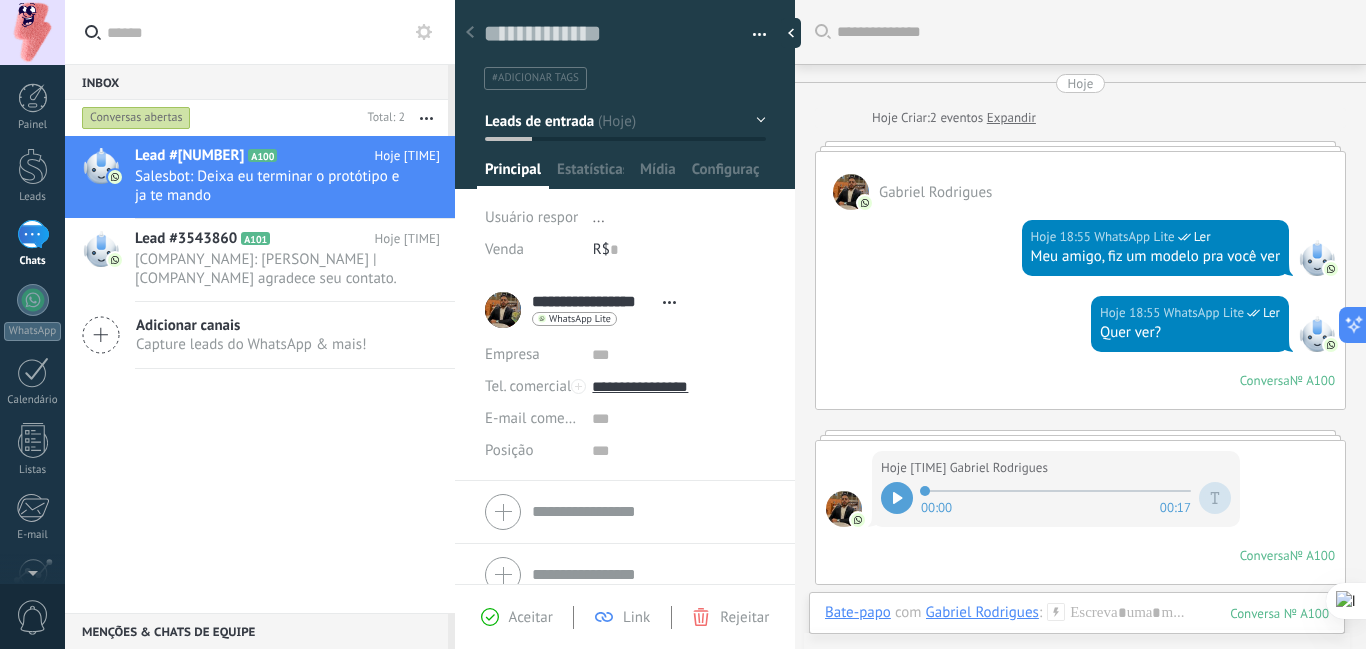 scroll, scrollTop: 1137, scrollLeft: 0, axis: vertical 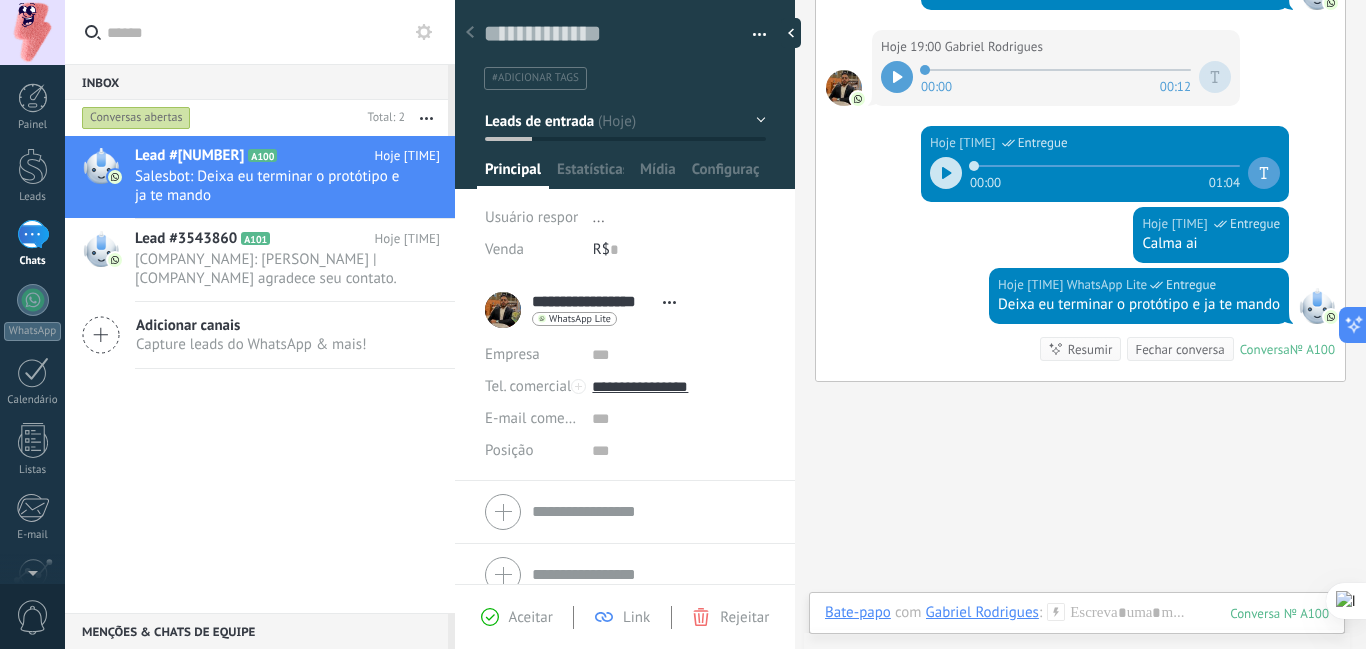 click on "Buscar Carregar mais Hoje Hoje Criar:  2  eventos   Expandir [PERSON_NAME]  Hoje [TIME] WhatsApp Lite  Ler Meu amigo, fiz um modelo pra você ver Hoje [TIME] WhatsApp Lite  Ler Quer ver? Conversa  № A100 Conversa № A100 Hoje [TIME] [PERSON_NAME]  00:00 00:17 Conversa  № A100 Conversa № A100 Hoje [TIME] Robô  O valor do campo «Telefone»  está definido para «[PHONE]» [PERSON_NAME] Hoje [TIME] [PERSON_NAME]  00:00 00:05 Hoje [TIME] xdplans projetos  Ler Tranquilo, mas fiz um exemplo para você ver. Hoje [TIME] WhatsApp Lite  Ler Download Hoje [TIME] WhatsApp Lite  Ler 00:00 00:18 Hoje [TIME] WhatsApp Lite  Ler 00:00 00:37 Hoje [TIME] [PERSON_NAME]  00:00 00:12 Hoje [TIME] WhatsApp Lite  Entregue 00:00 01:04 Hoje [TIME] WhatsApp Lite  Entregue Calma ai Hoje [TIME] WhatsApp Lite  Entregue Deixa eu terminar o protótipo e ja te mando Conversa  № A100 Conversa № A100 Resumir Resumir Fechar conversa Hoje [TIME] SalesBot: Deixa eu terminar o protótipo e ja te mando 0" at bounding box center [1080, -203] 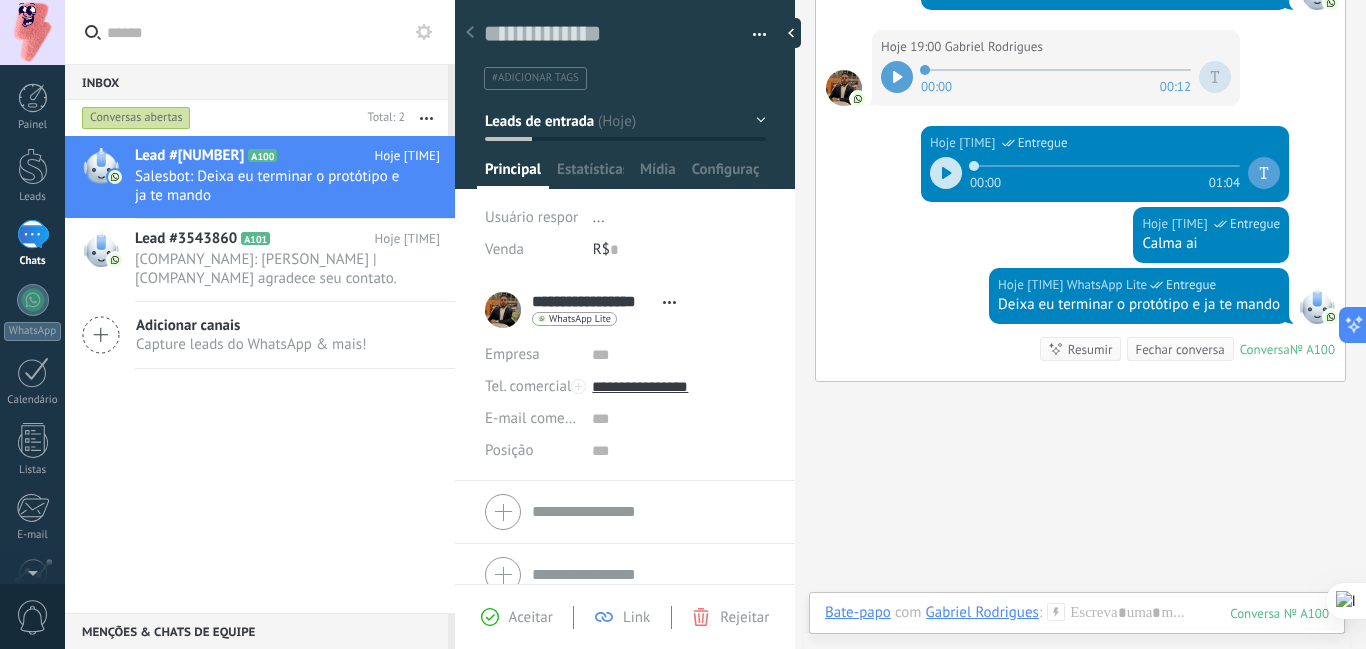 click on "Lead #[NUMBER]
A100
Hoje [TIME]
Salesbot: Deixa eu terminar o protótipo e ja te mando
Lead #[NUMBER]
A101" at bounding box center (260, 374) 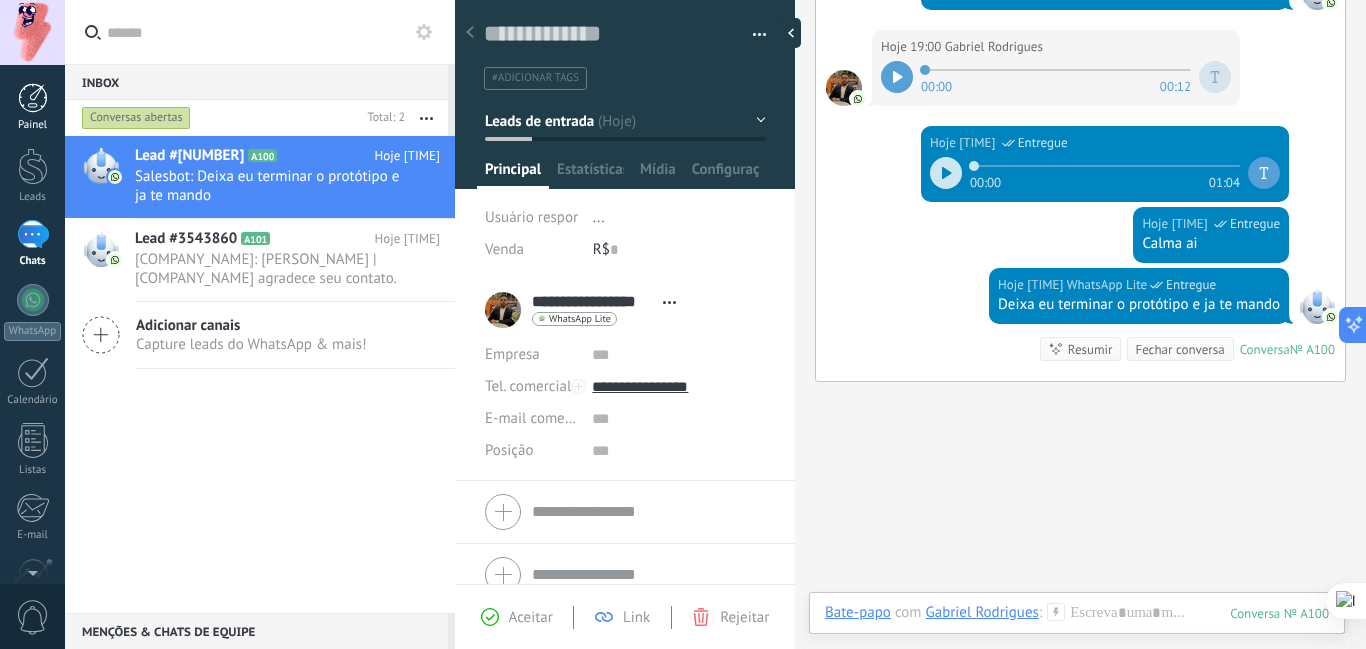 click at bounding box center [33, 98] 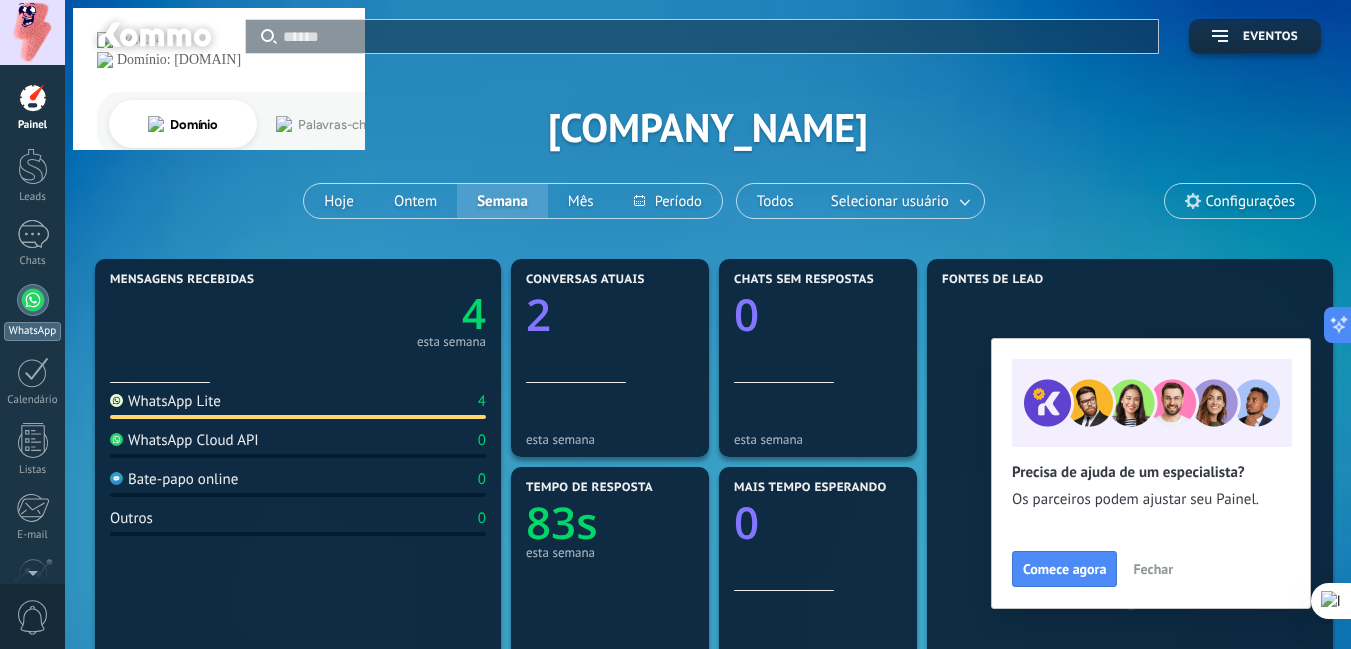 click on "WhatsApp" at bounding box center [32, 331] 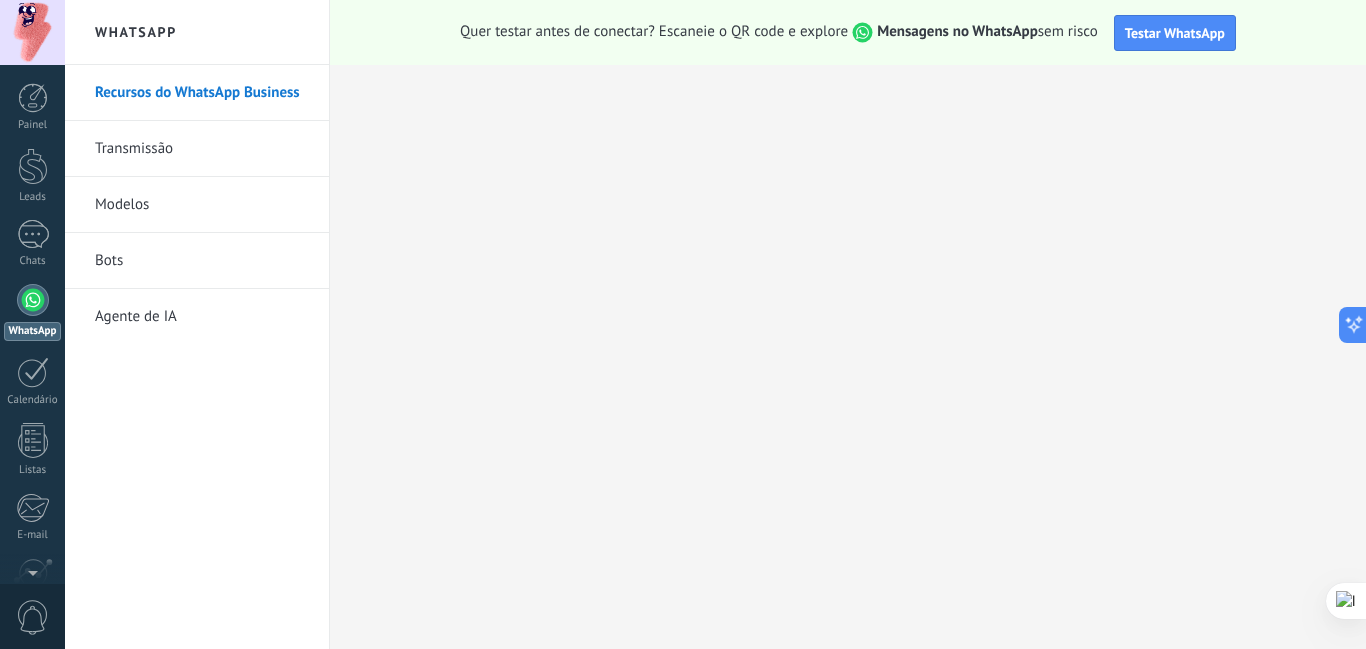 click on "Agente de IA" at bounding box center (202, 317) 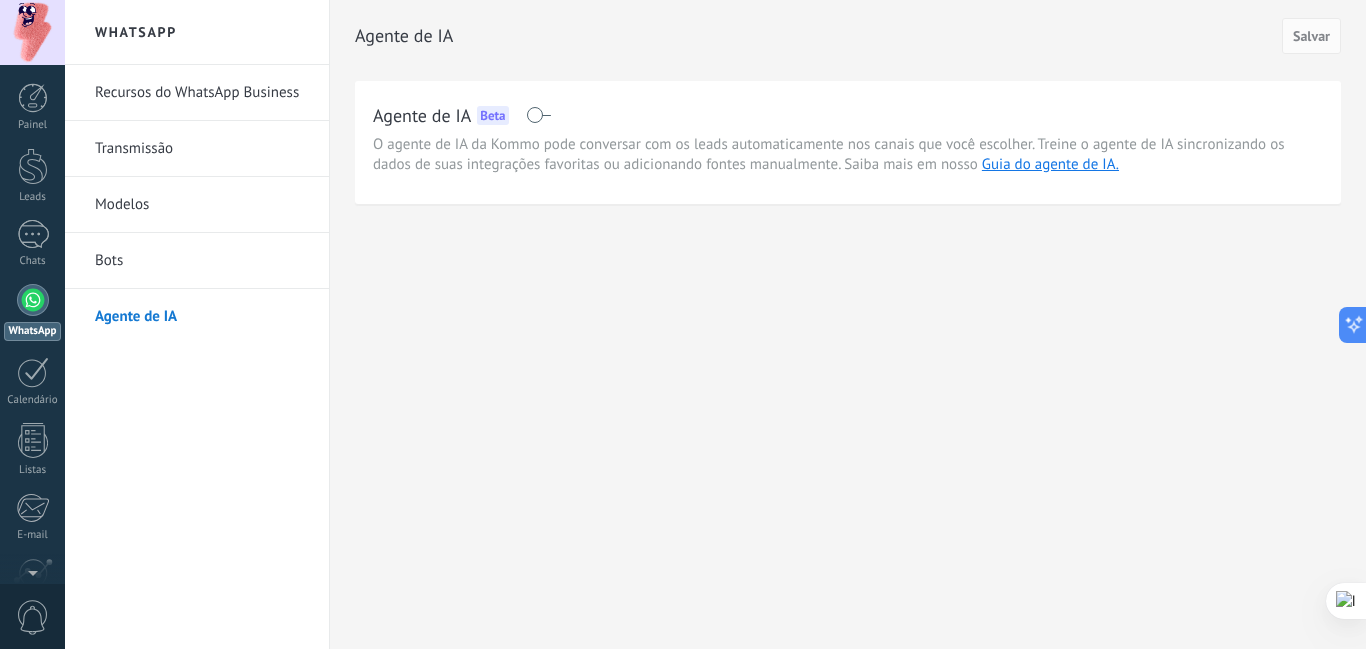 click at bounding box center [538, 115] 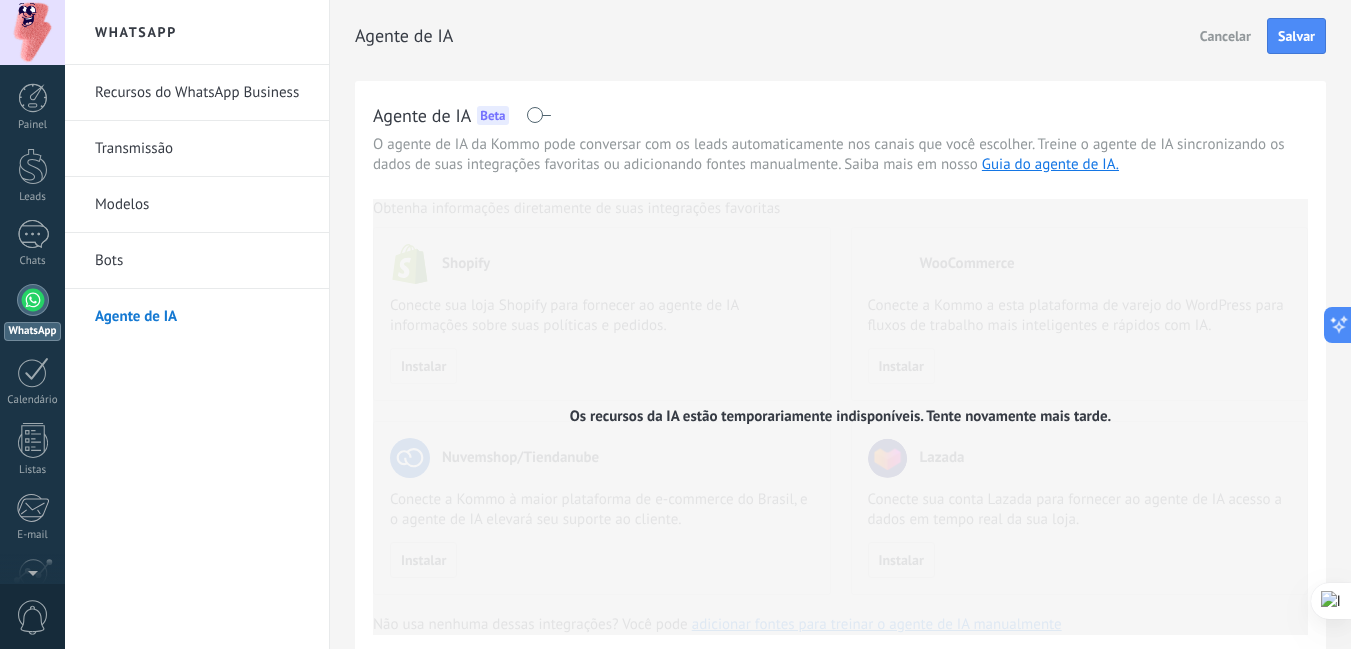 click at bounding box center (538, 115) 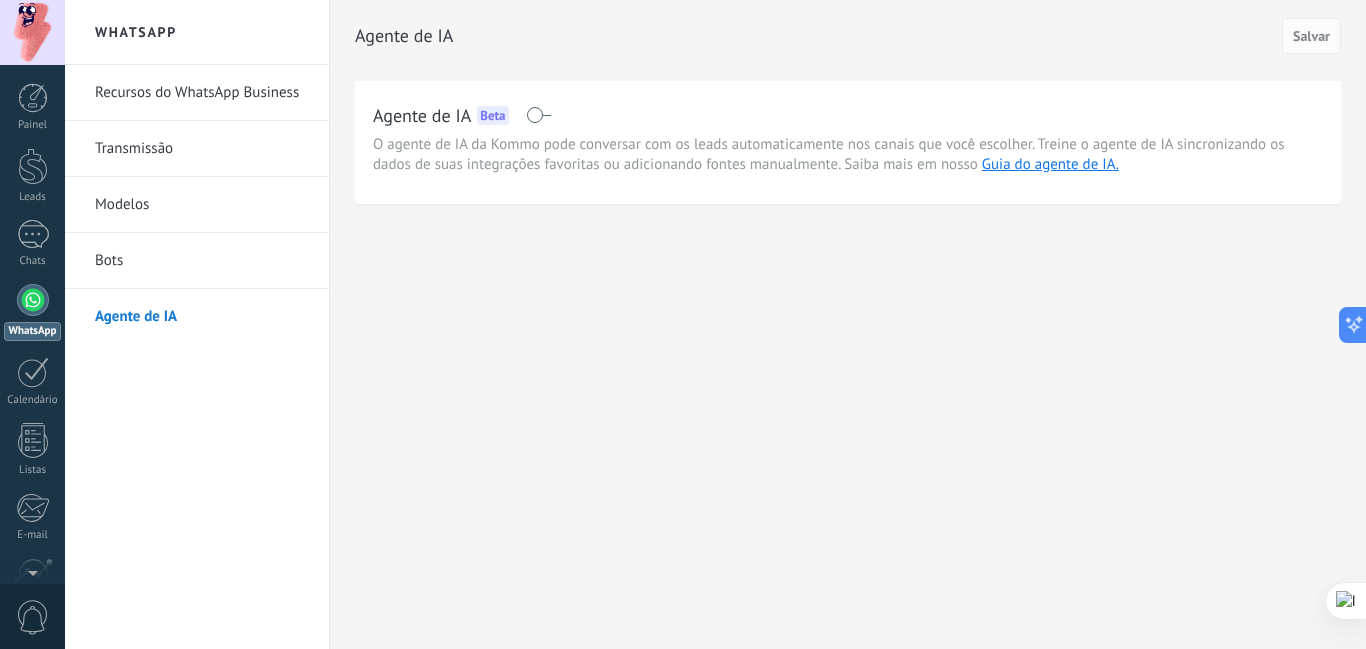 click on "Bots" at bounding box center (202, 261) 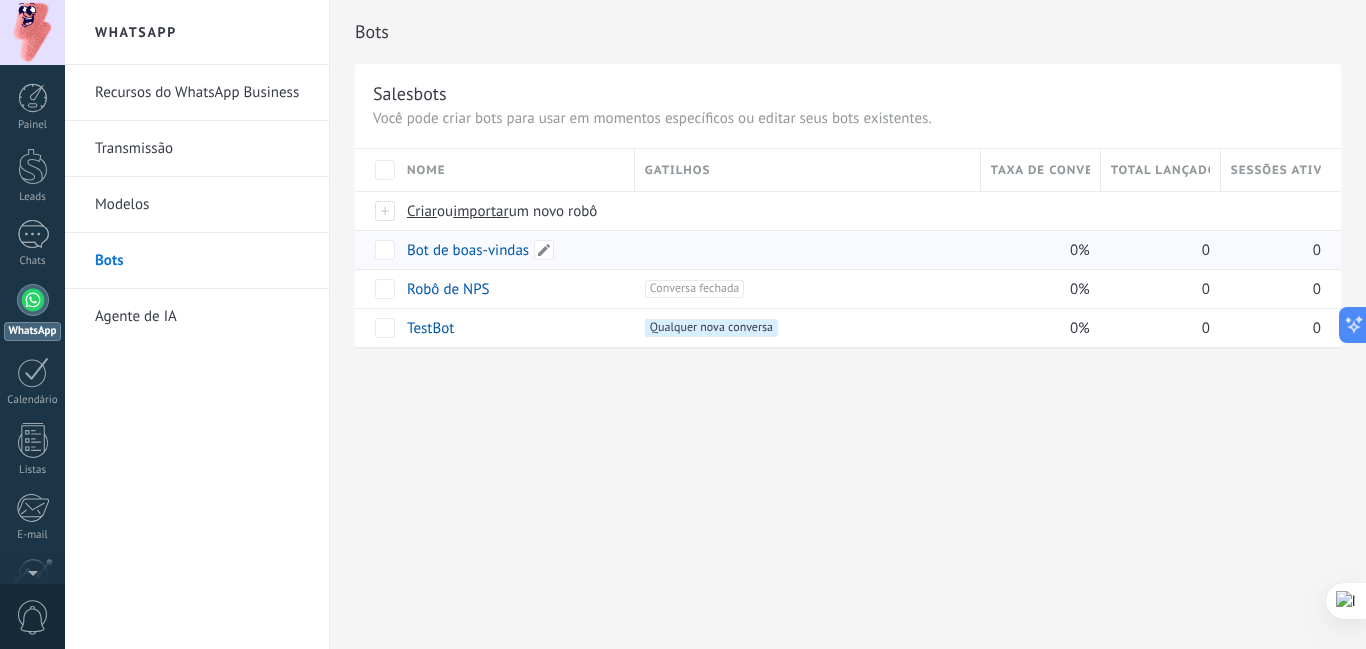 click on "Bot de boas-vindas" at bounding box center [468, 250] 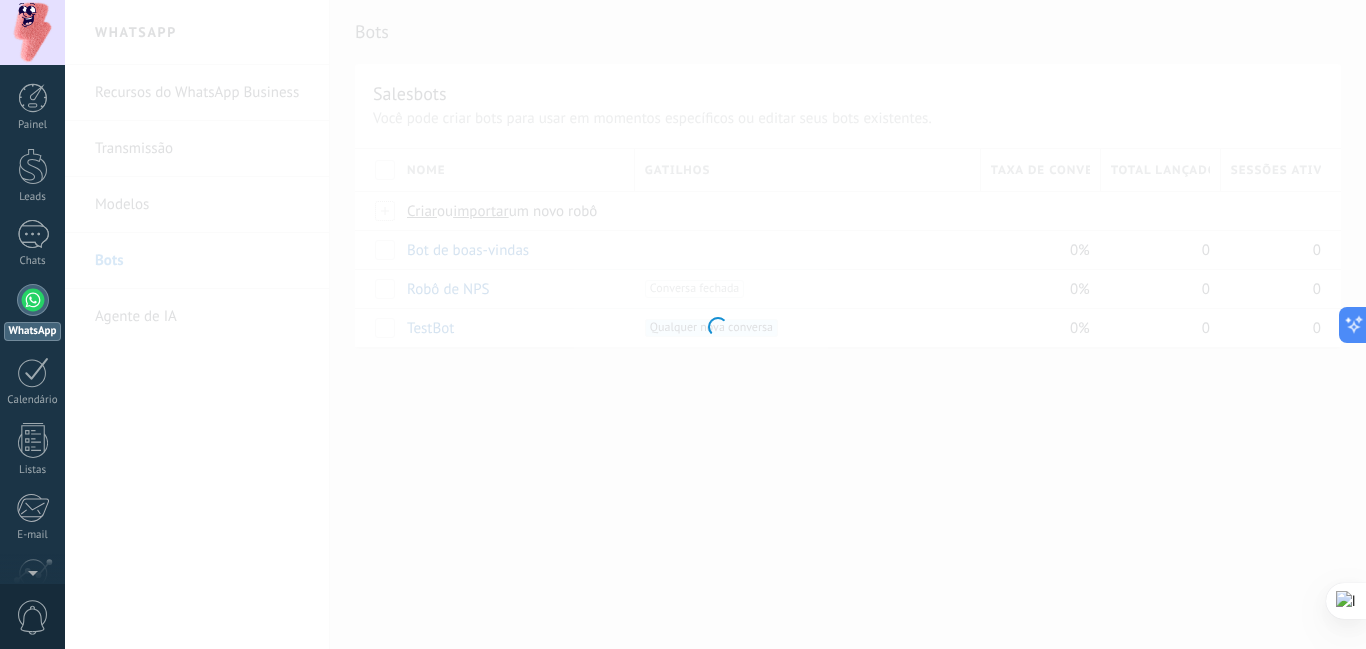 type on "**********" 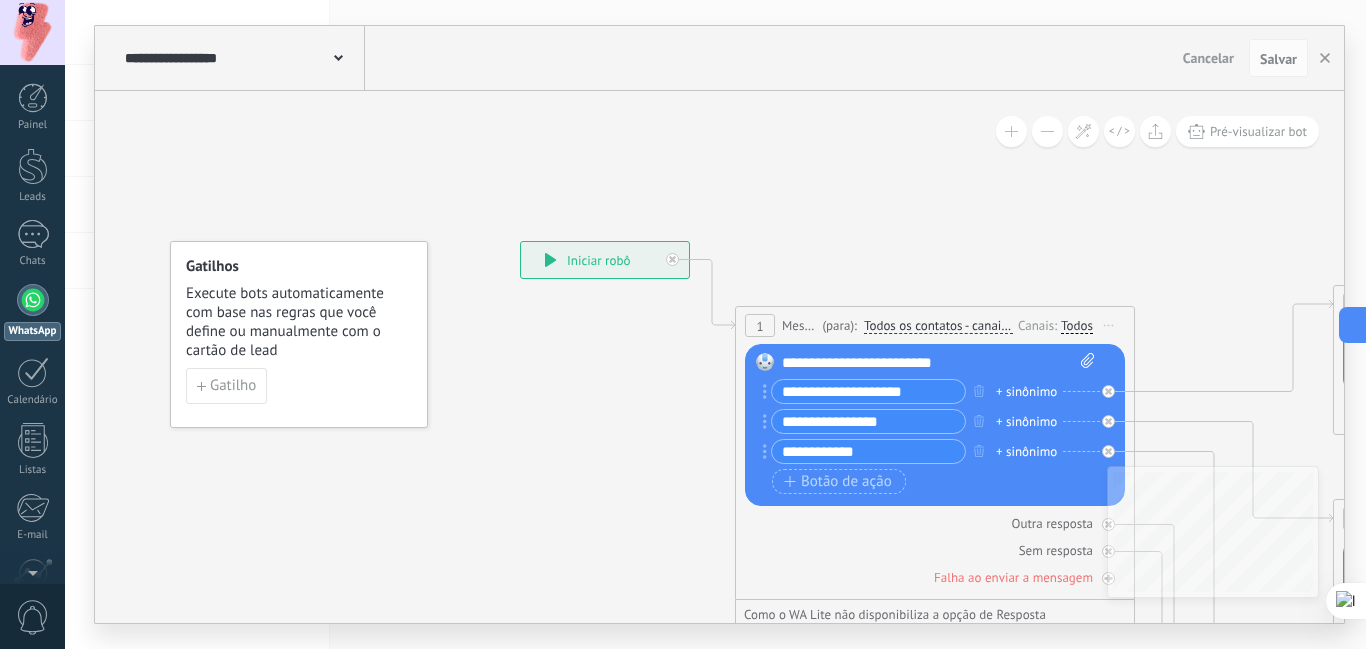 click 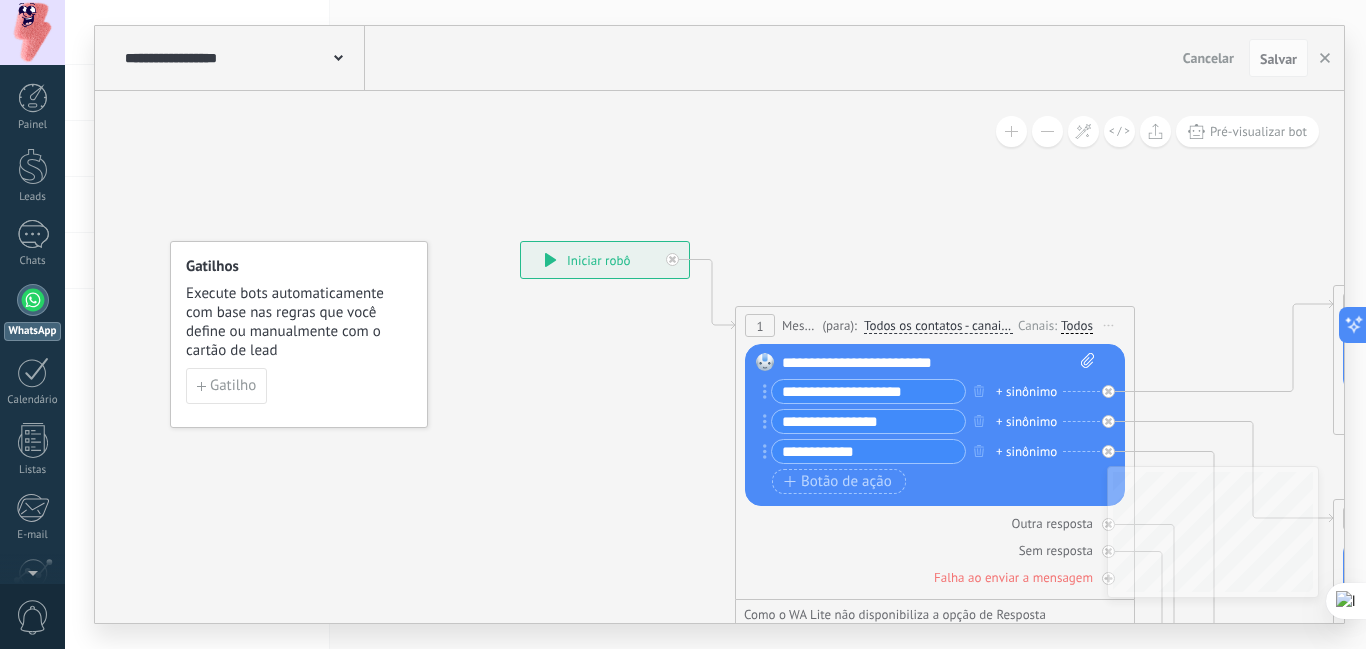 click 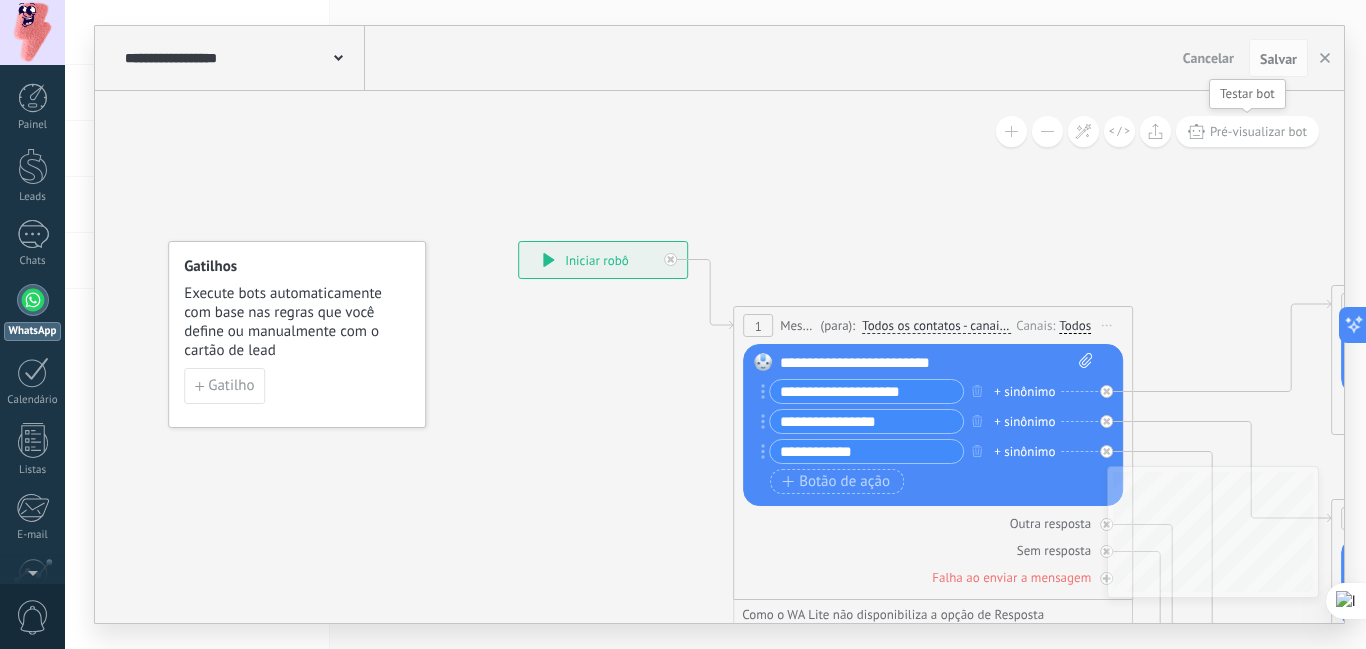 click on "Pré-visualizar bot" at bounding box center [1247, 131] 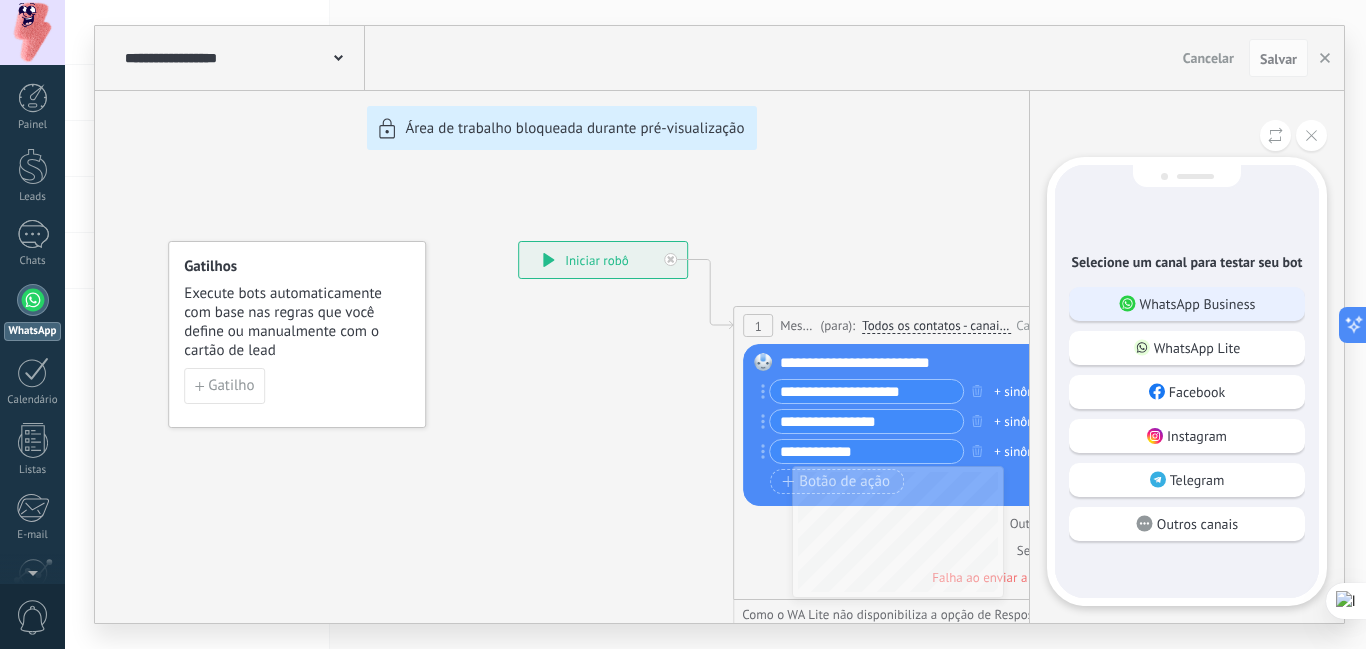 click on "WhatsApp Business" at bounding box center (1198, 304) 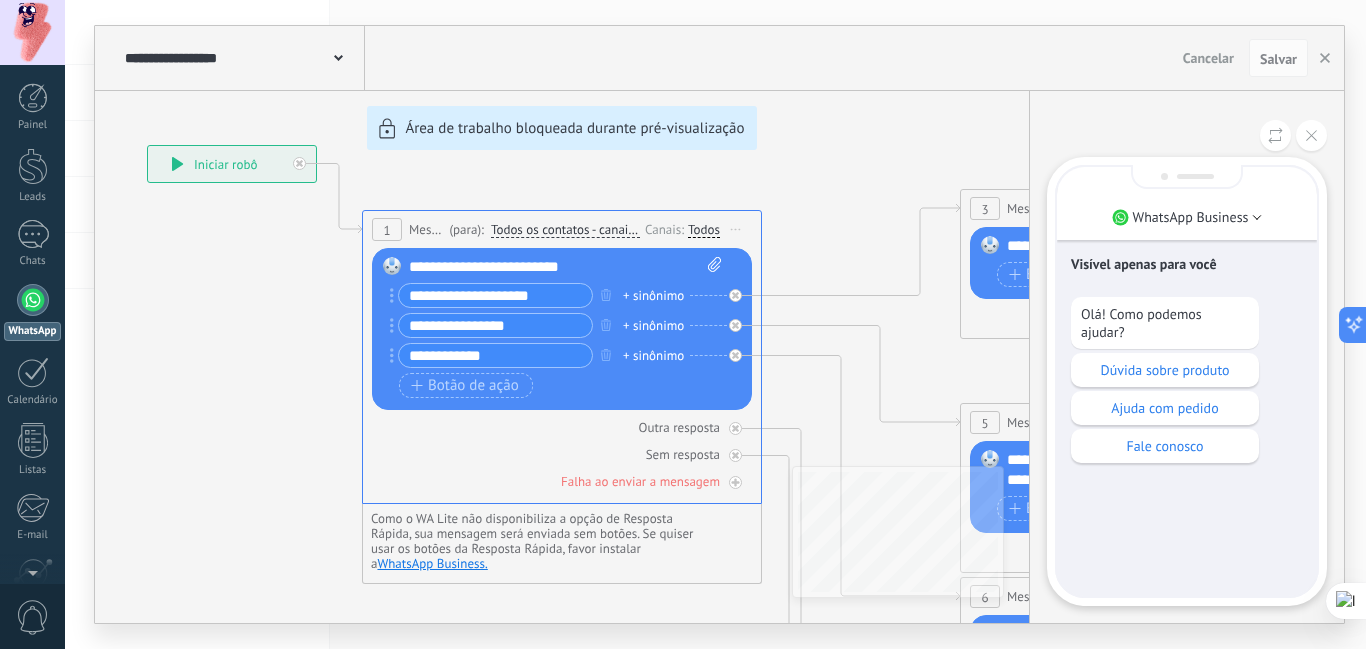click on "Olá! Como podemos ajudar? Dúvida sobre produto Ajuda com pedido Fale conosco" at bounding box center [1187, 380] 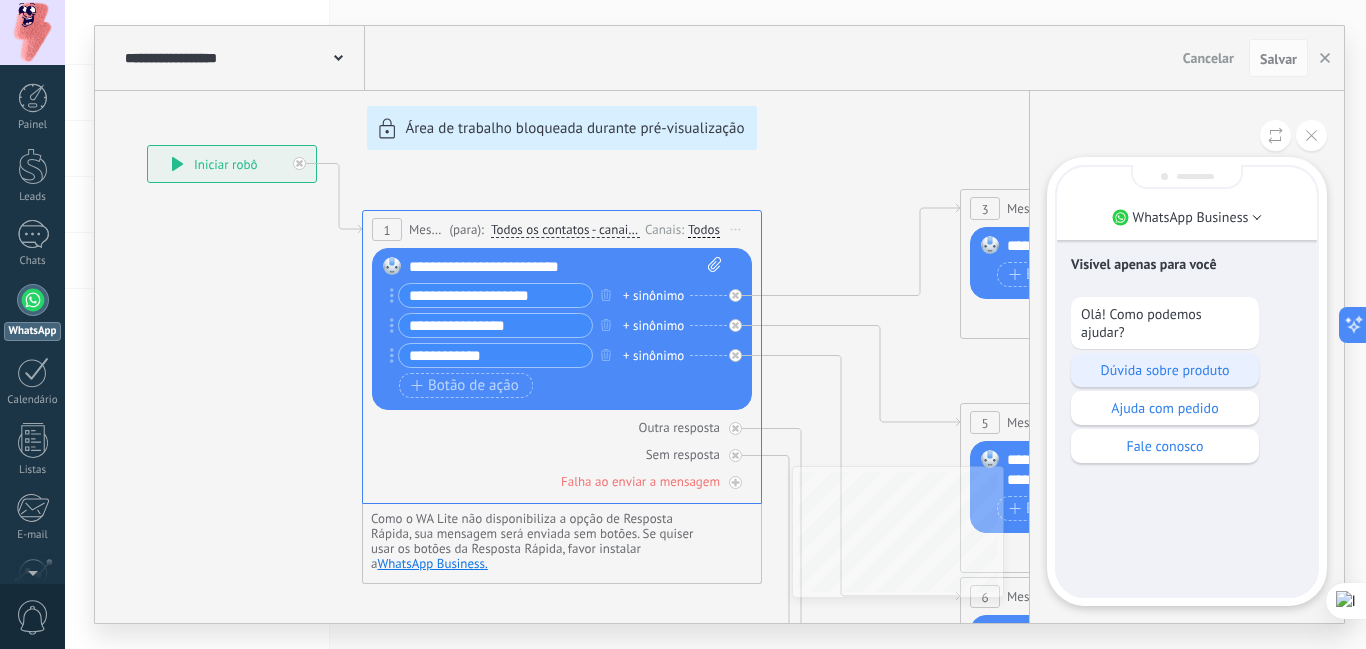 click on "Dúvida sobre produto" at bounding box center [1165, 370] 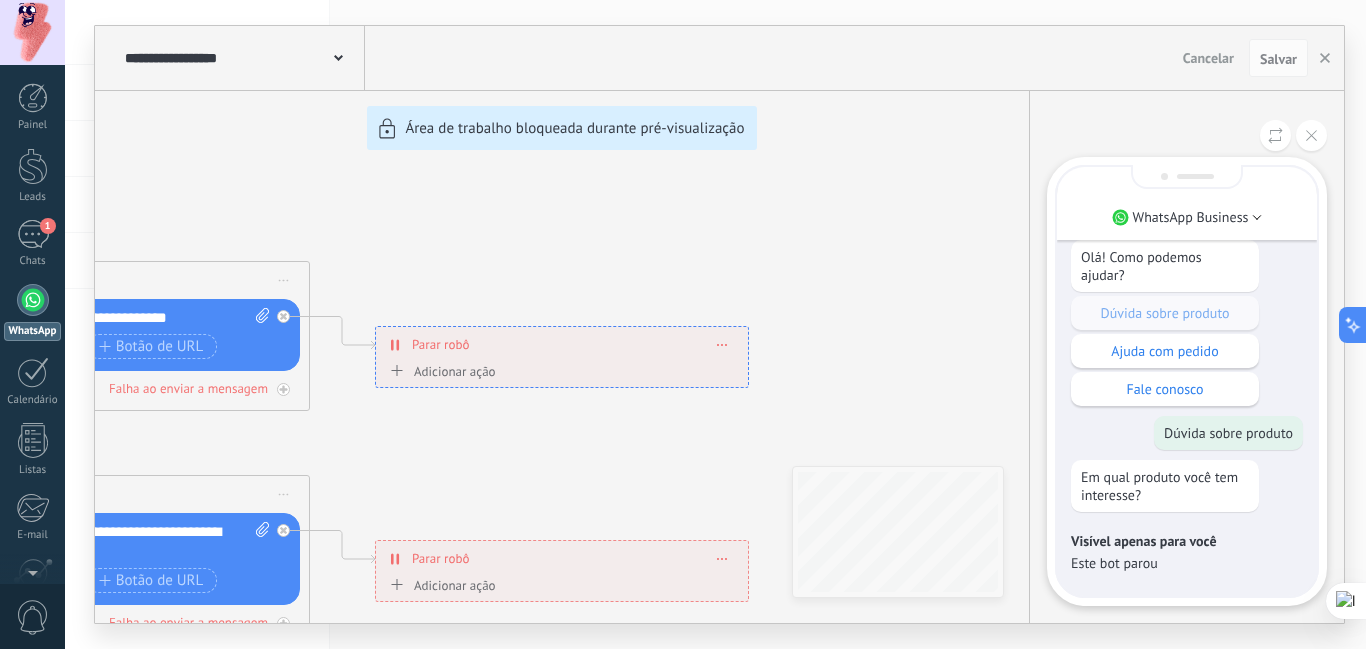 click on "**********" at bounding box center [719, 324] 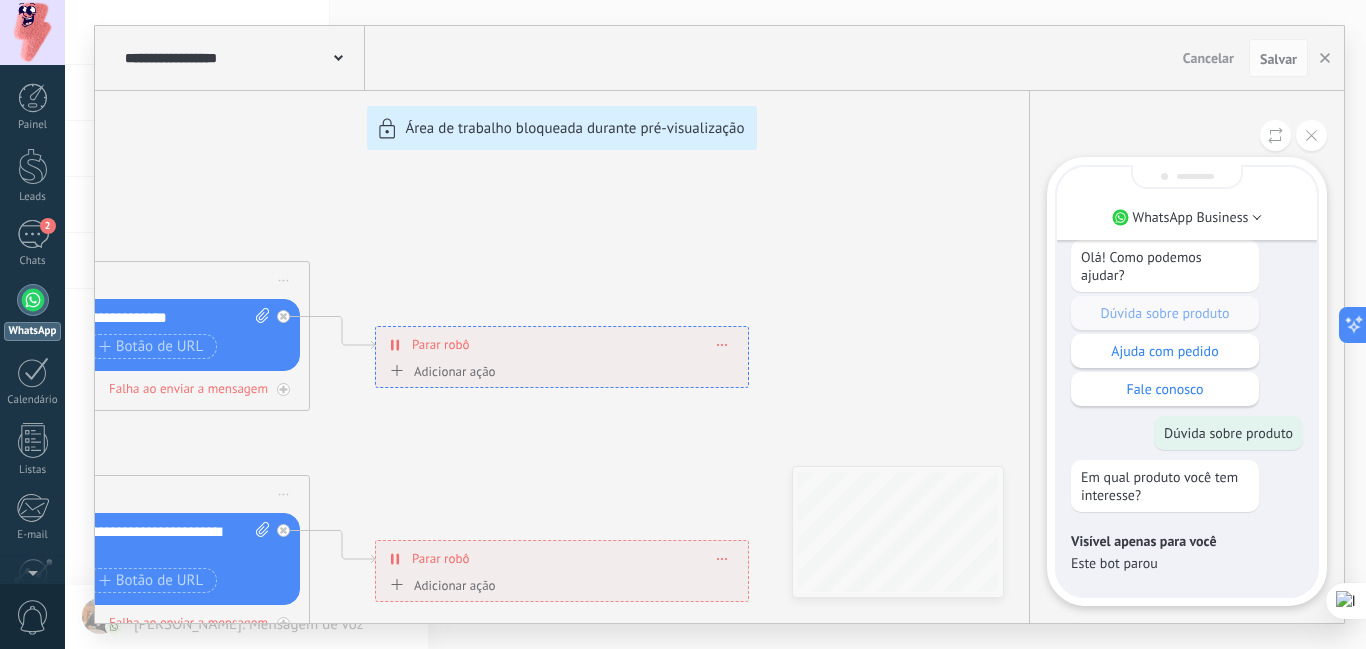 drag, startPoint x: 279, startPoint y: 450, endPoint x: 566, endPoint y: 454, distance: 287.02786 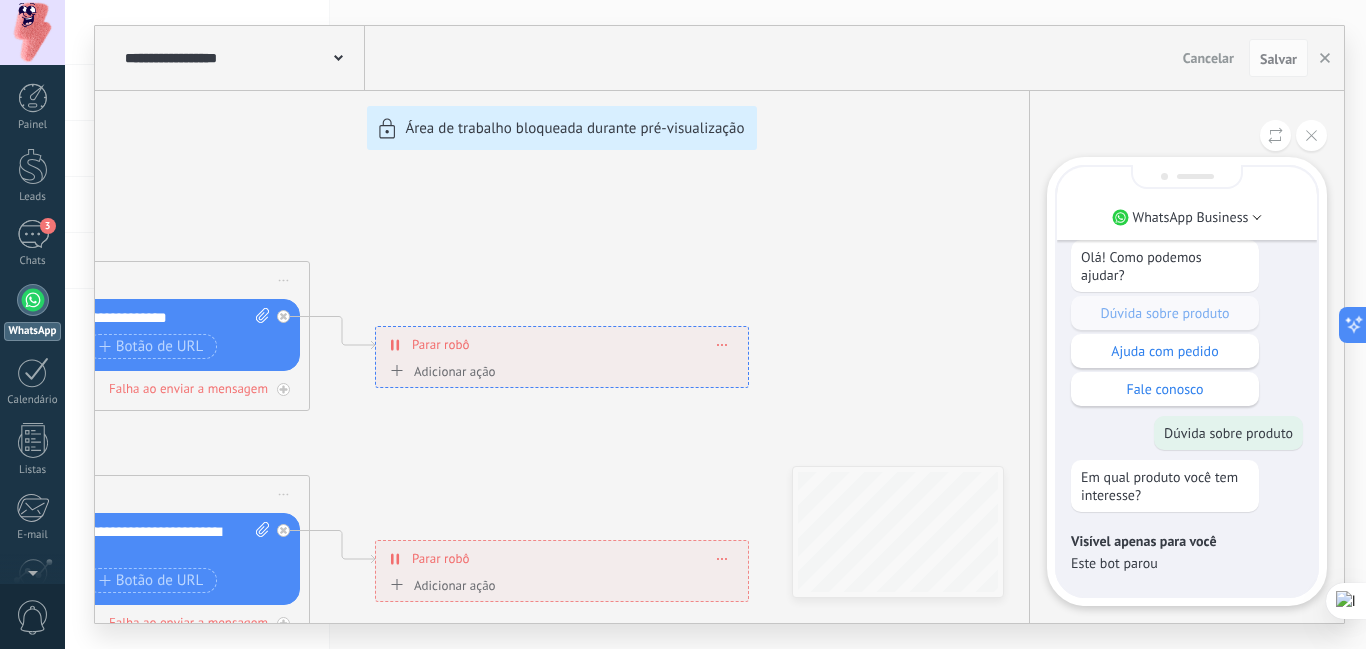 click on "**********" at bounding box center [719, 324] 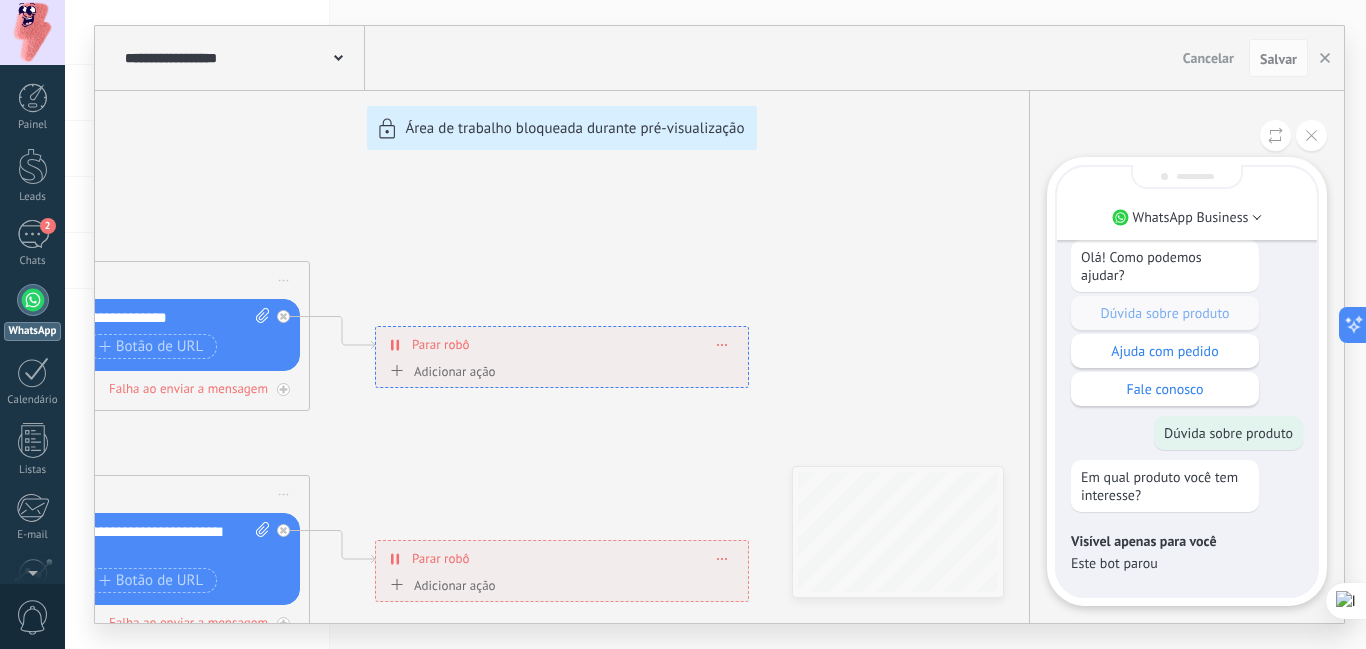 click on "**********" at bounding box center [719, 324] 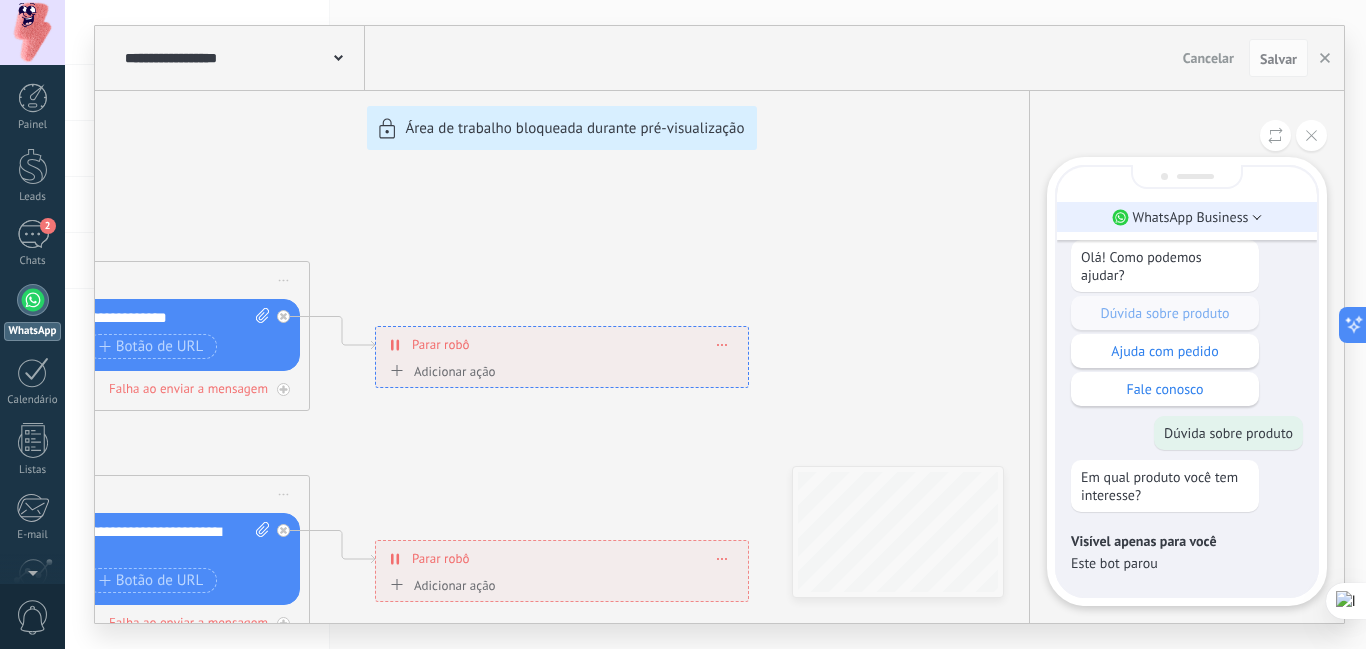 click on "WhatsApp Business" at bounding box center [1191, 217] 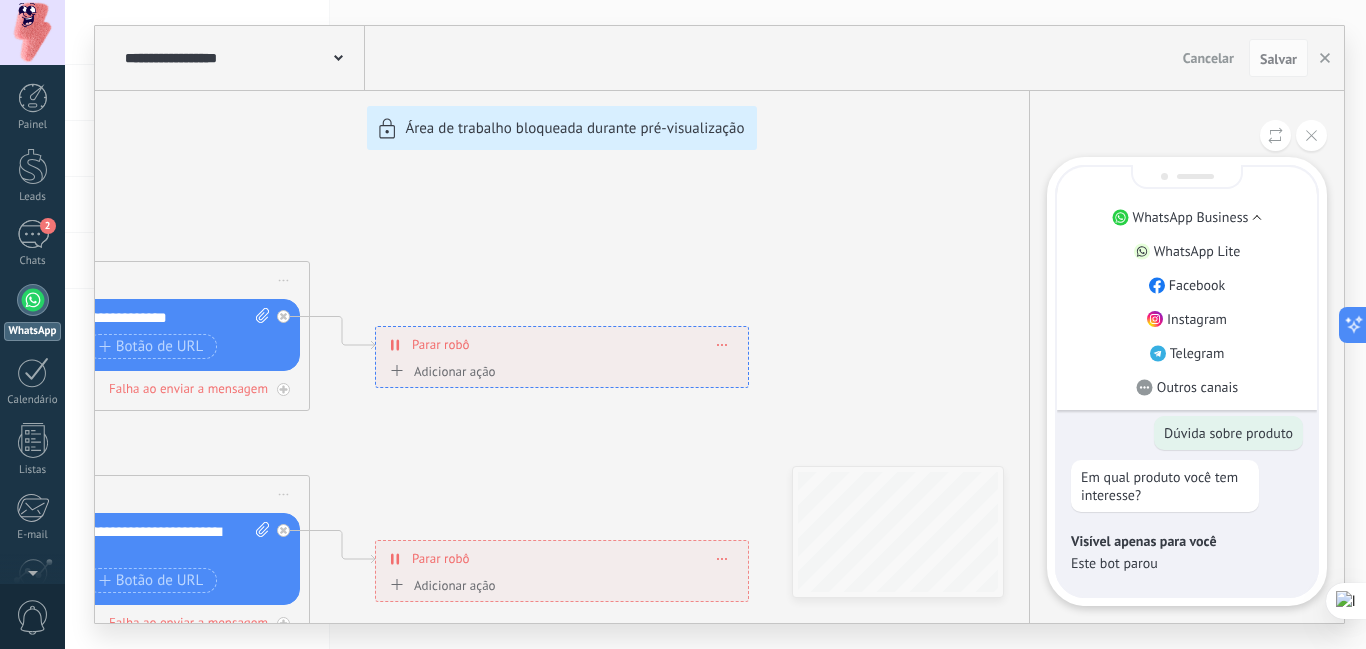 click on "WhatsApp Business" at bounding box center [1191, 217] 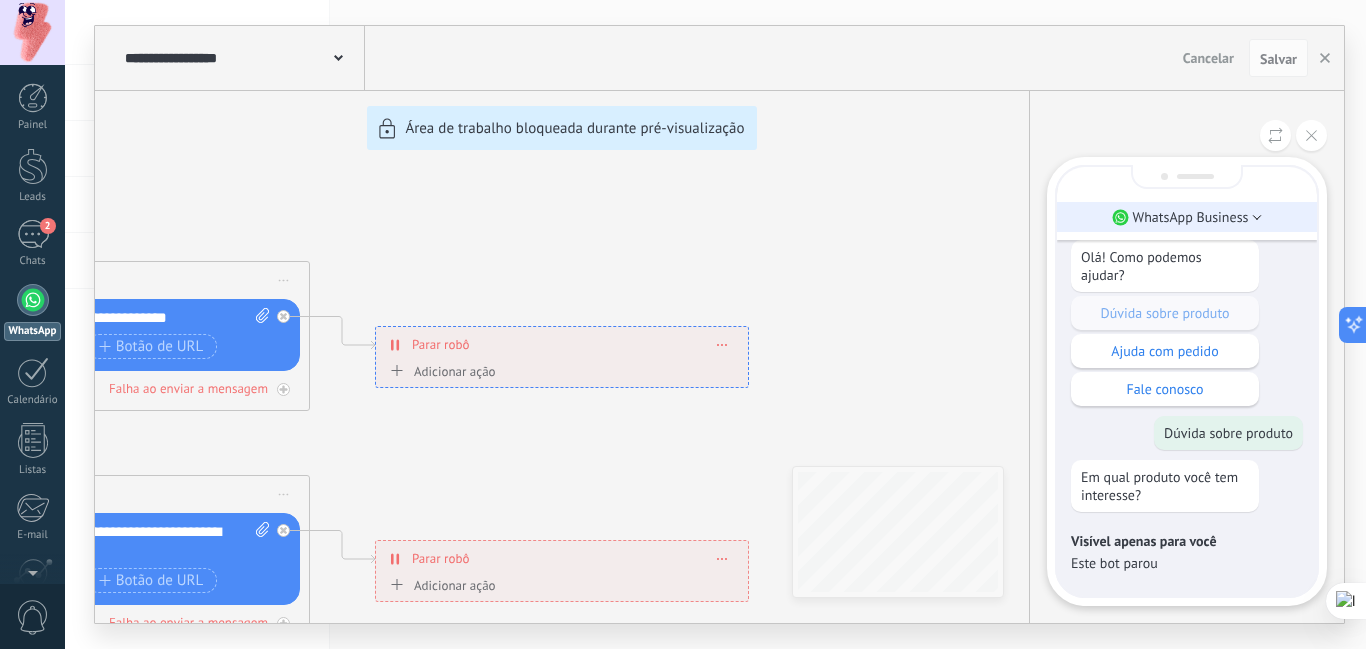 click on "WhatsApp Business" at bounding box center (1187, 217) 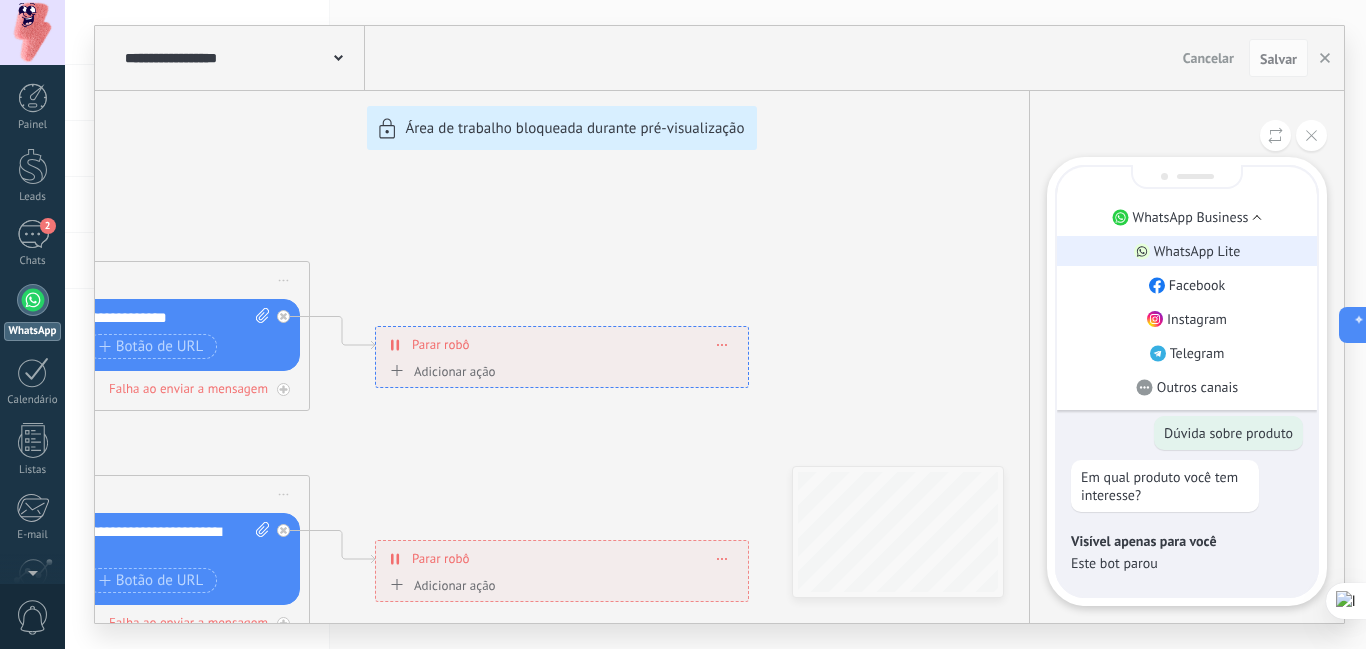 click on "WhatsApp Lite" at bounding box center [1197, 251] 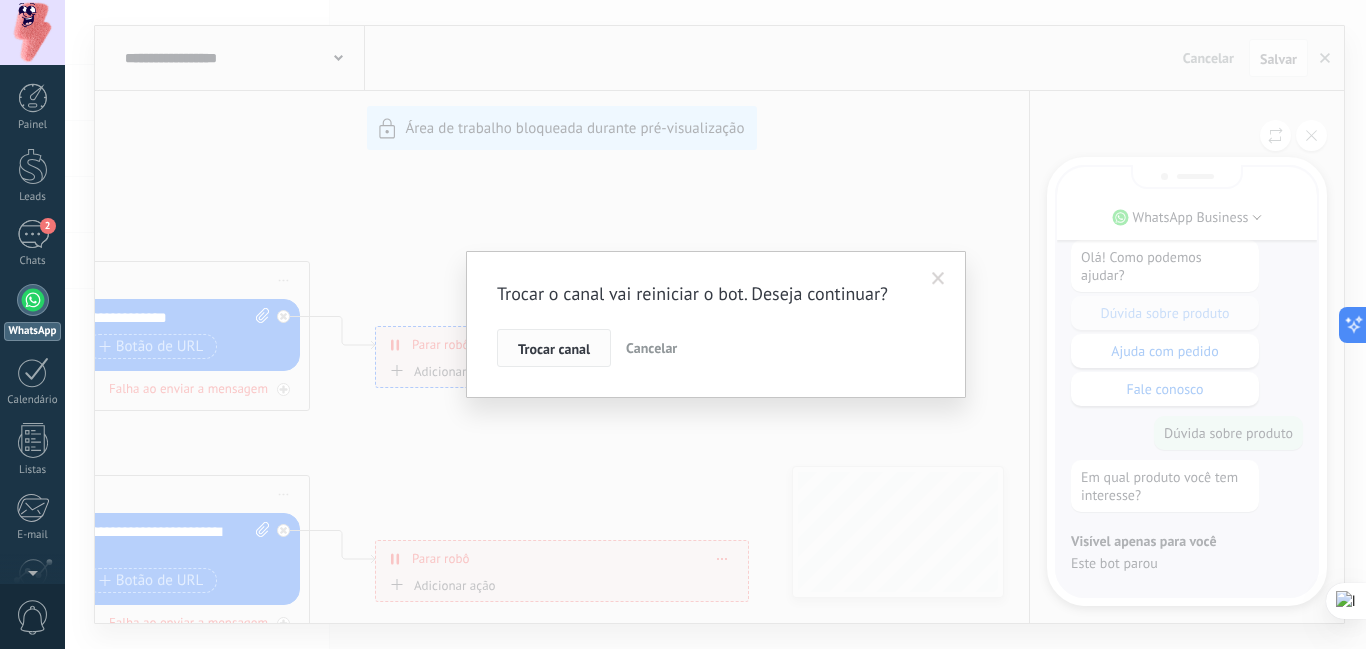 click on "Trocar canal" at bounding box center [554, 349] 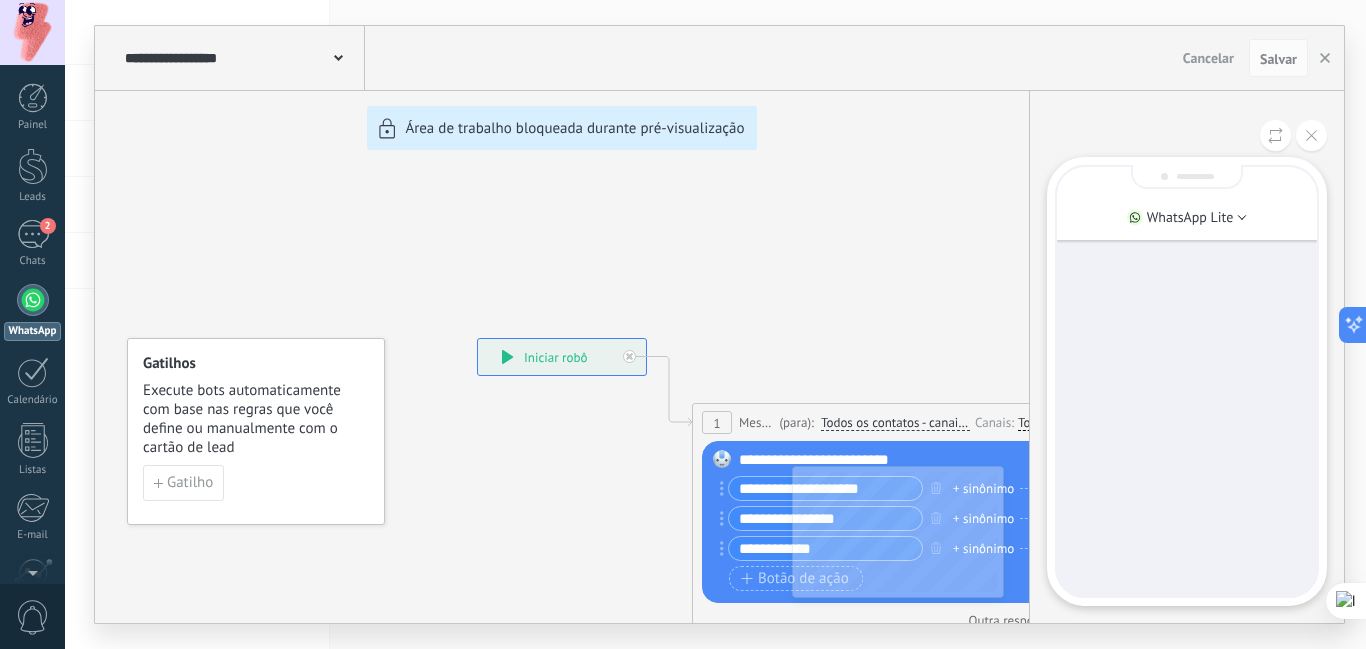click at bounding box center (1187, 381) 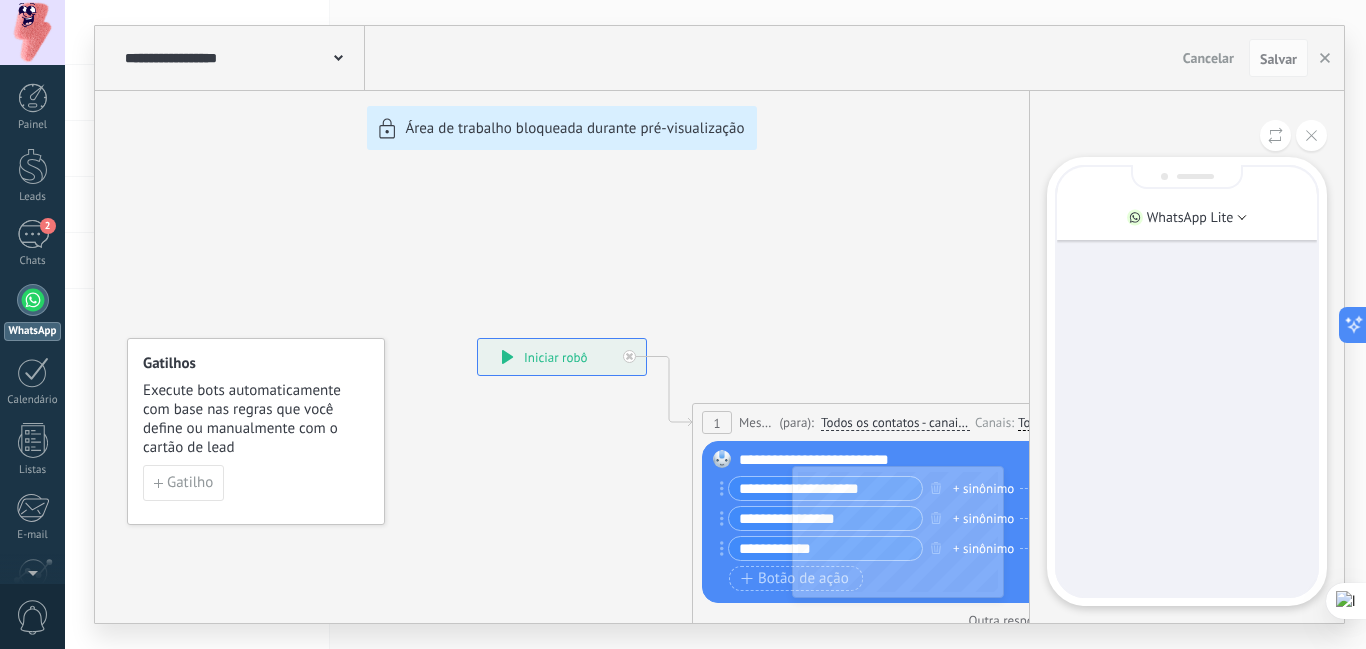 click on "**********" at bounding box center (719, 324) 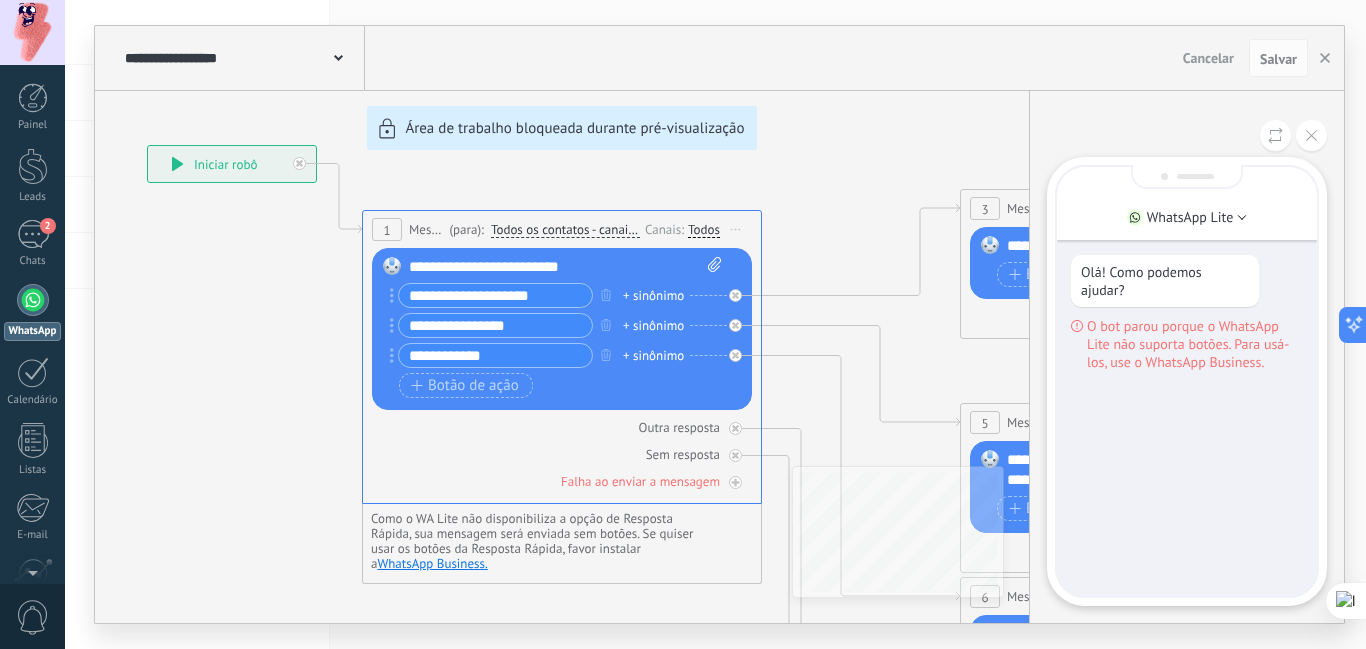 scroll, scrollTop: 0, scrollLeft: 0, axis: both 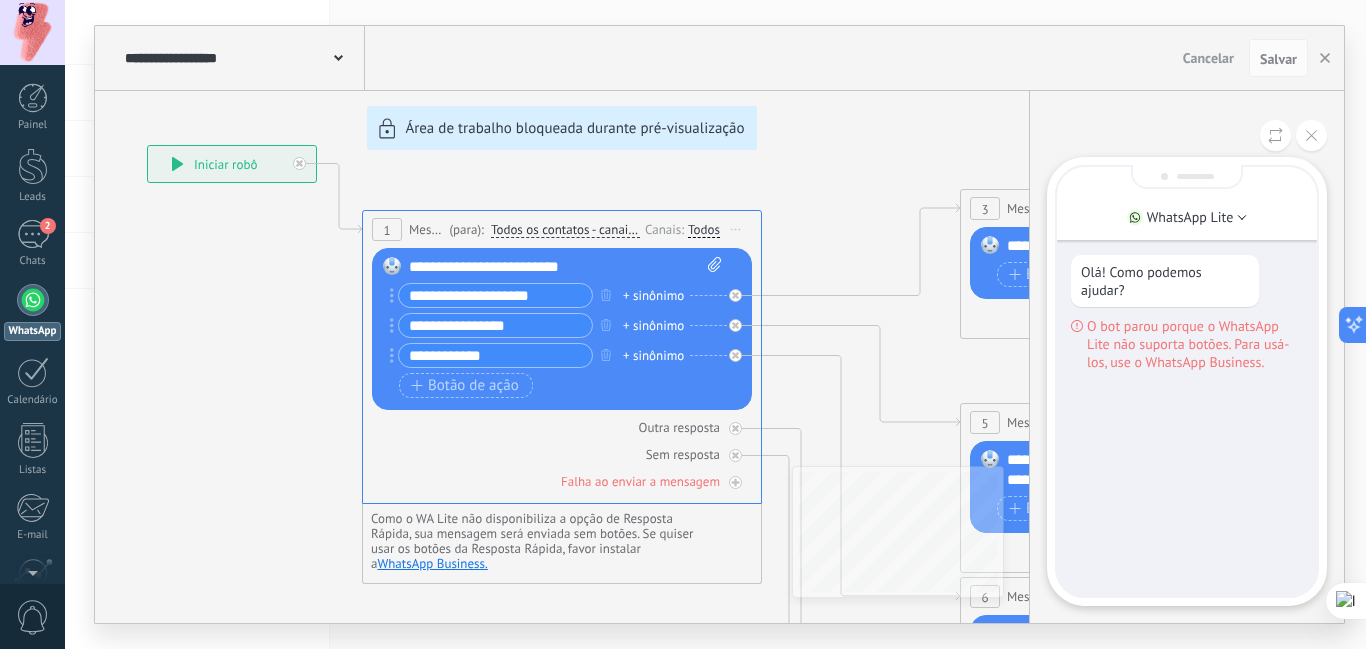 click on "Olá! Como podemos ajudar? O bot parou porque o WhatsApp Lite não suporta botões. Para usá-los, use o  WhatsApp Business." at bounding box center (1187, 381) 